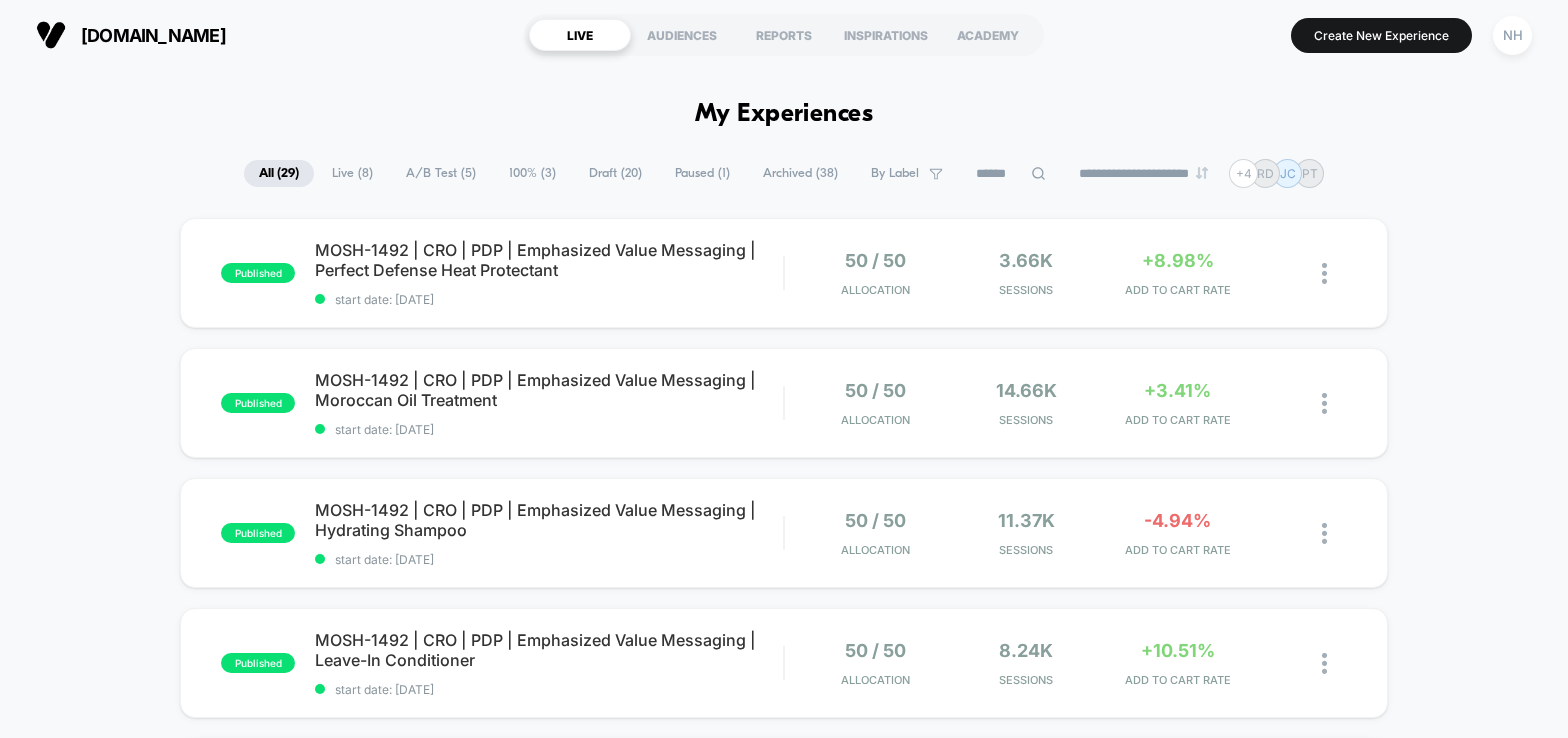 scroll, scrollTop: 0, scrollLeft: 0, axis: both 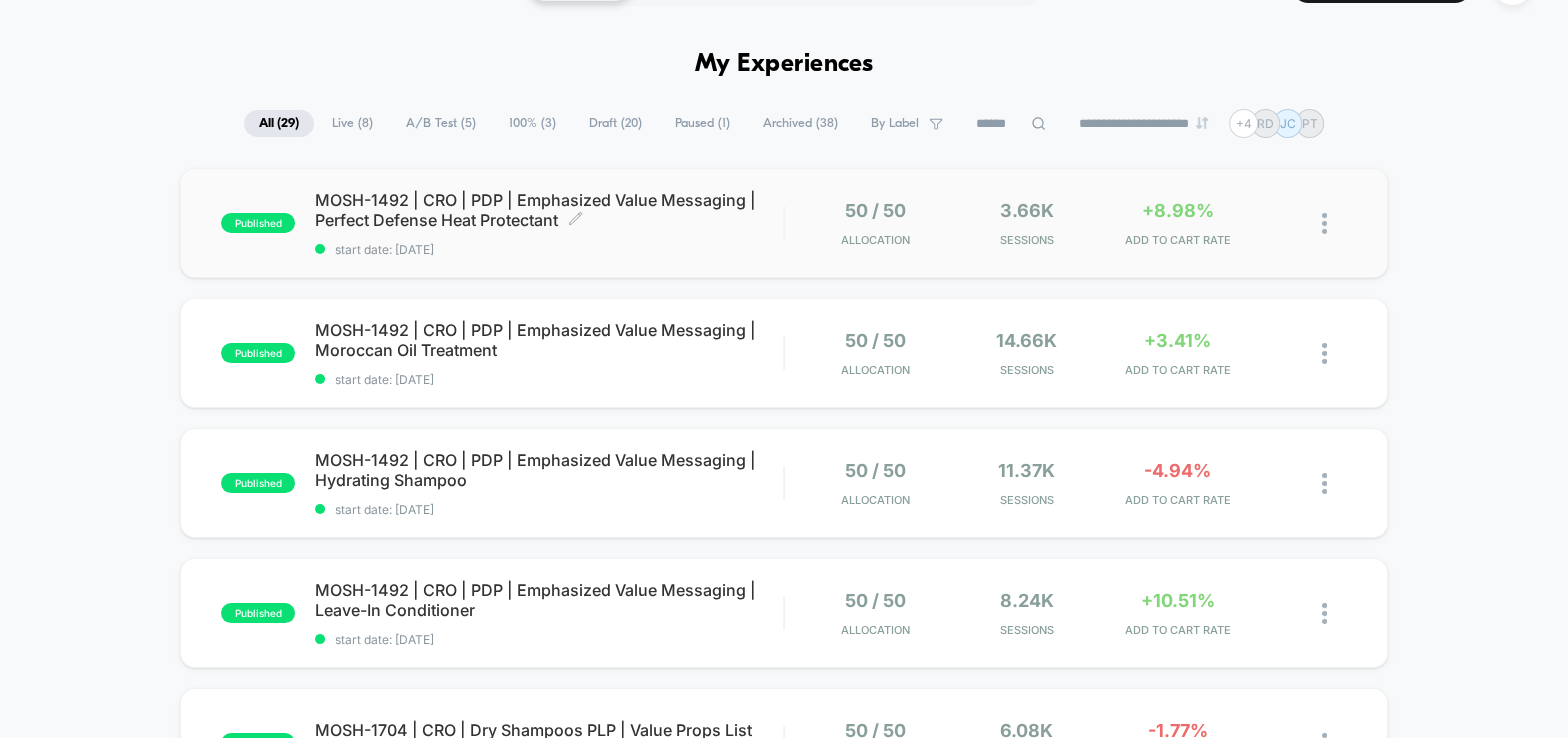 click on "MOSH-1492 | CRO | PDP | Emphasized Value Messaging | Perfect Defense Heat Protectant Click to edit experience details" at bounding box center [549, 210] 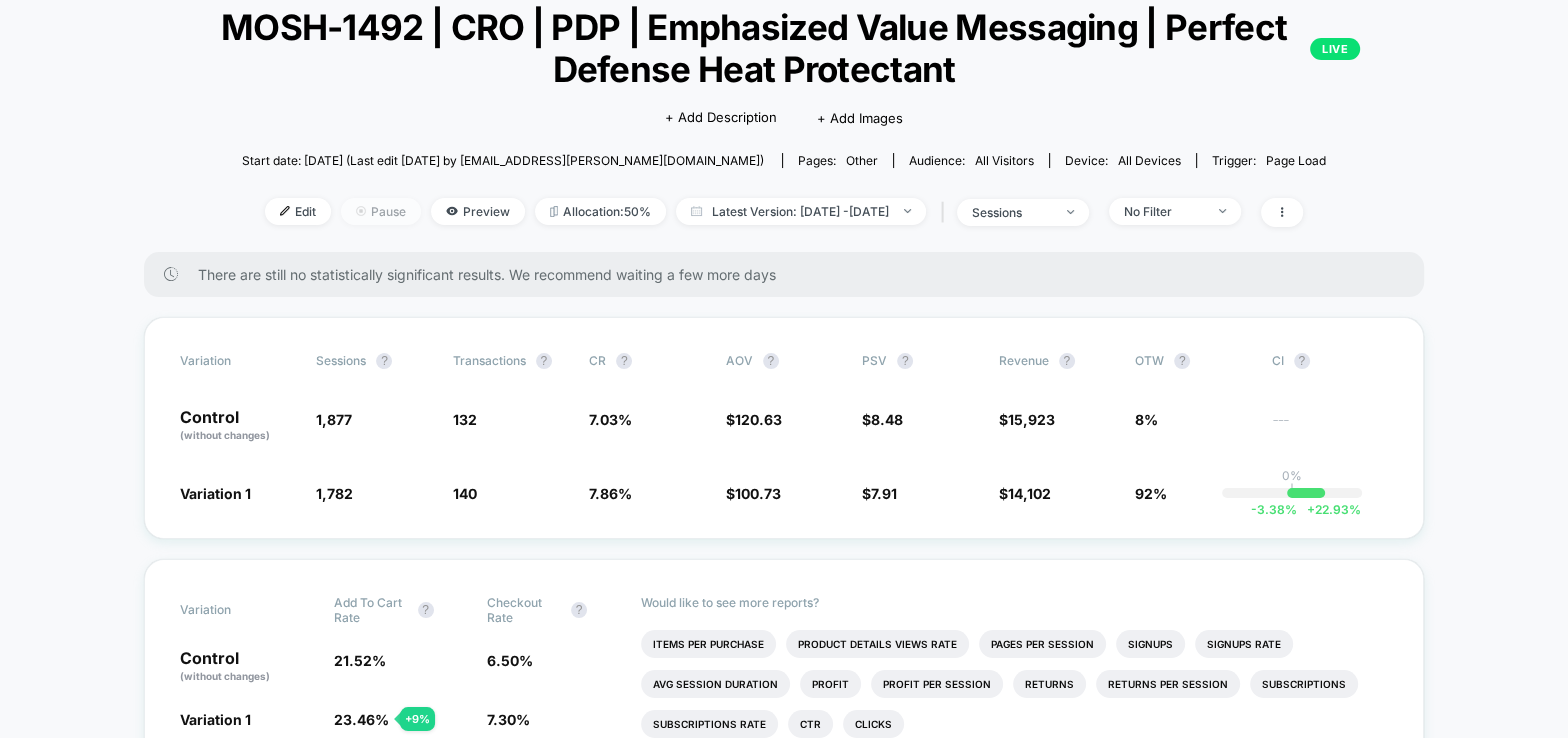 scroll, scrollTop: 114, scrollLeft: 0, axis: vertical 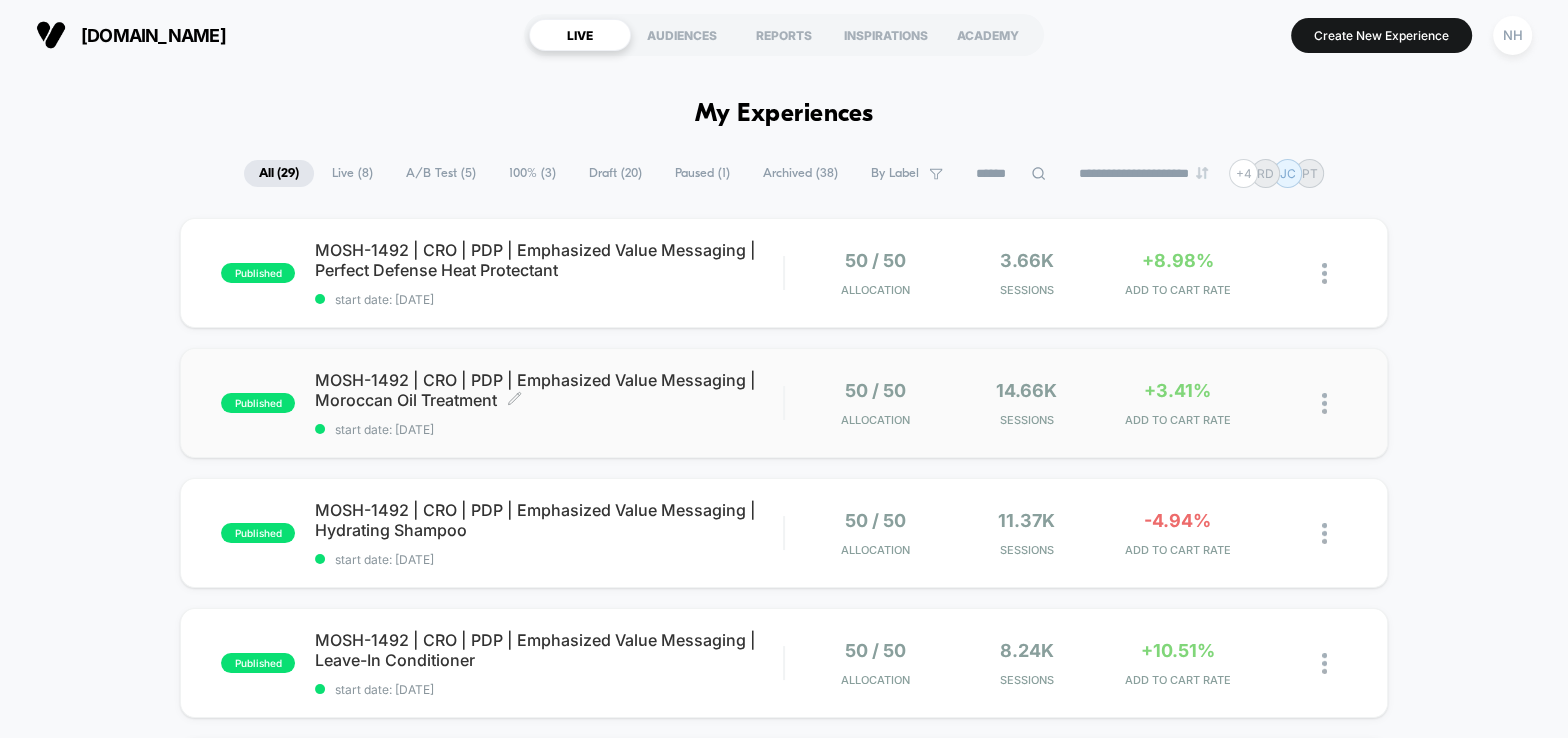 click on "MOSH-1492 | CRO | PDP | Emphasized Value Messaging | Moroccan Oil Treatment Click to edit experience details" at bounding box center (549, 390) 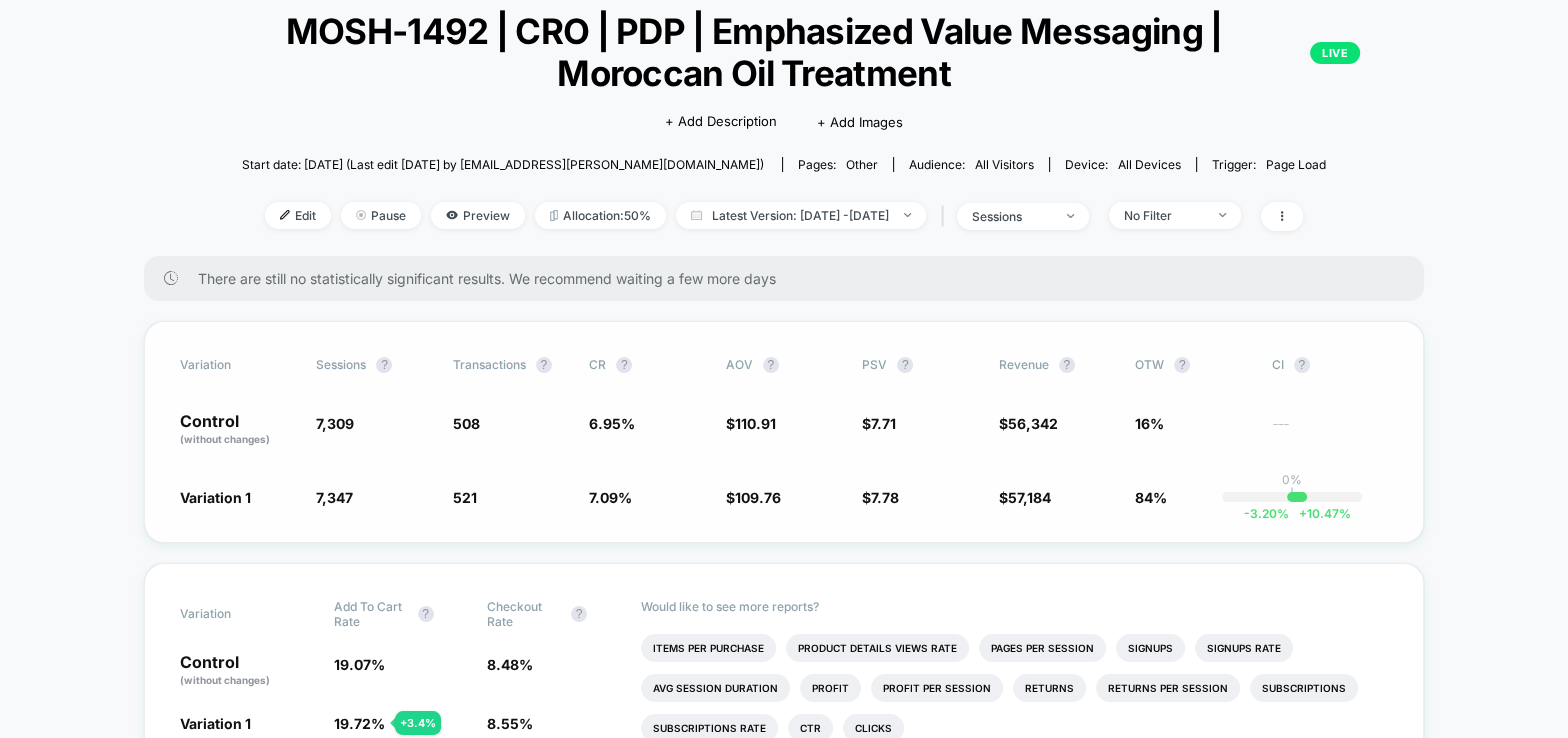 scroll, scrollTop: 198, scrollLeft: 0, axis: vertical 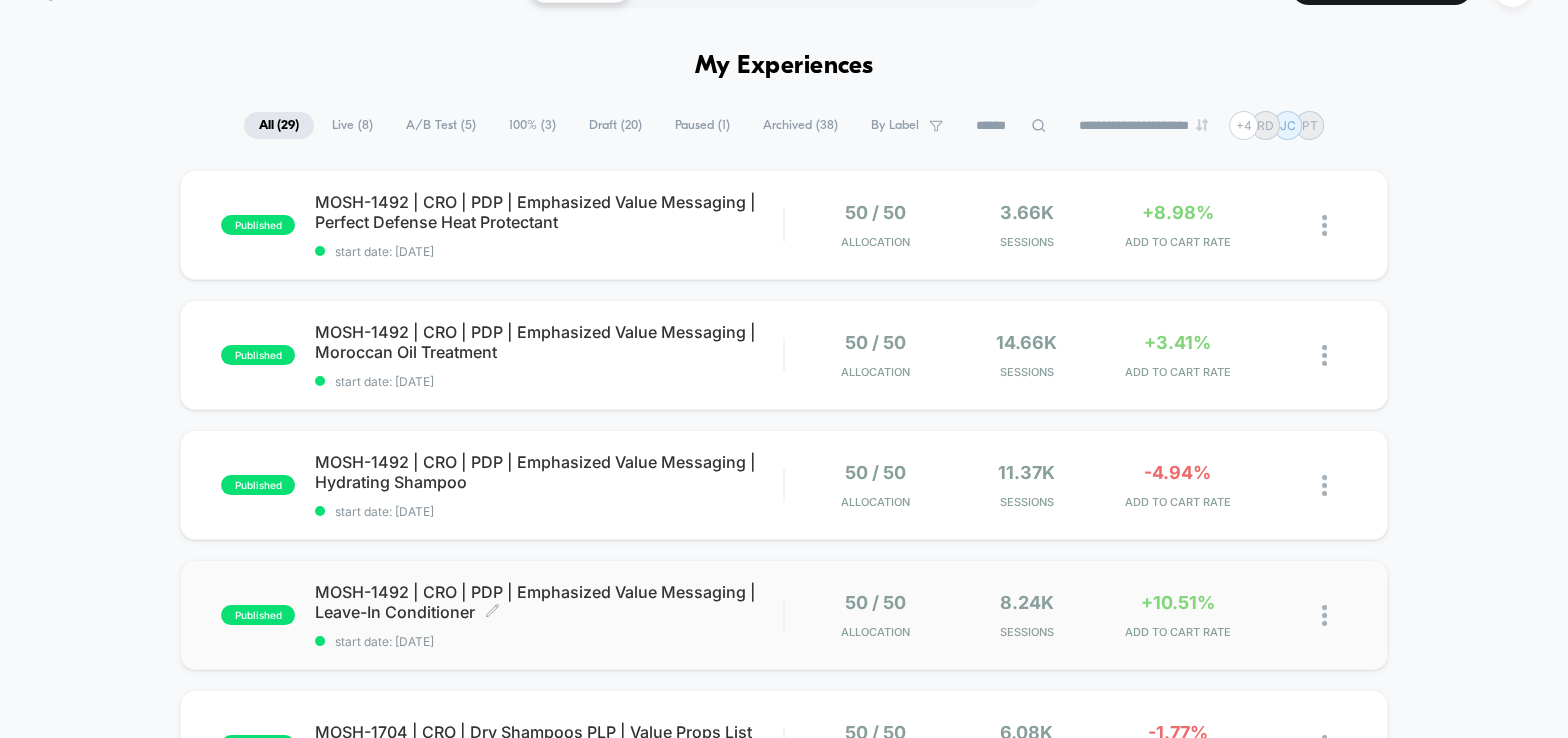 click on "MOSH-1492 | CRO | PDP | Emphasized Value Messaging | Leave-In Conditioner Click to edit experience details" at bounding box center (549, 602) 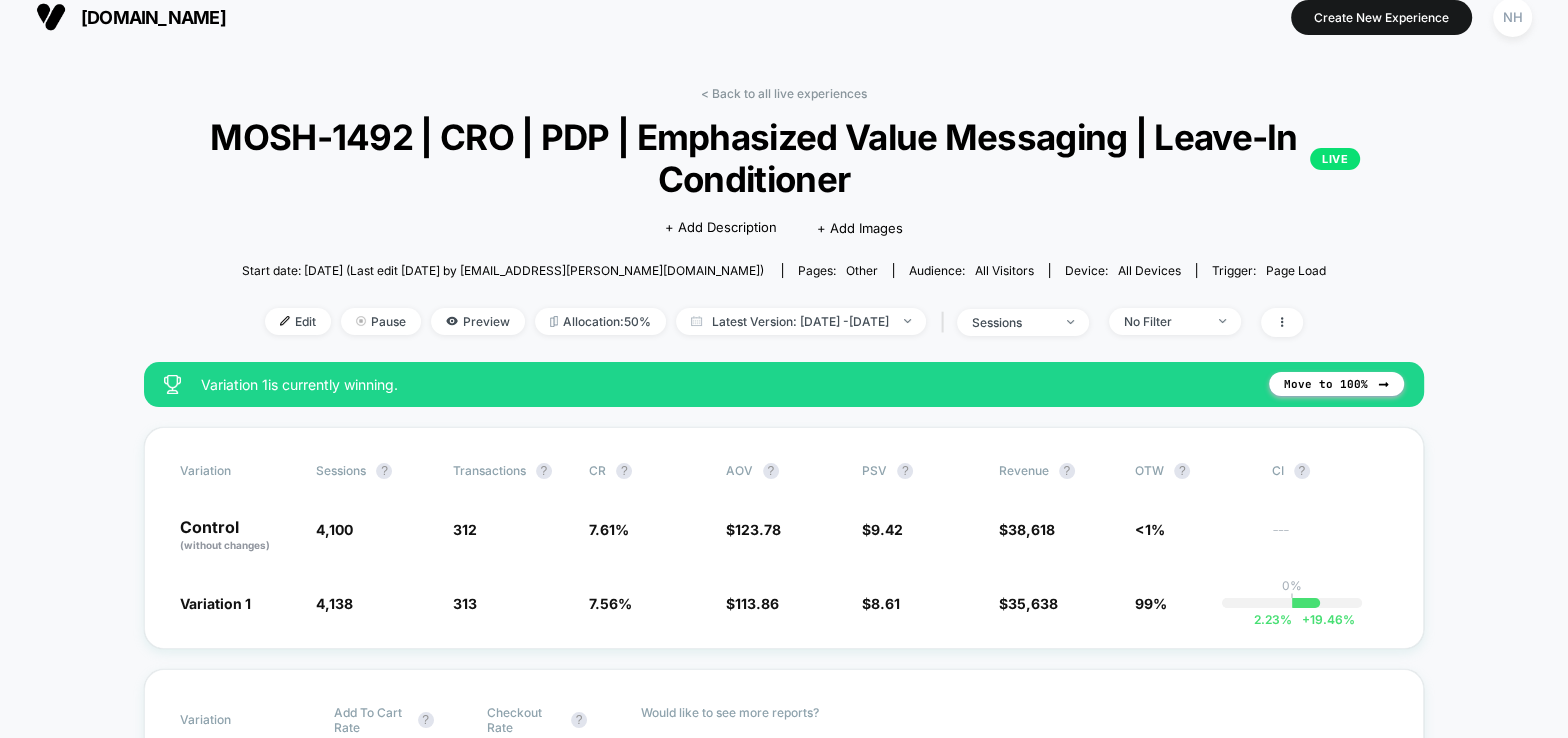 scroll, scrollTop: 0, scrollLeft: 0, axis: both 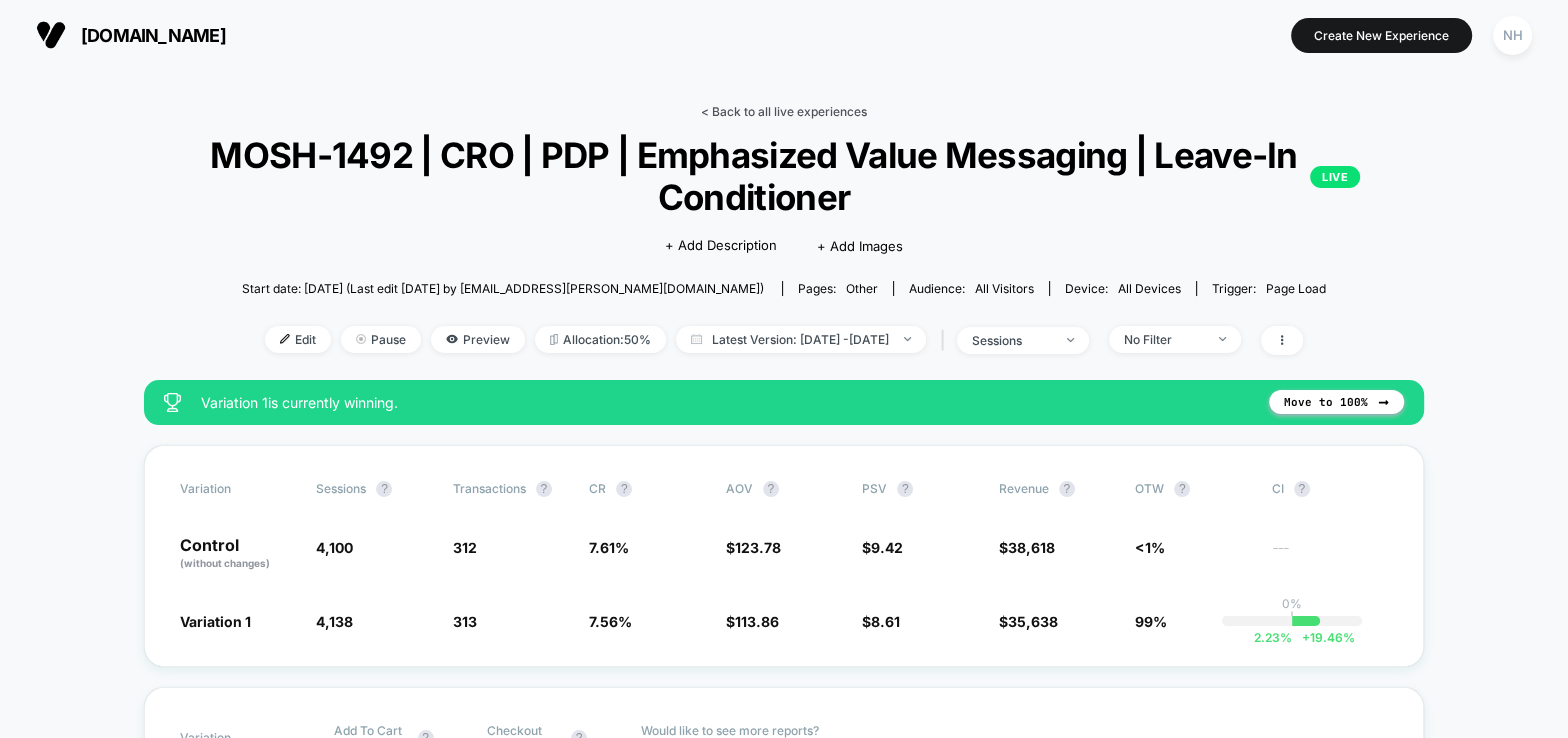 click on "< Back to all live experiences" at bounding box center (784, 111) 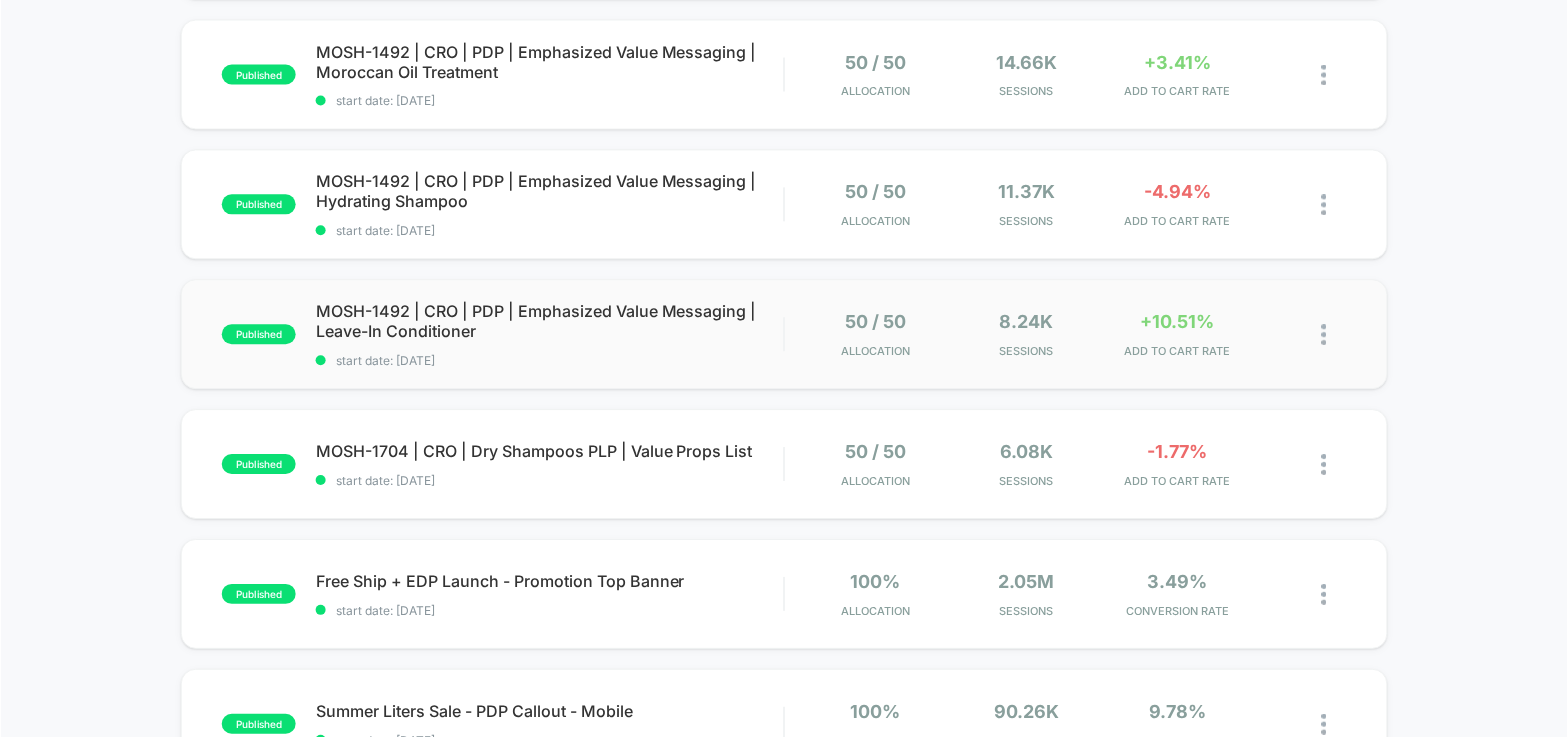 scroll, scrollTop: 353, scrollLeft: 0, axis: vertical 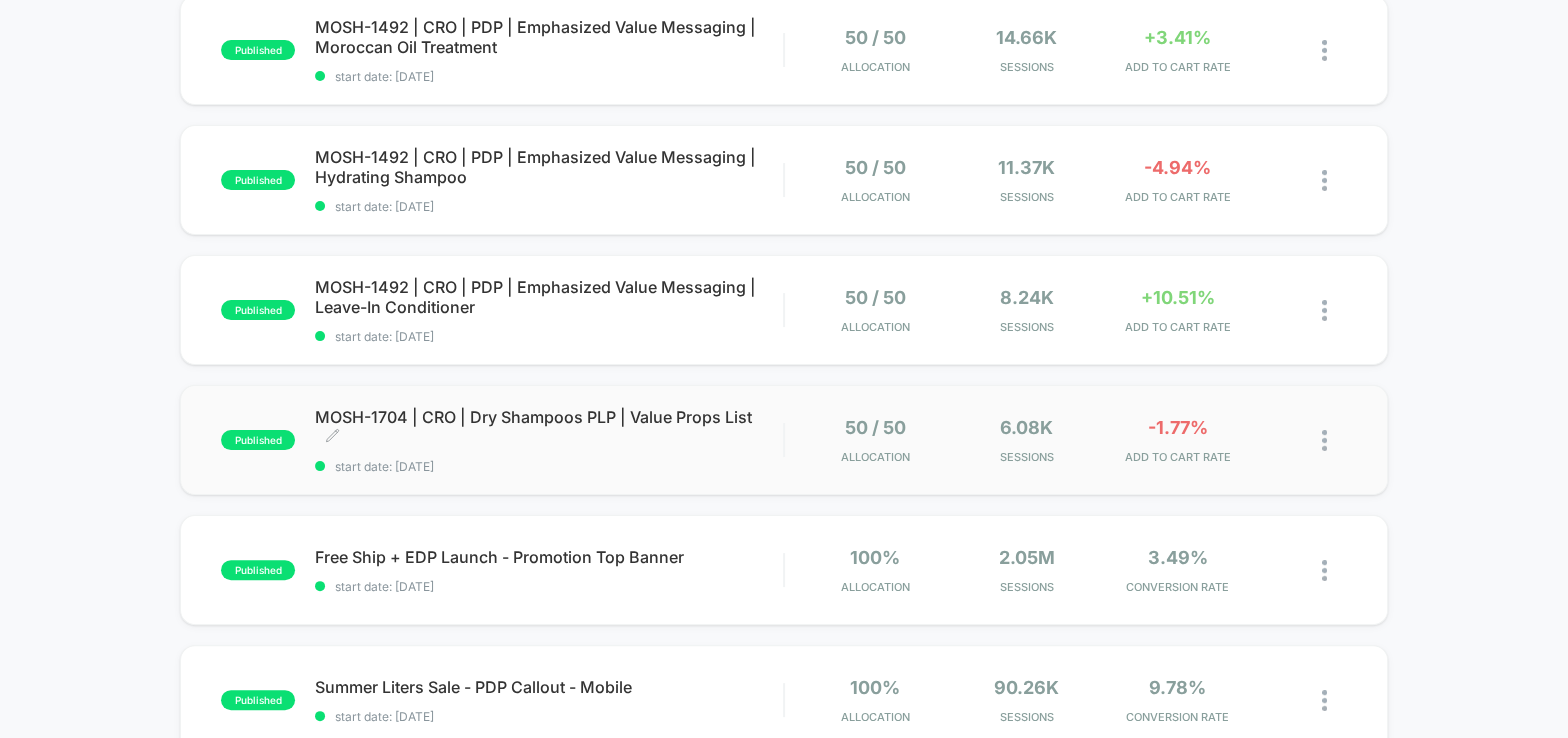 click on "MOSH-1704 | CRO | Dry Shampoos PLP | Value Props List Click to edit experience details" at bounding box center (549, 427) 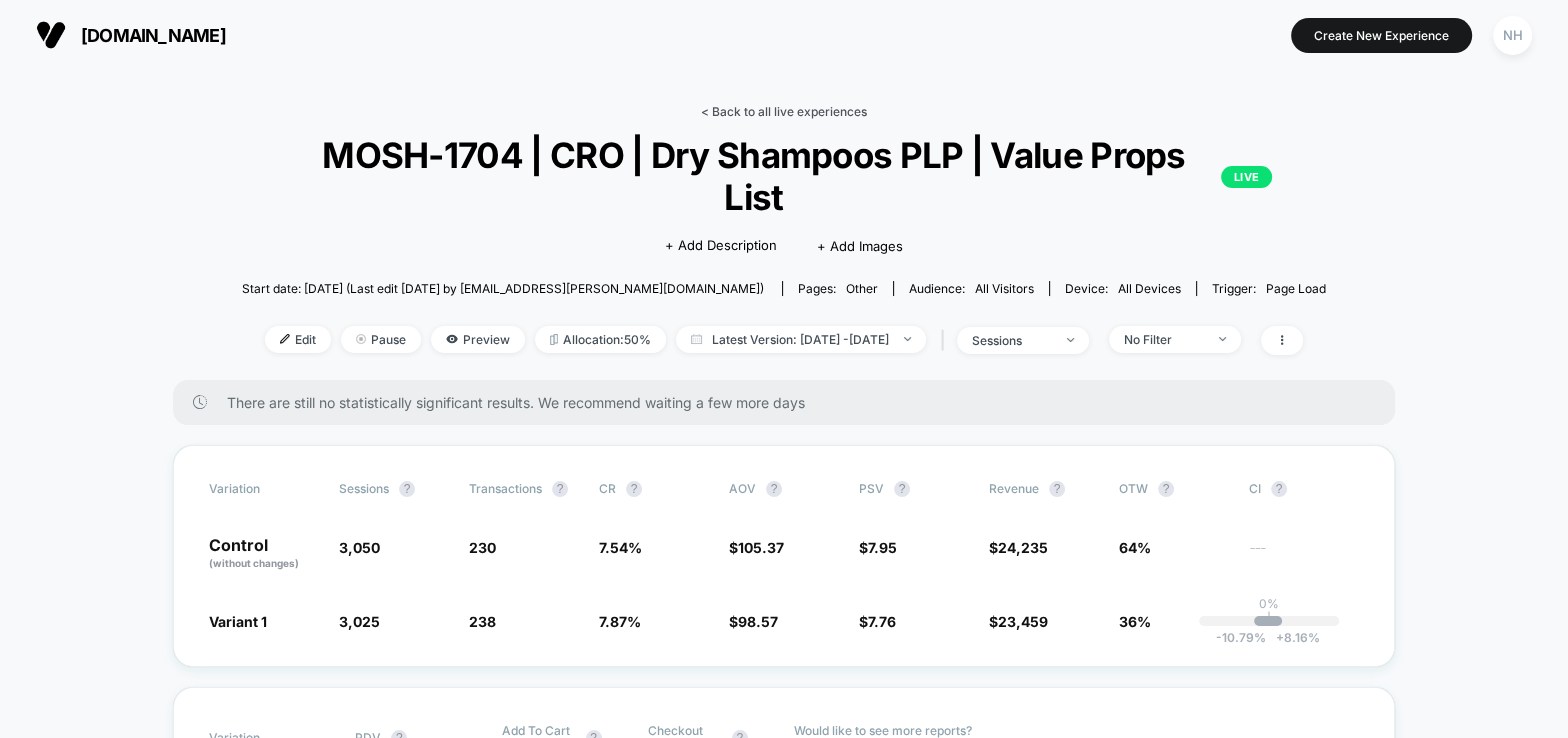 click on "< Back to all live experiences" at bounding box center [784, 111] 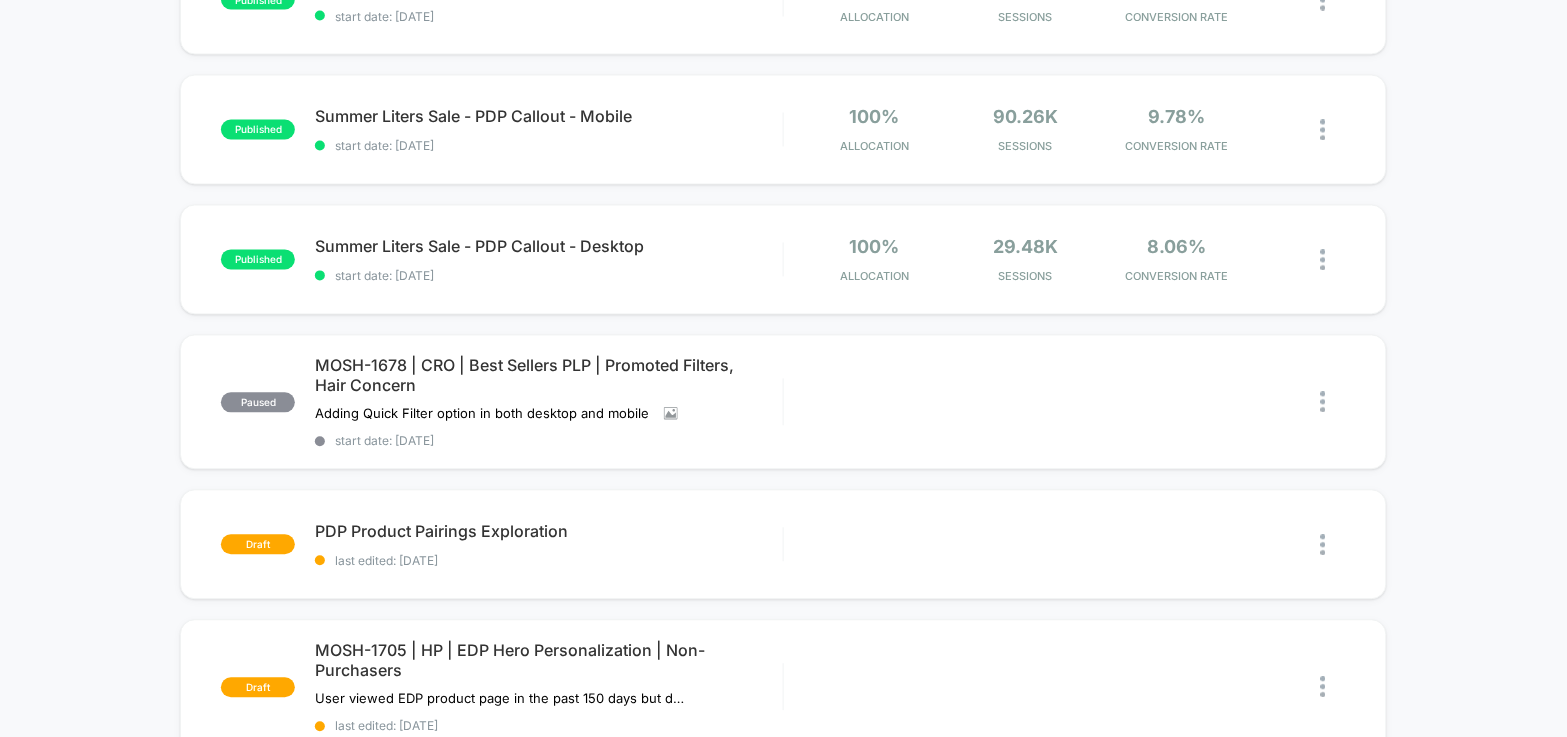 scroll, scrollTop: 977, scrollLeft: 0, axis: vertical 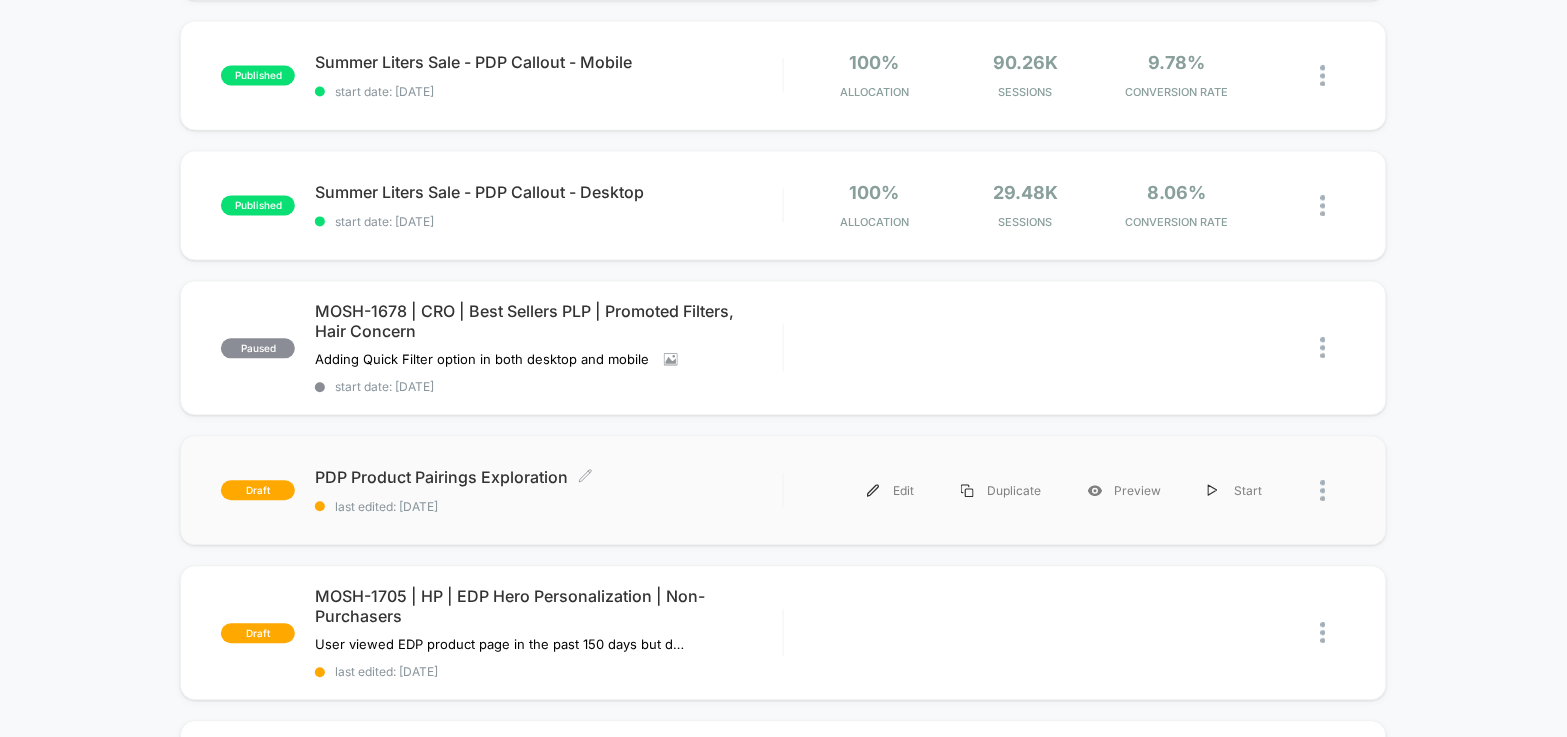click on "PDP Product Pairings Exploration Click to edit experience details" at bounding box center (549, 478) 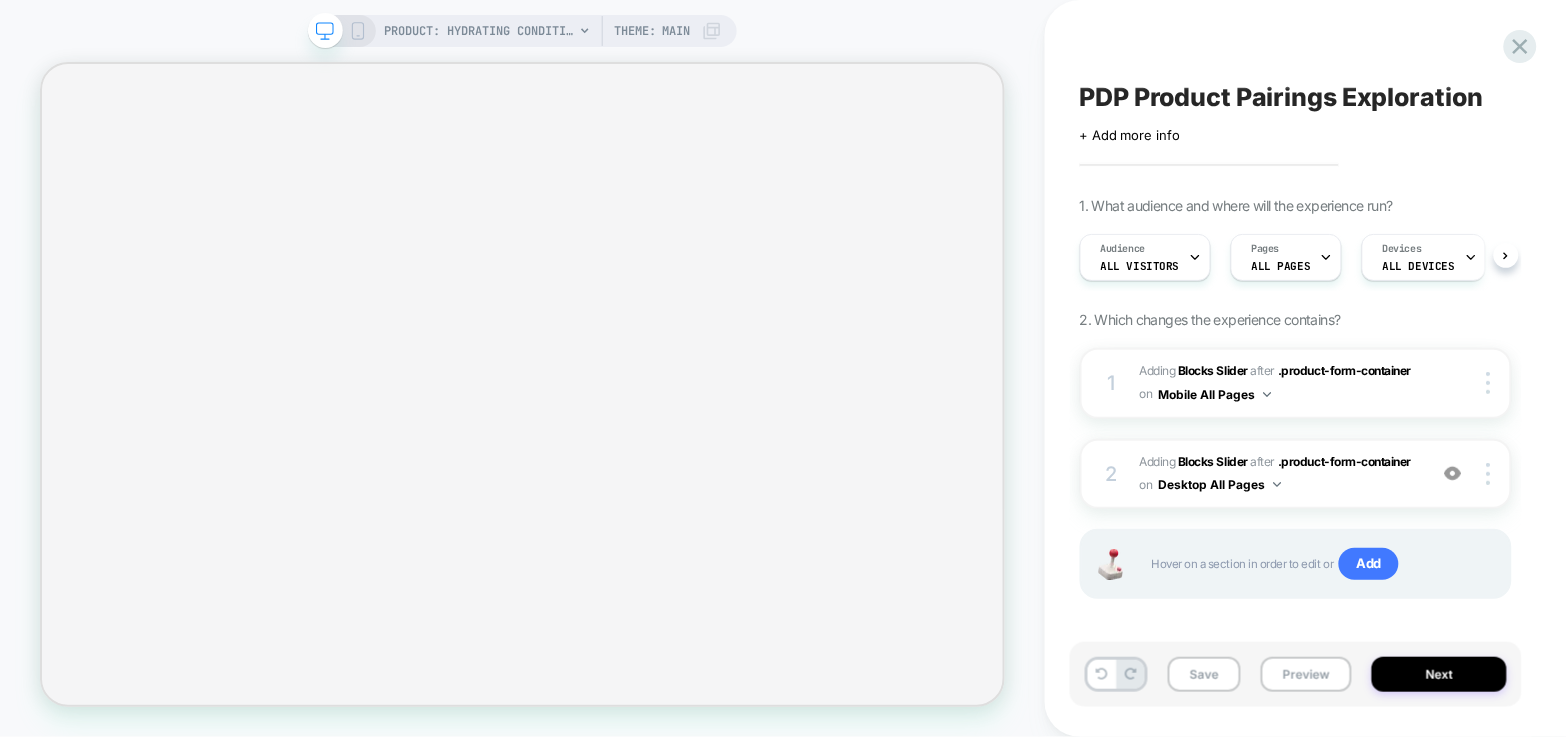 scroll, scrollTop: 0, scrollLeft: 1, axis: horizontal 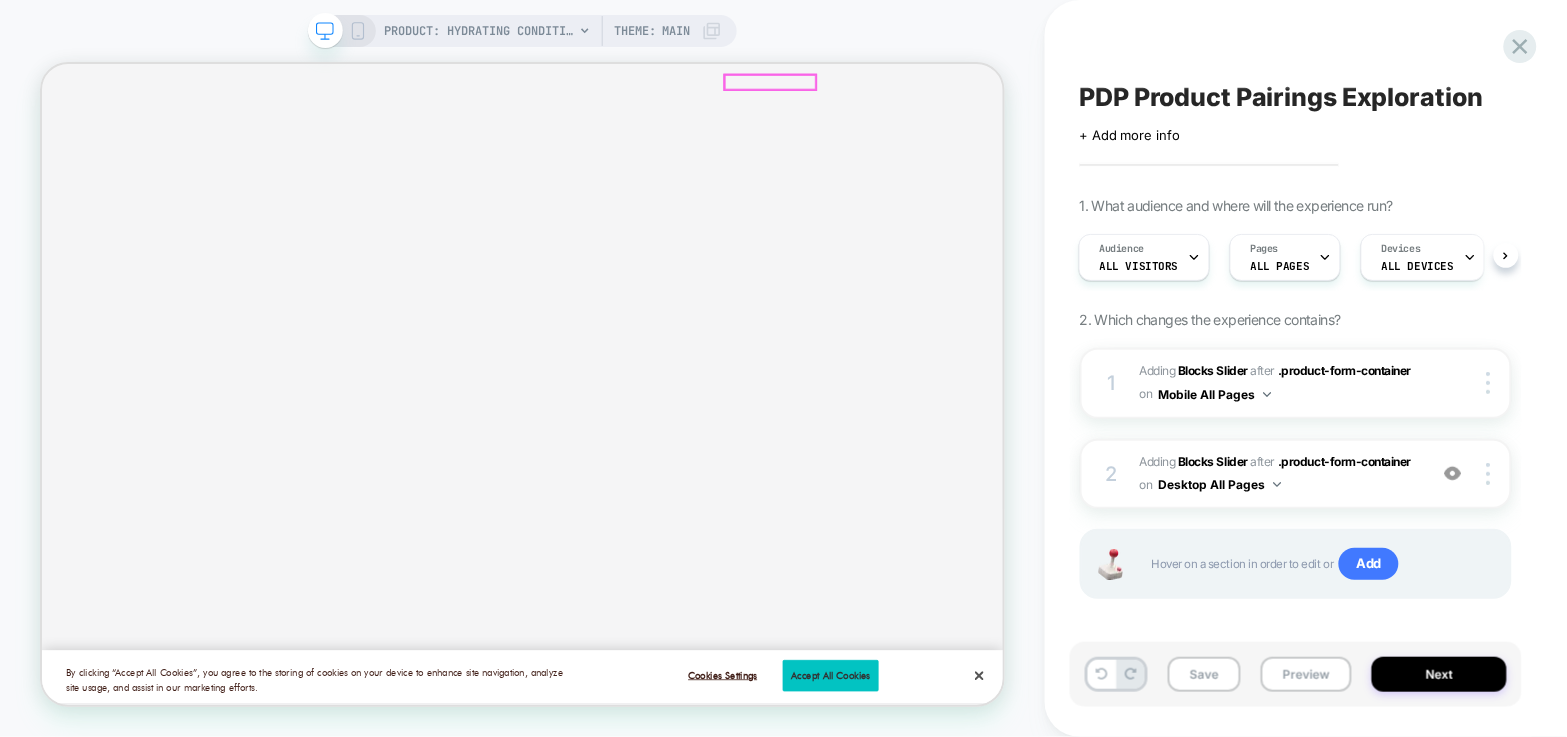 click 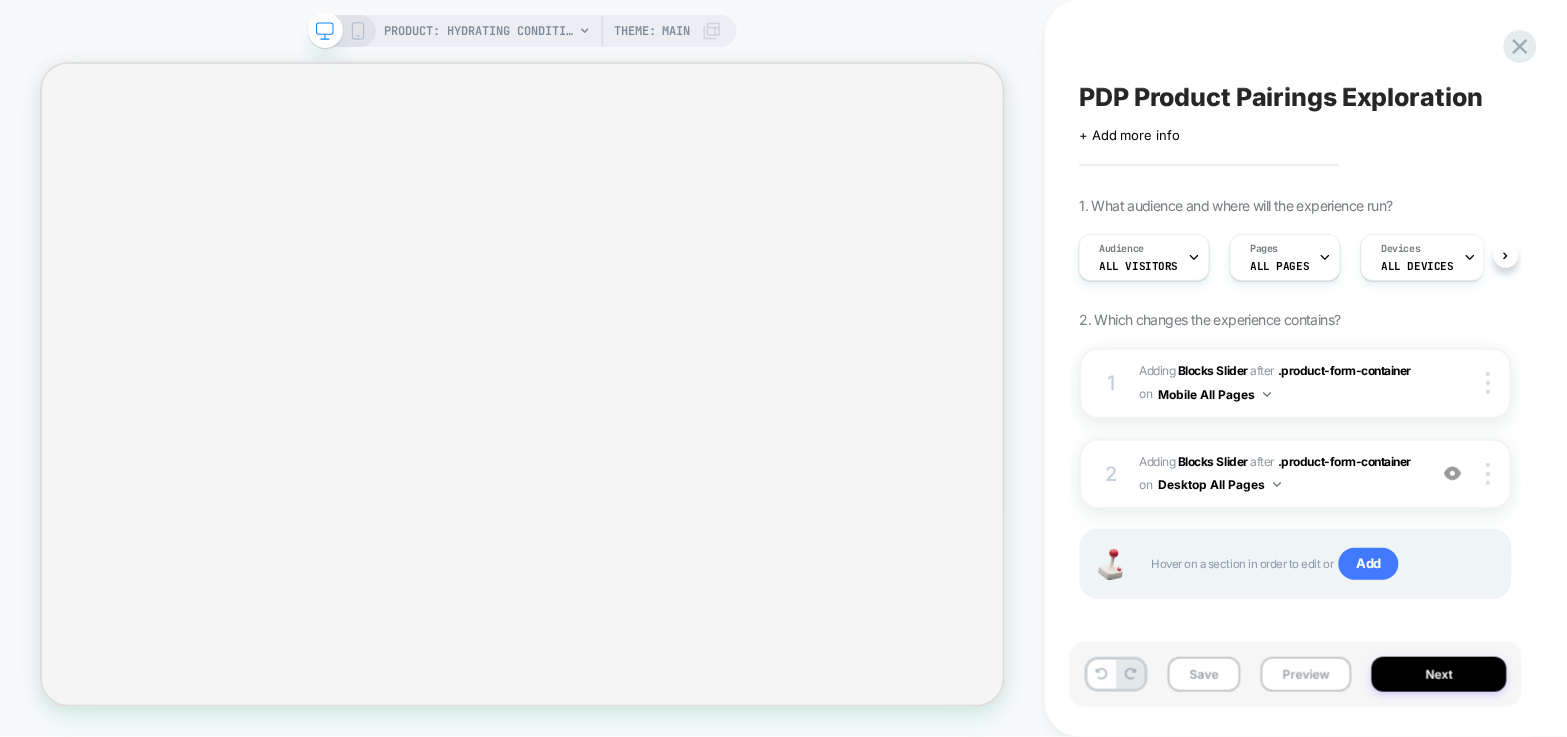 scroll, scrollTop: 535, scrollLeft: 0, axis: vertical 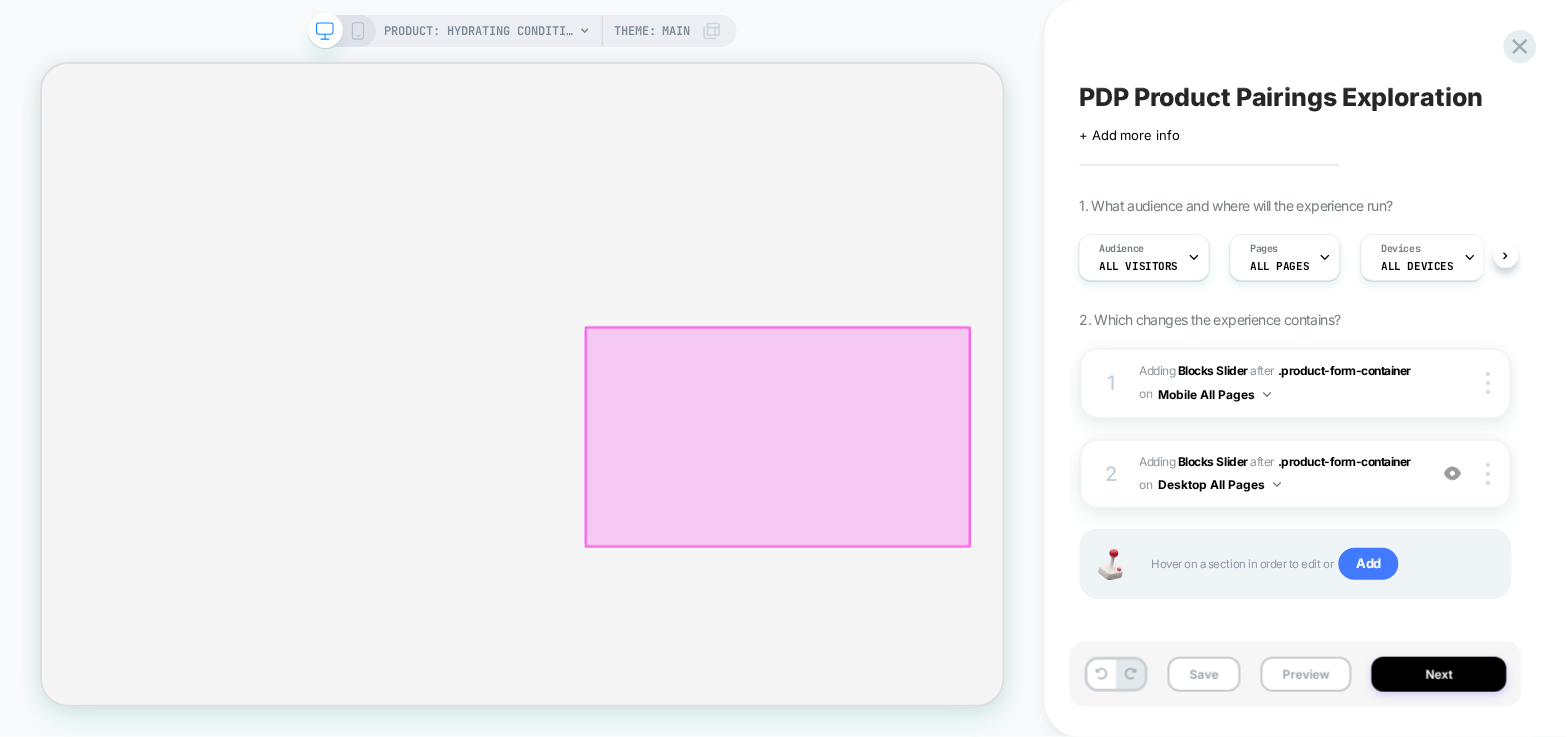 click at bounding box center [1023, 560] 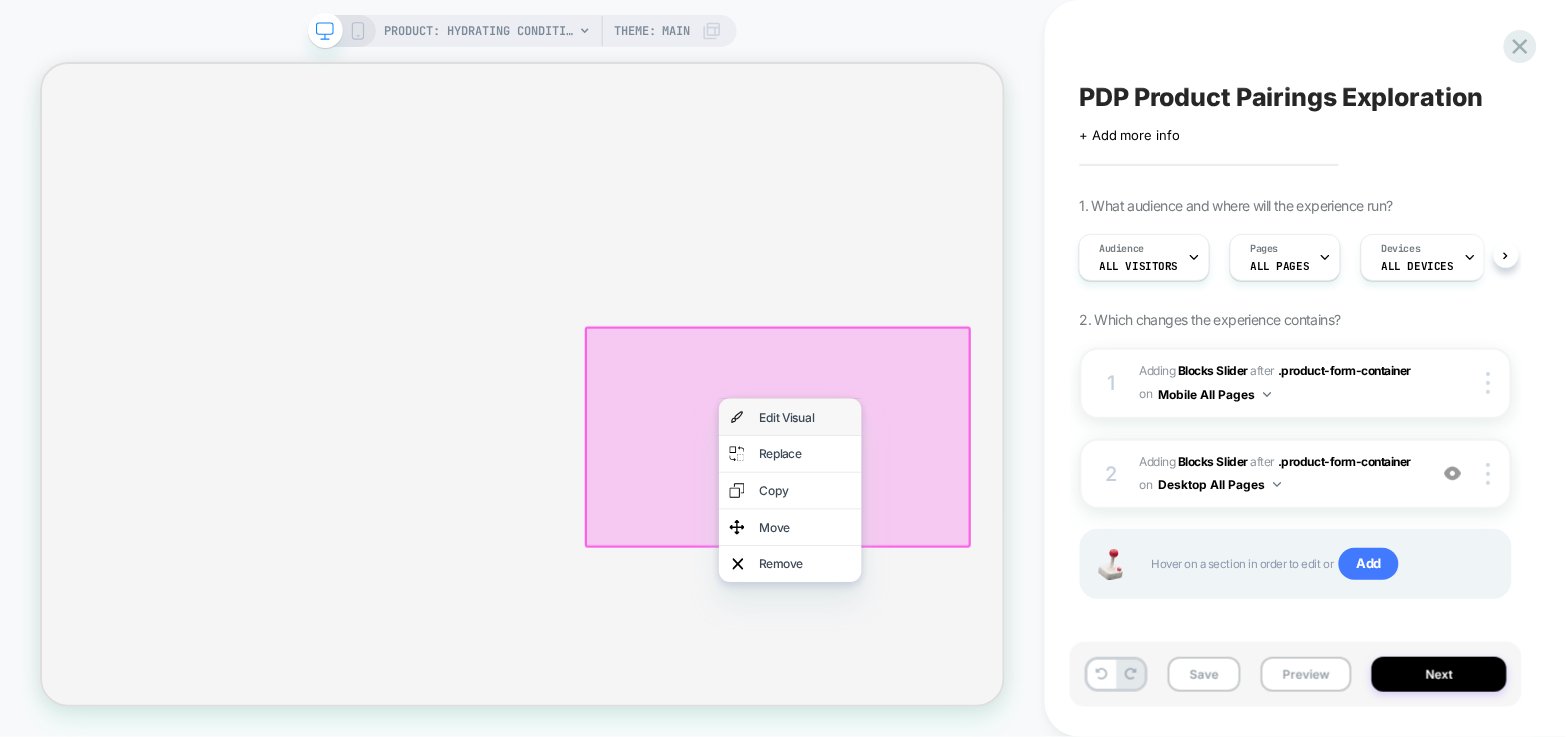 click on "Edit Visual" at bounding box center [1059, 534] 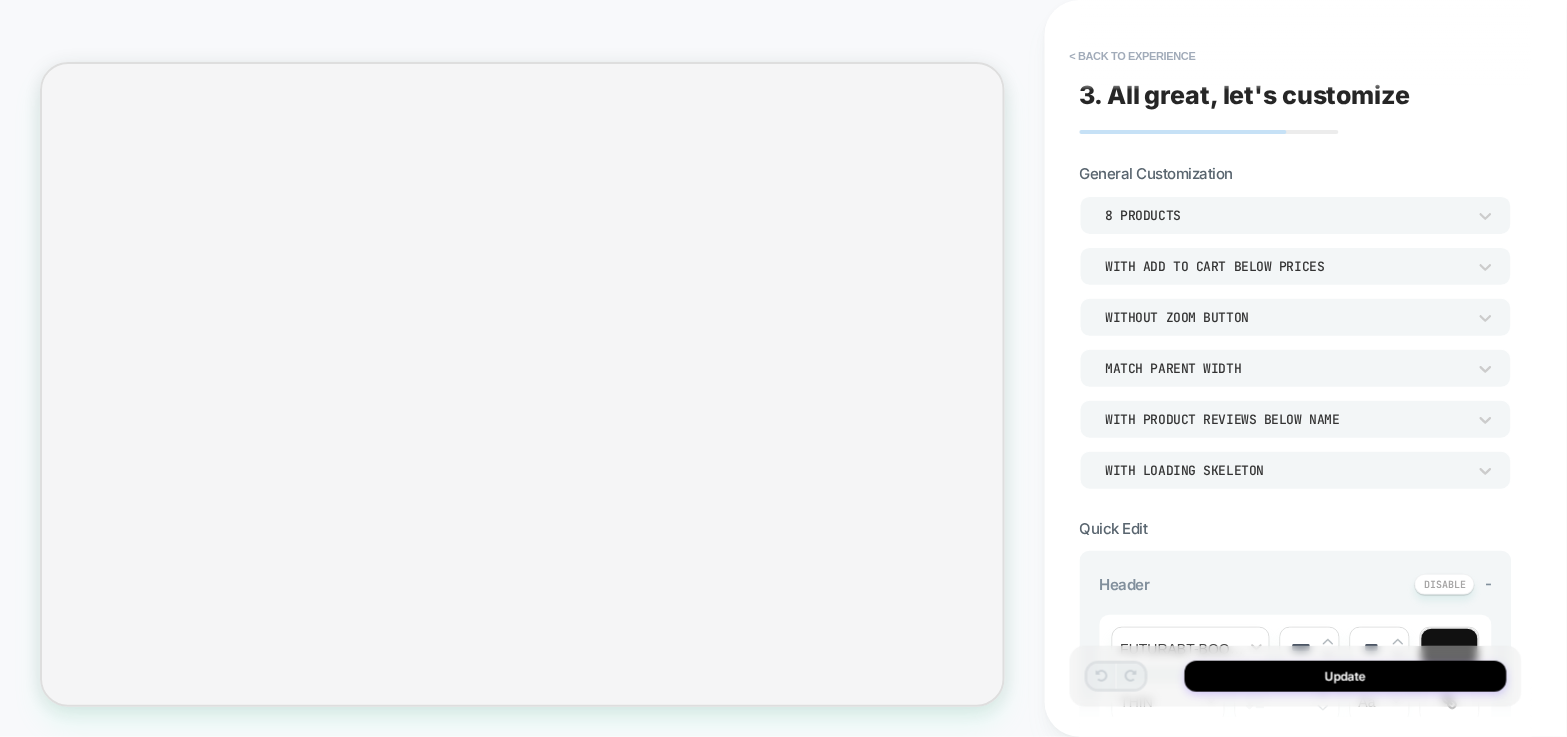 scroll, scrollTop: 603, scrollLeft: 0, axis: vertical 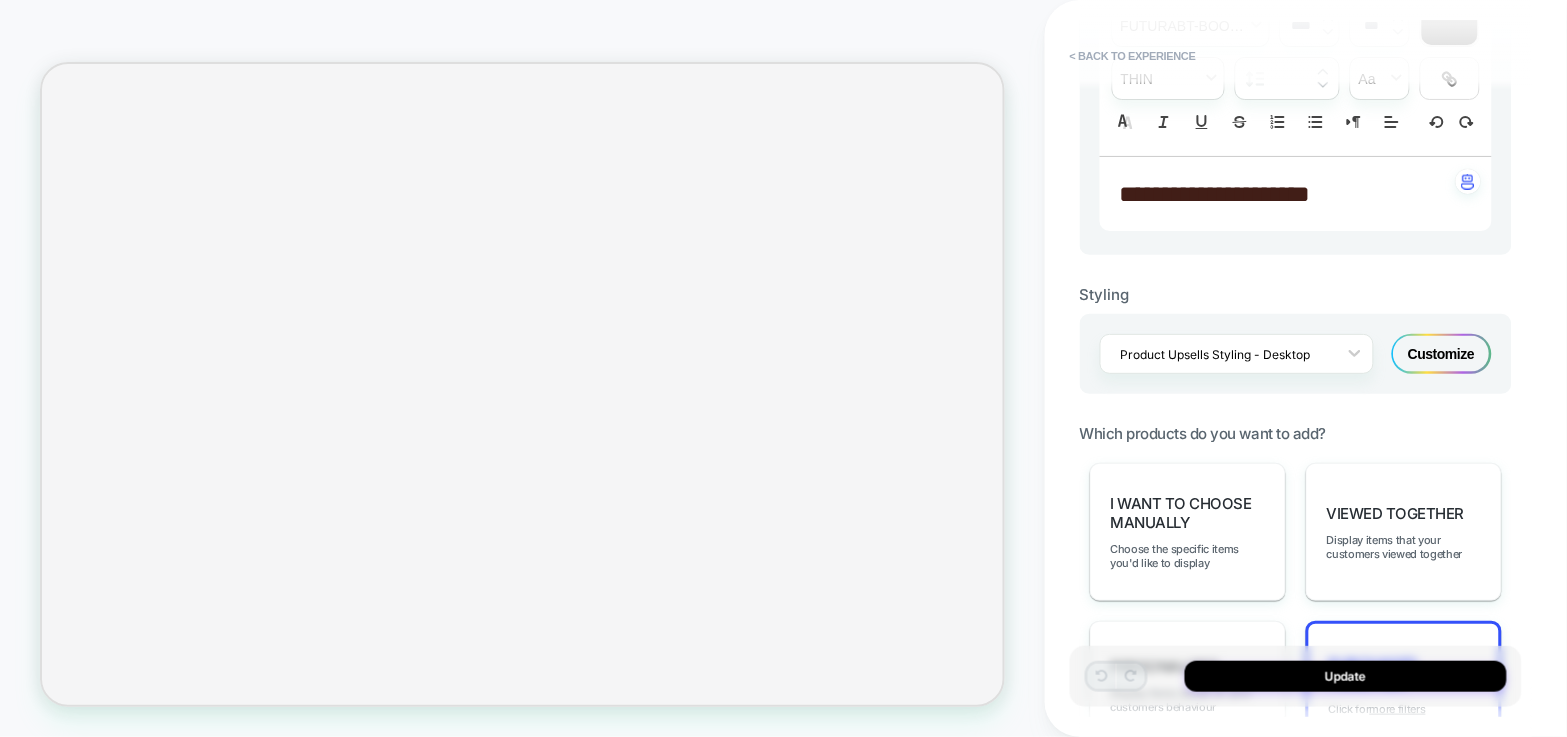 click on "Customize" at bounding box center (1442, 354) 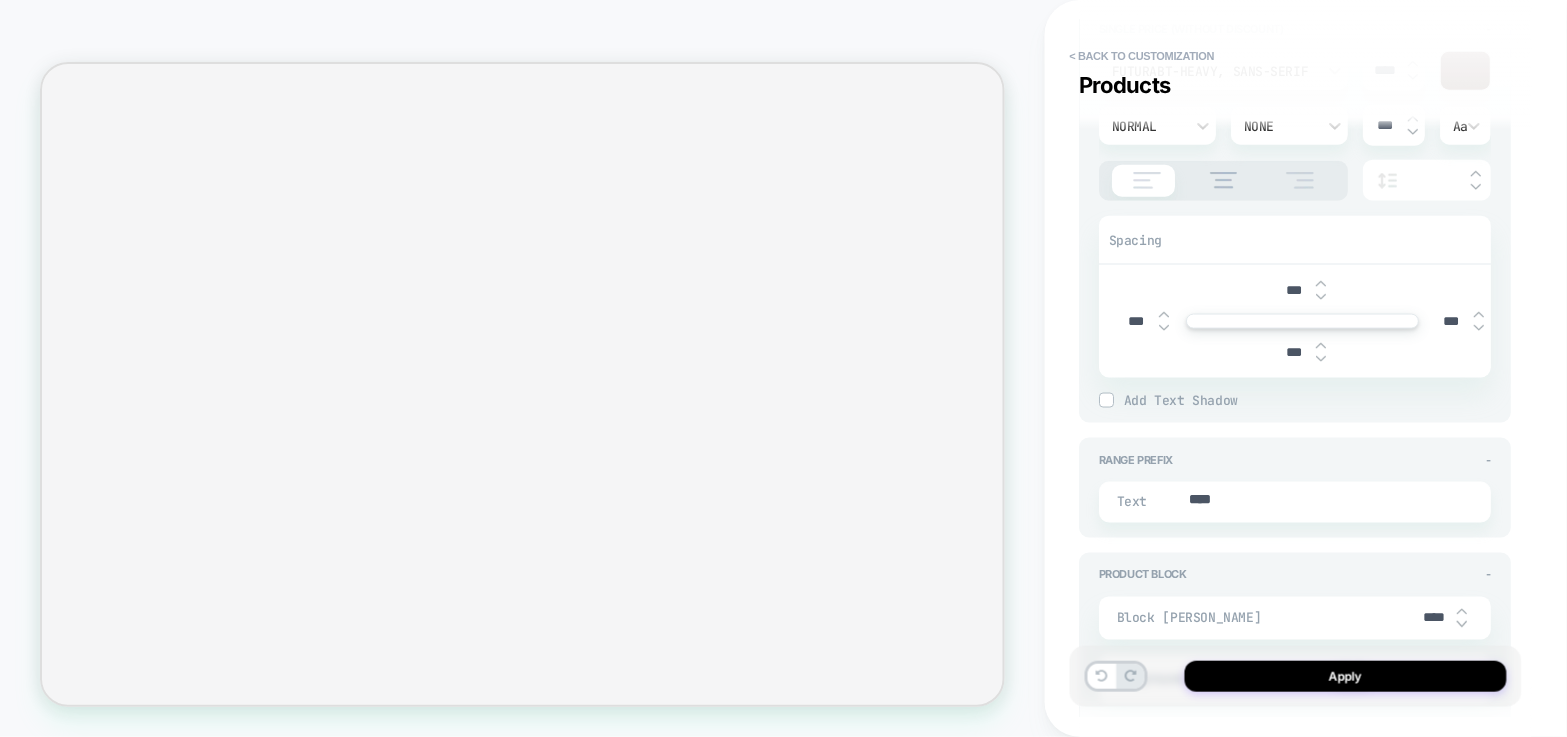 scroll, scrollTop: 2575, scrollLeft: 0, axis: vertical 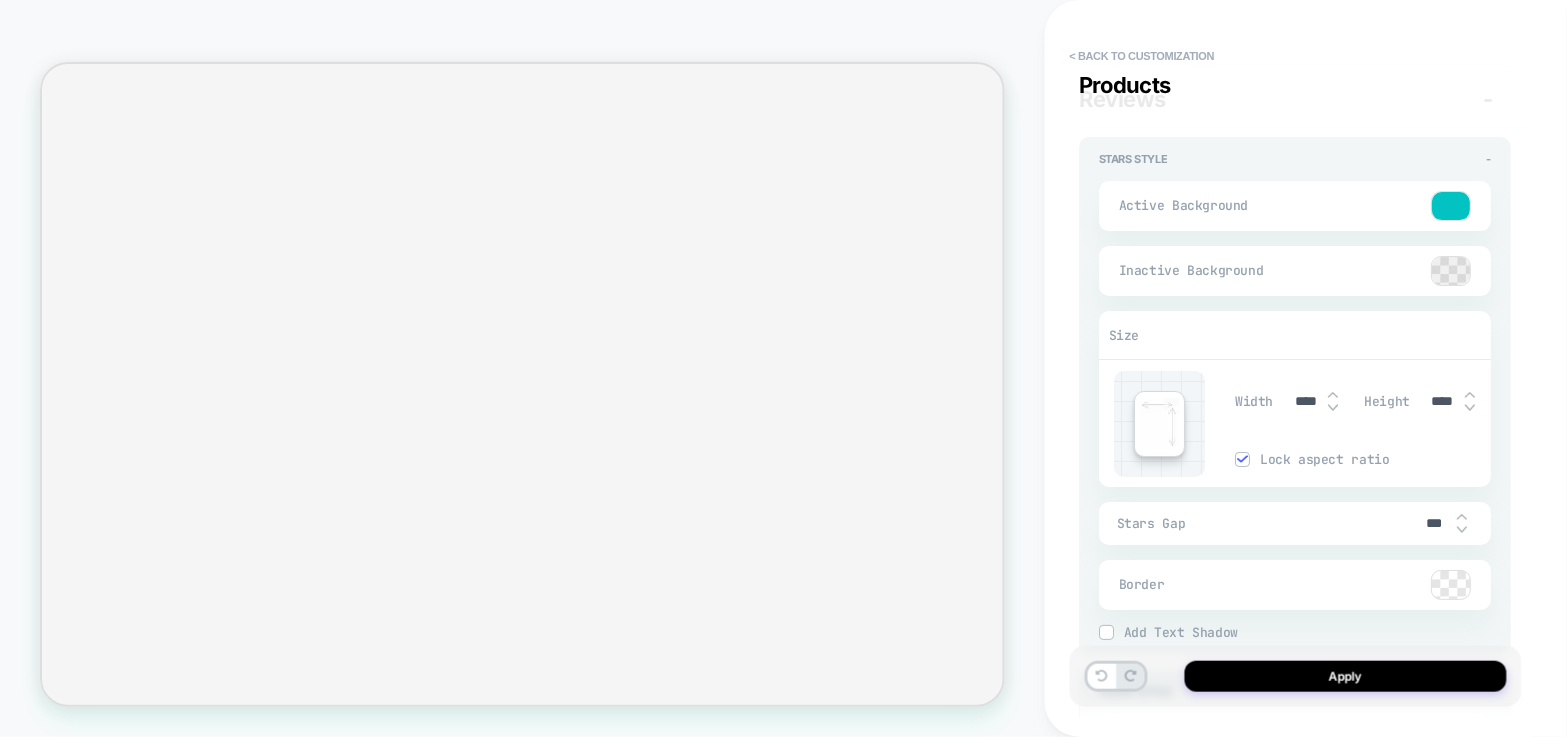 type on "*" 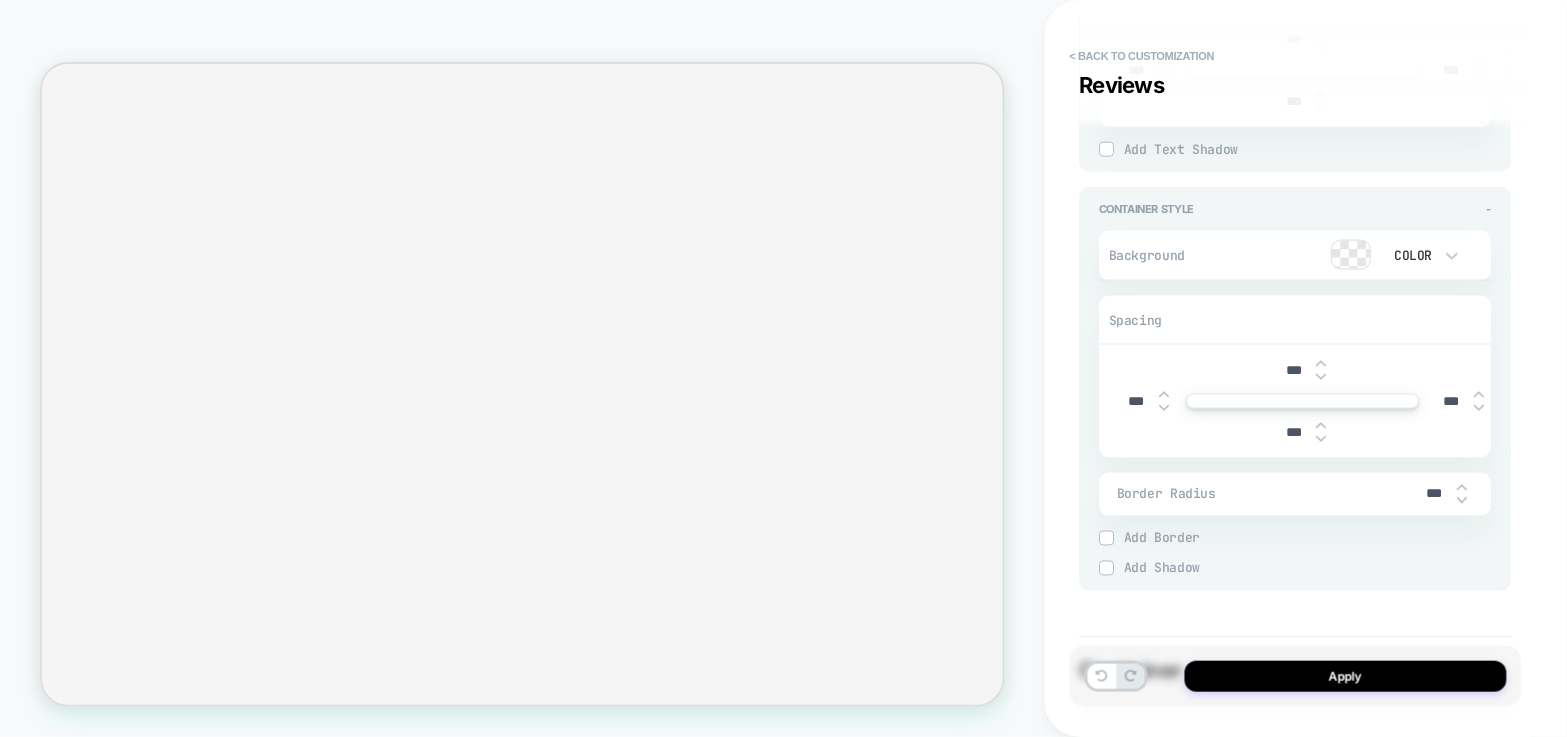 scroll, scrollTop: 4665, scrollLeft: 0, axis: vertical 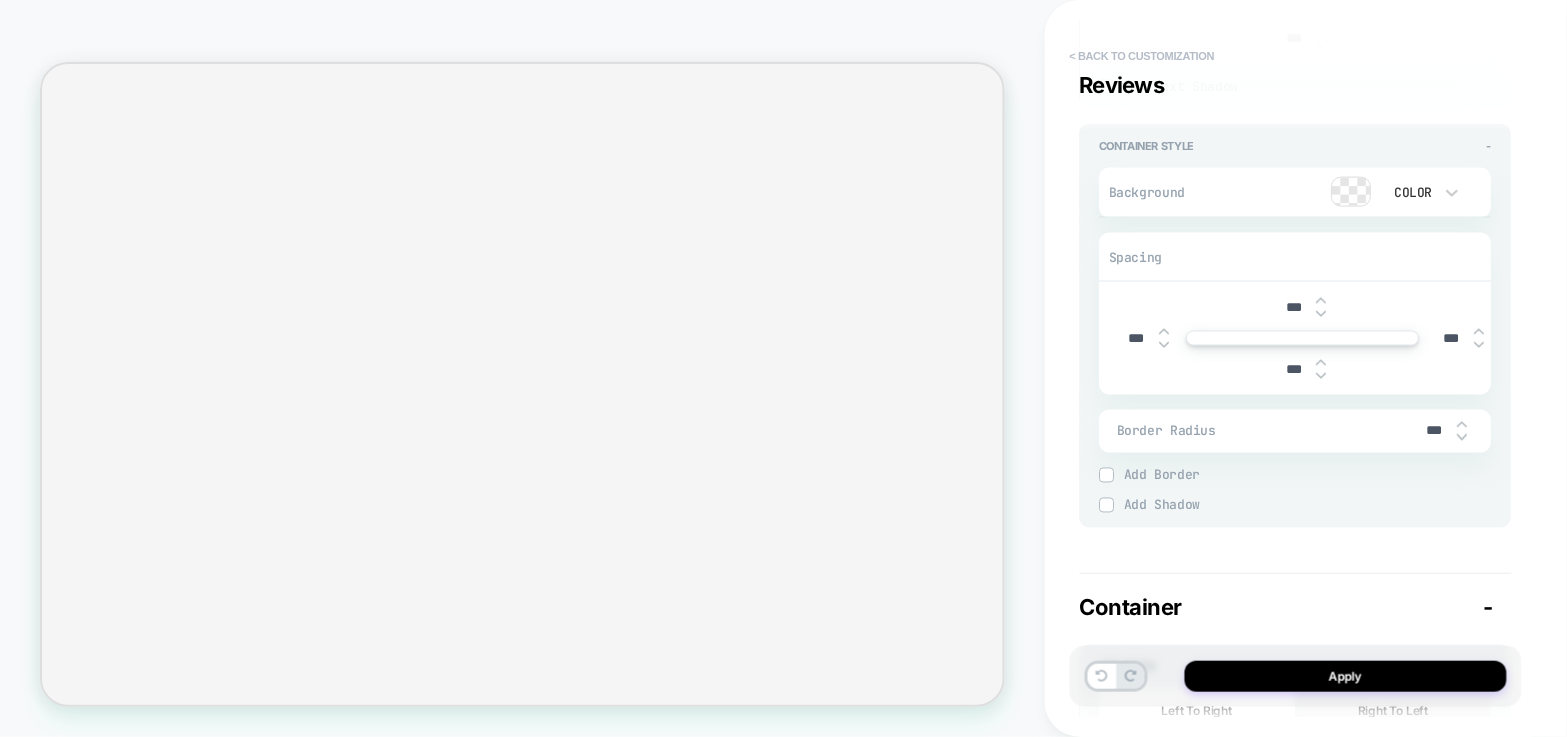 click on "< Back to customization" at bounding box center [1142, 56] 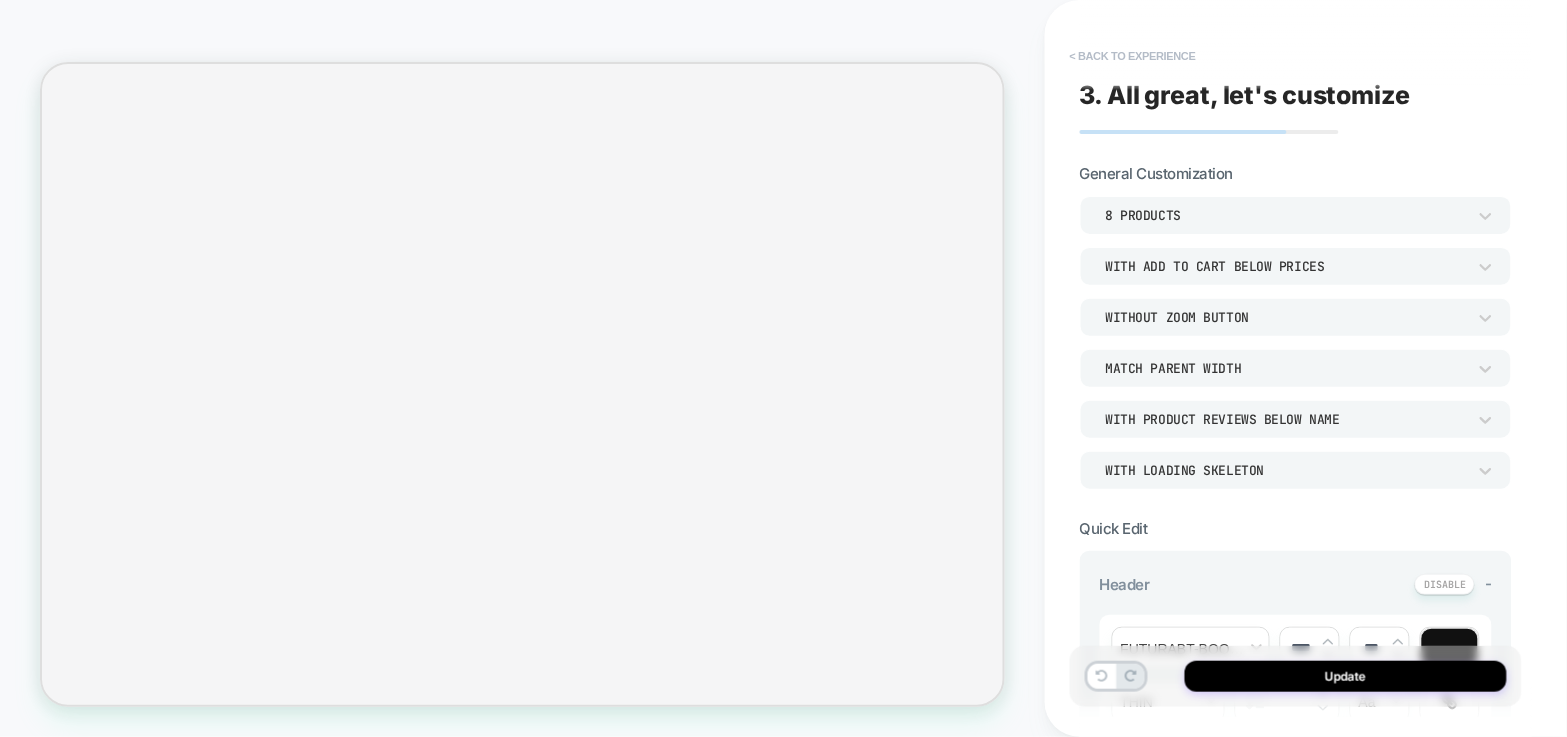 click on "< Back to experience" at bounding box center (1133, 56) 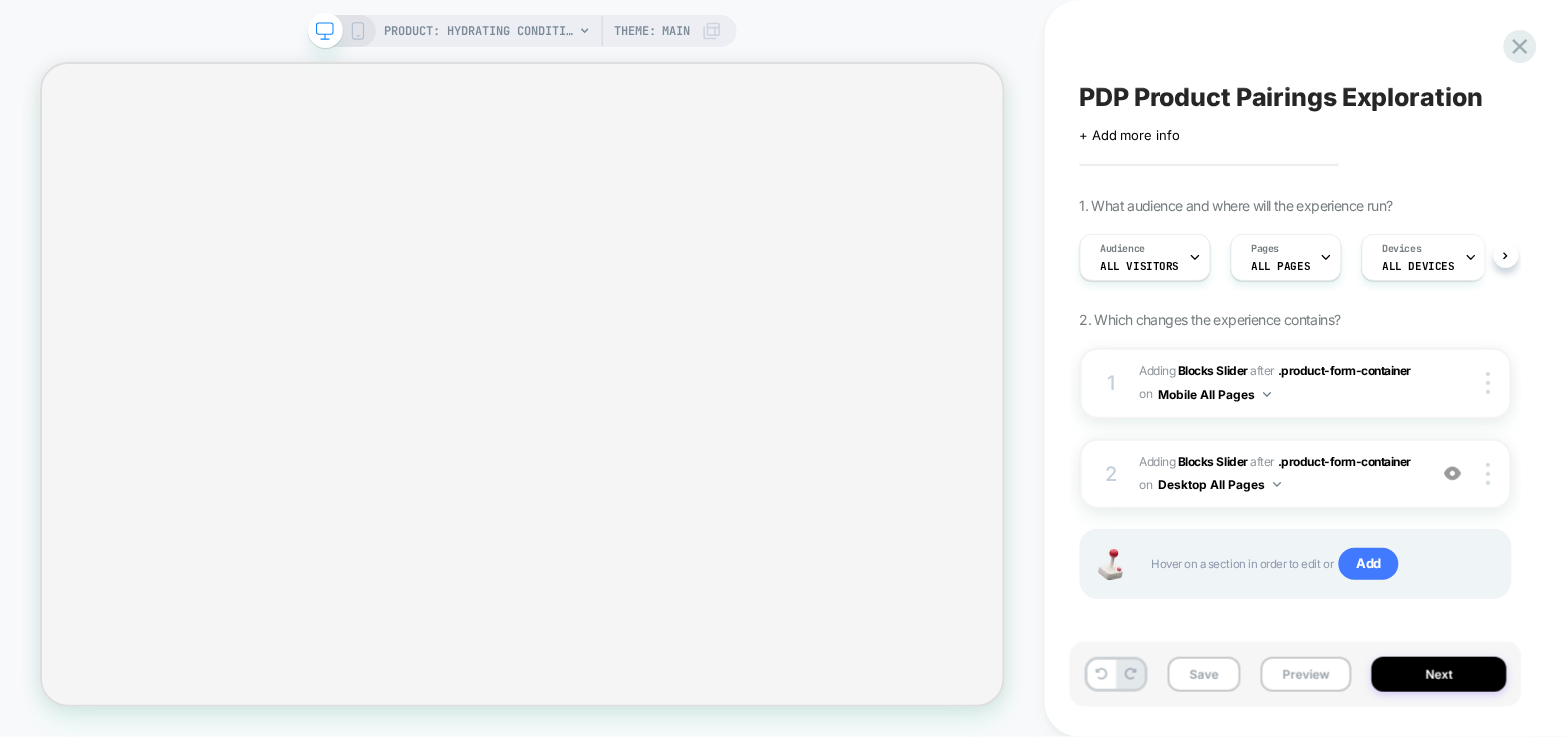 scroll, scrollTop: 0, scrollLeft: 1, axis: horizontal 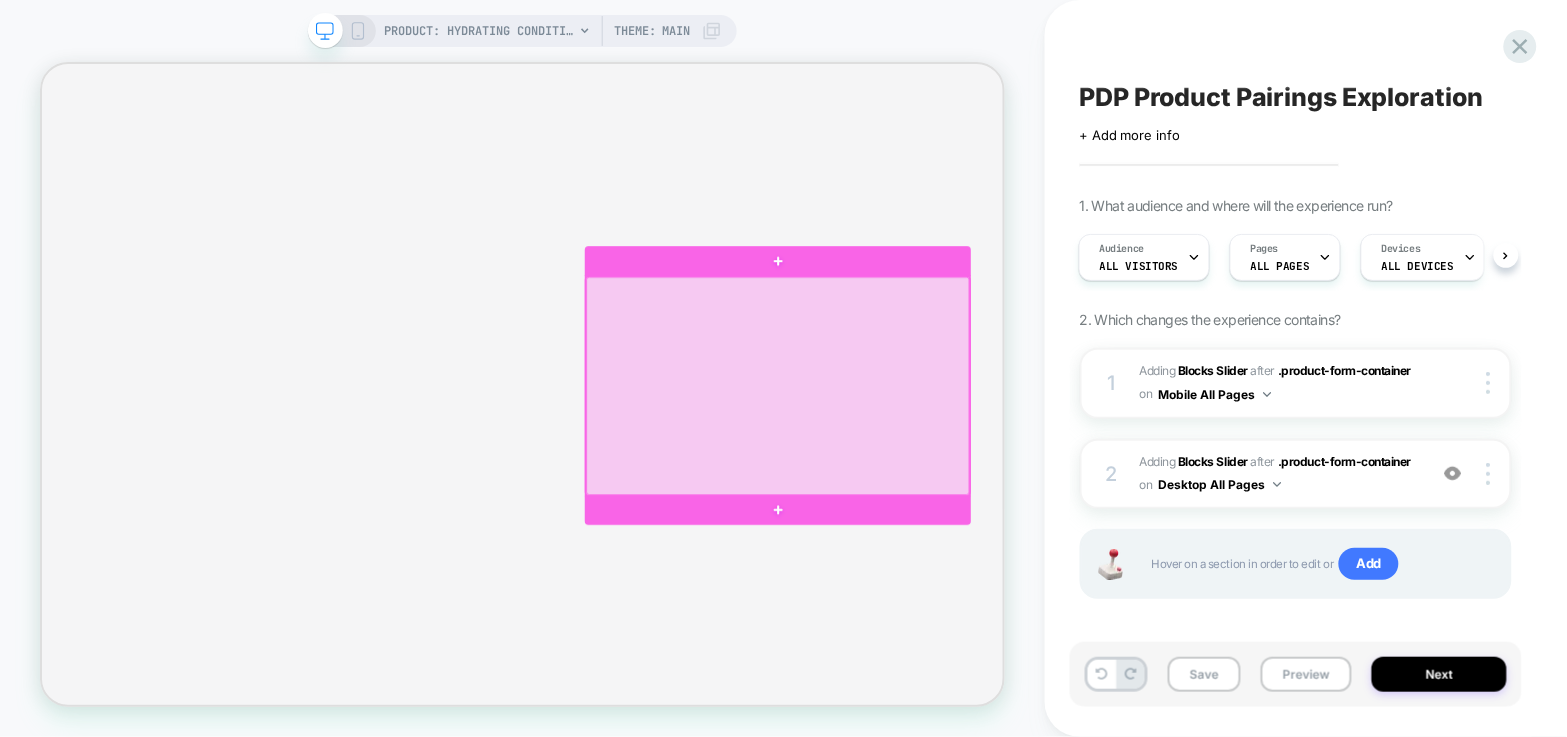 click at bounding box center [1023, 492] 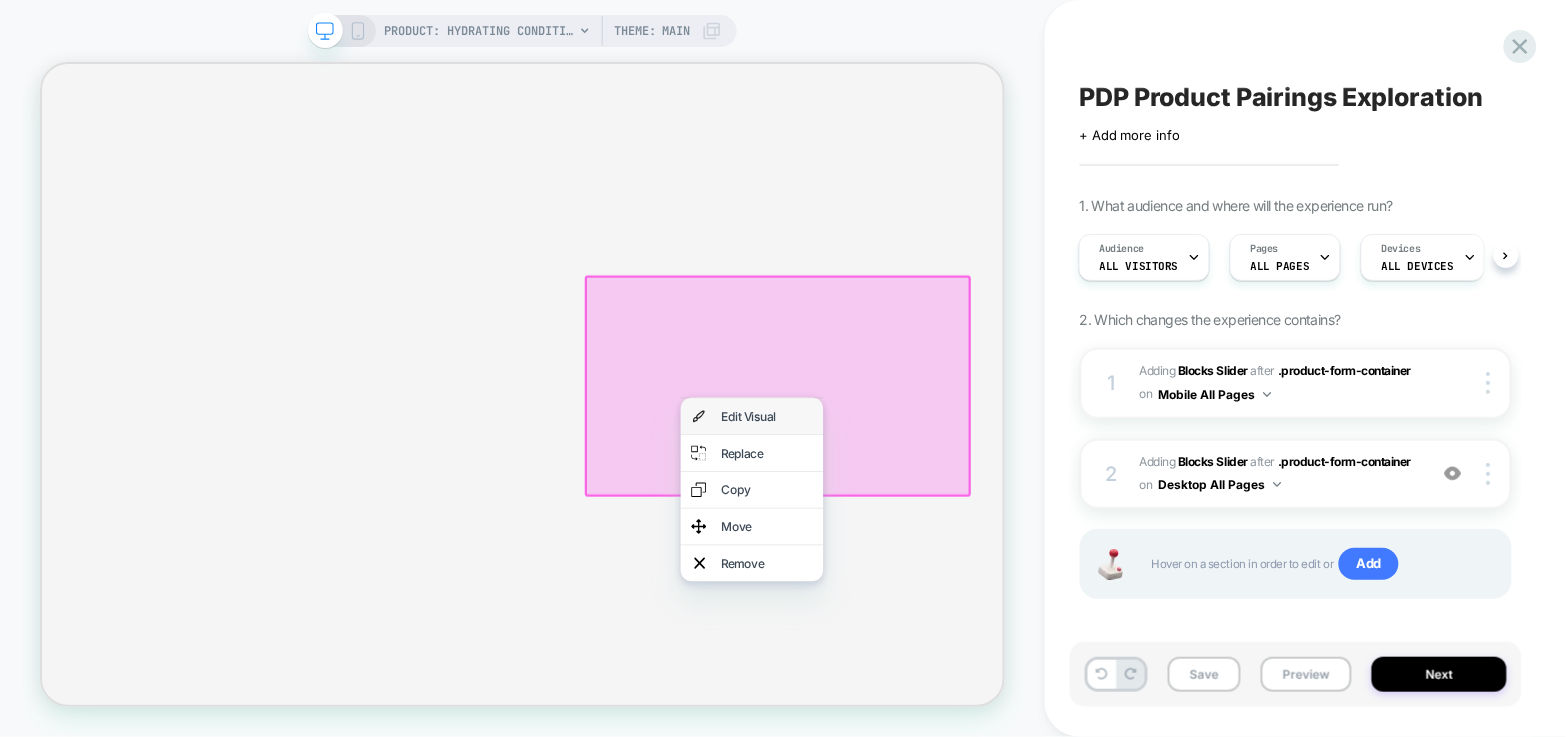 click on "Edit Visual" at bounding box center (1008, 533) 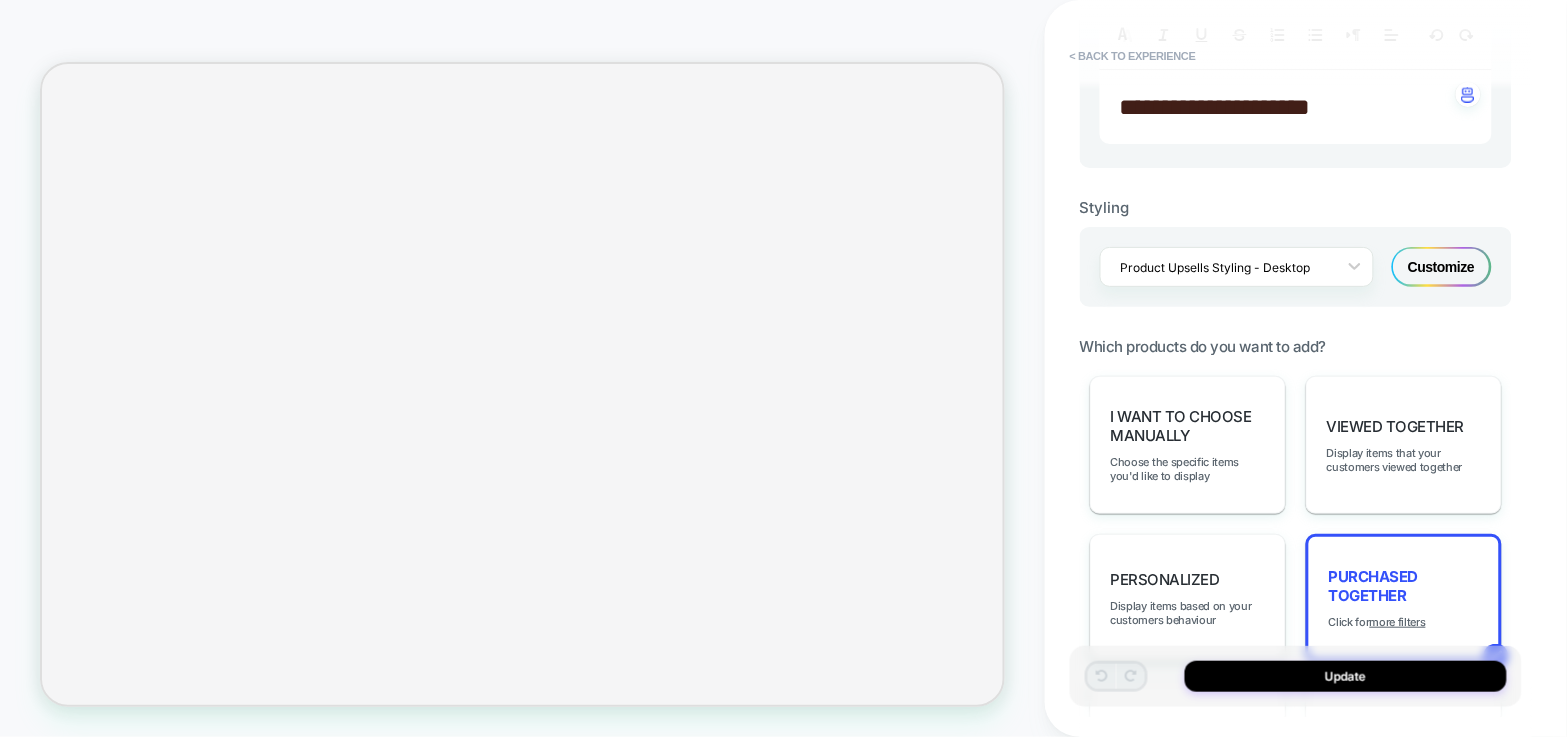 scroll, scrollTop: 738, scrollLeft: 0, axis: vertical 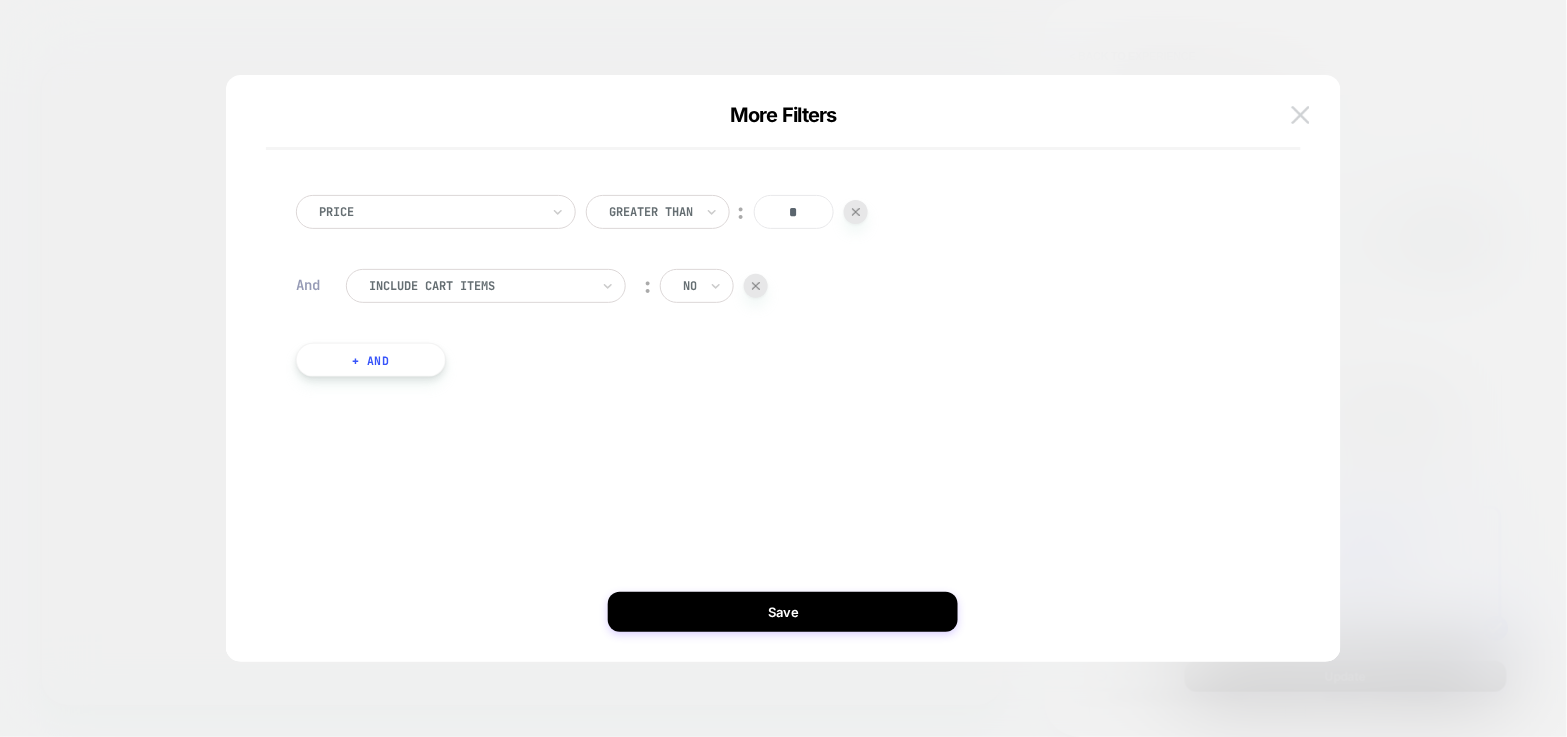 click at bounding box center [1301, 115] 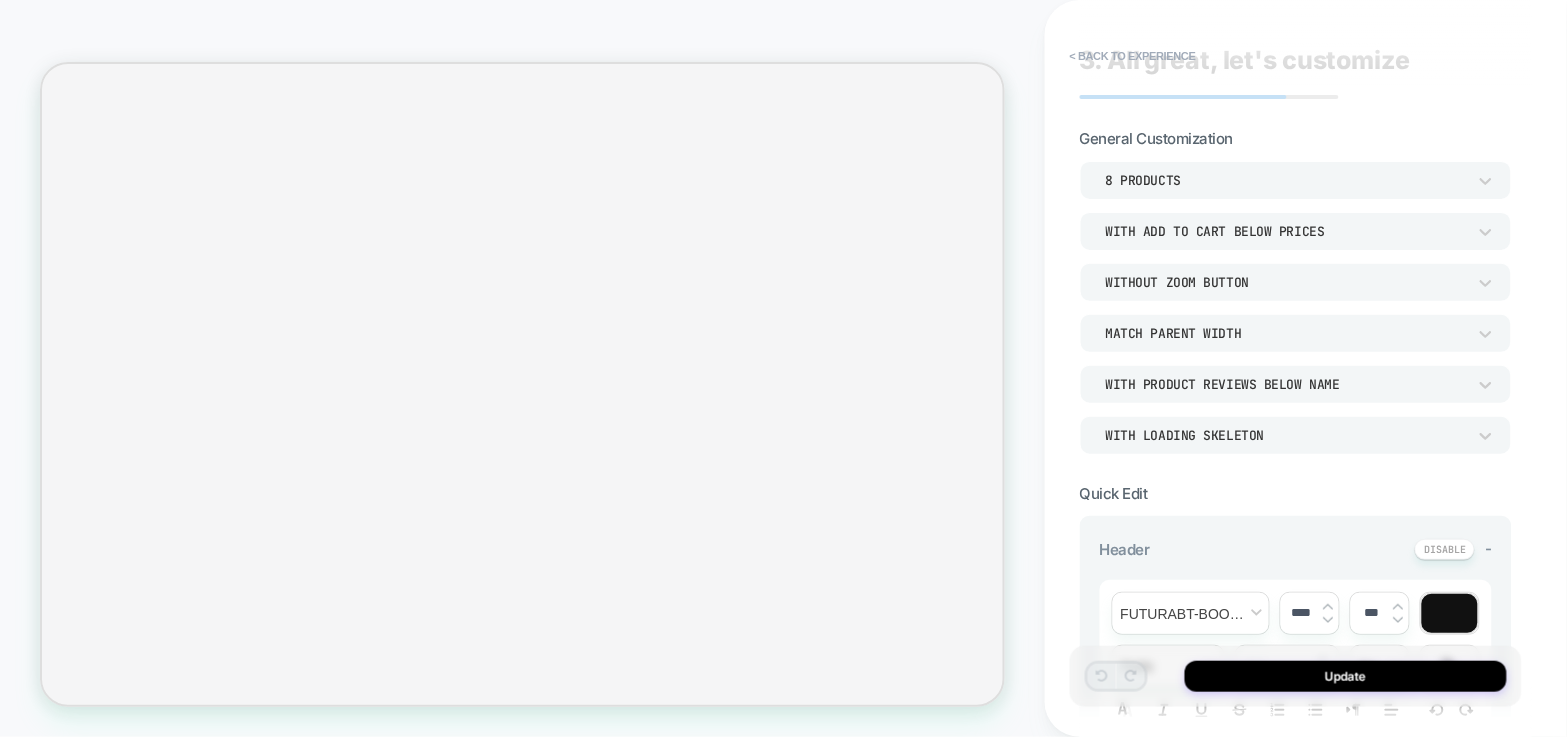 scroll, scrollTop: 0, scrollLeft: 0, axis: both 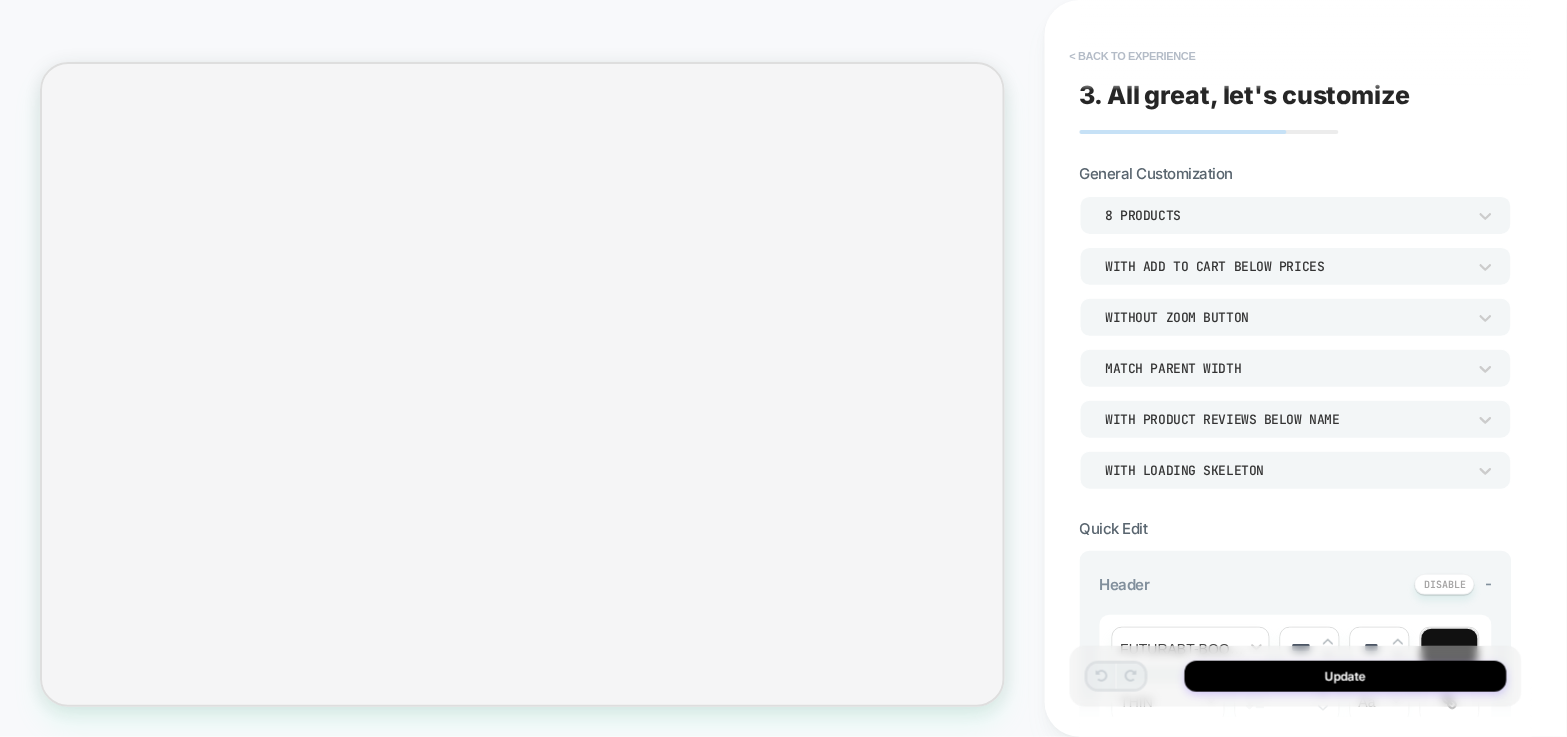click on "< Back to experience" at bounding box center (1133, 56) 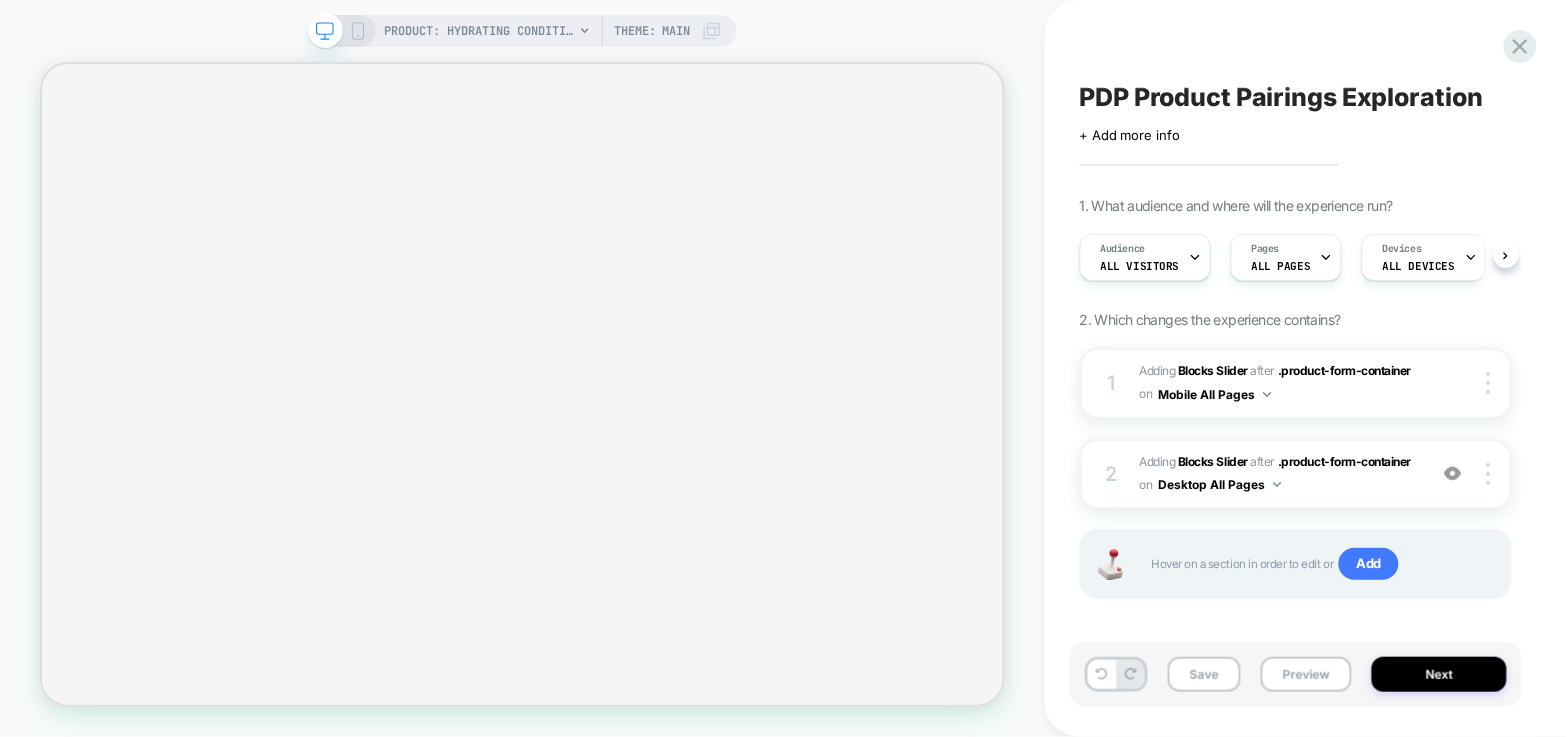 scroll, scrollTop: 0, scrollLeft: 1, axis: horizontal 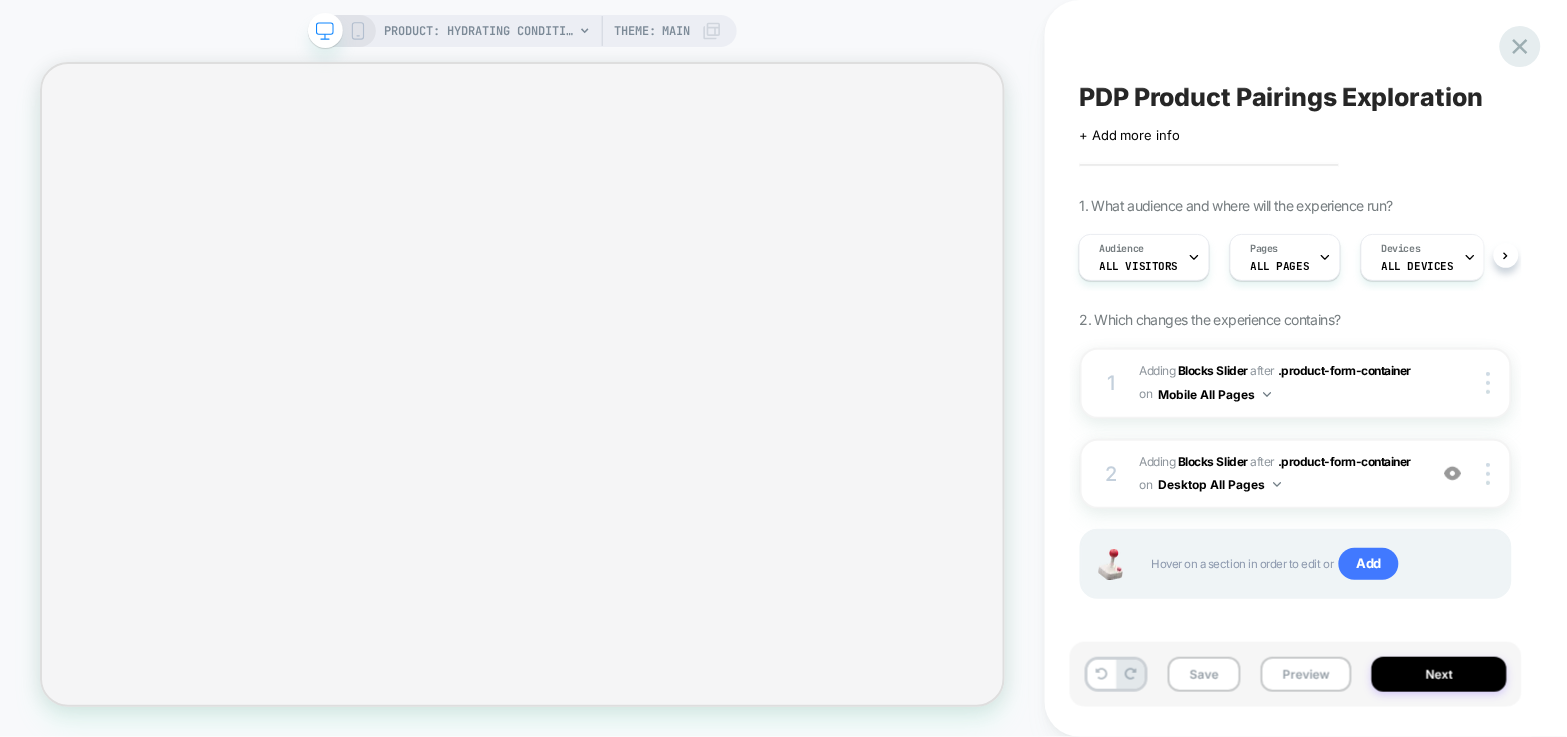 click 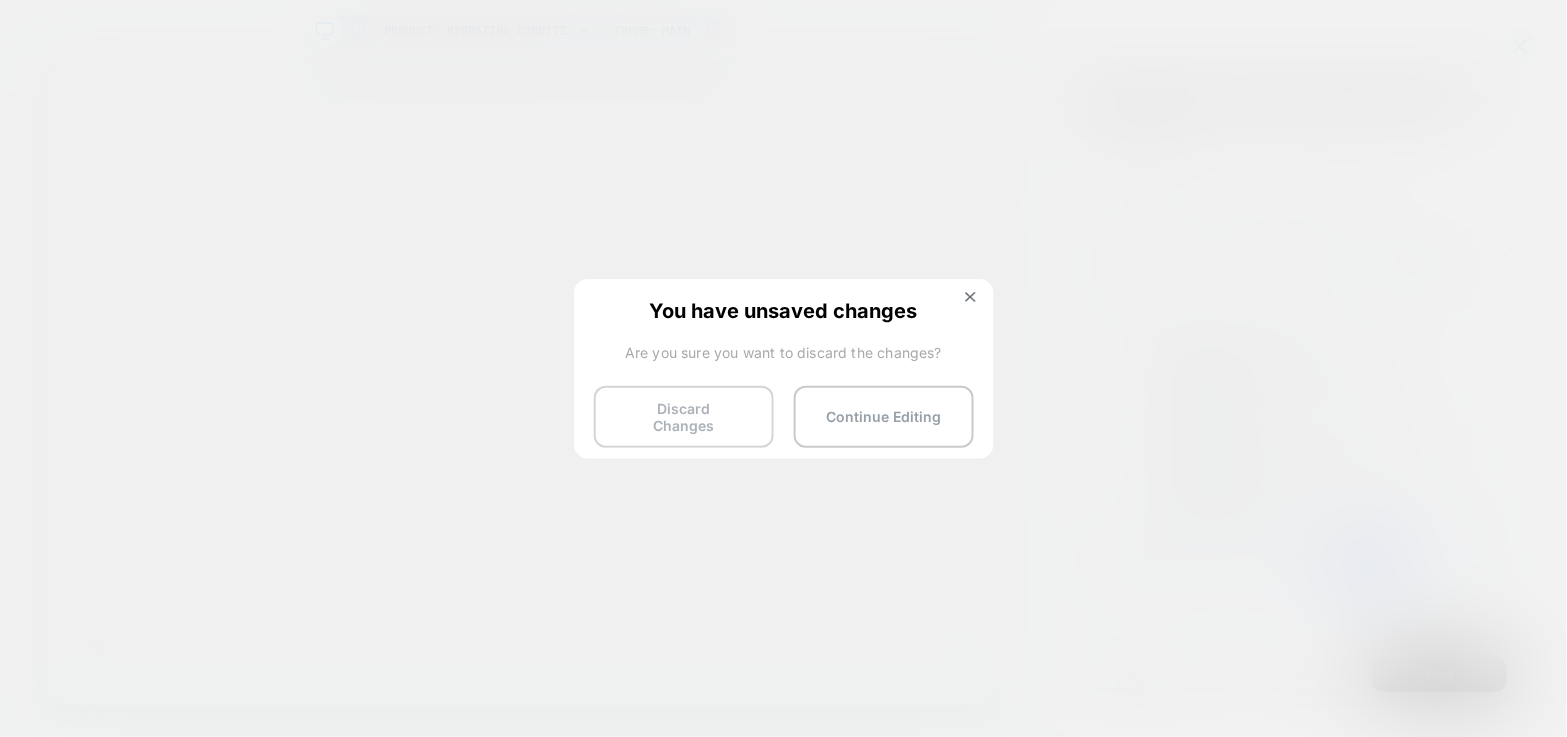 click on "Discard Changes" at bounding box center [684, 417] 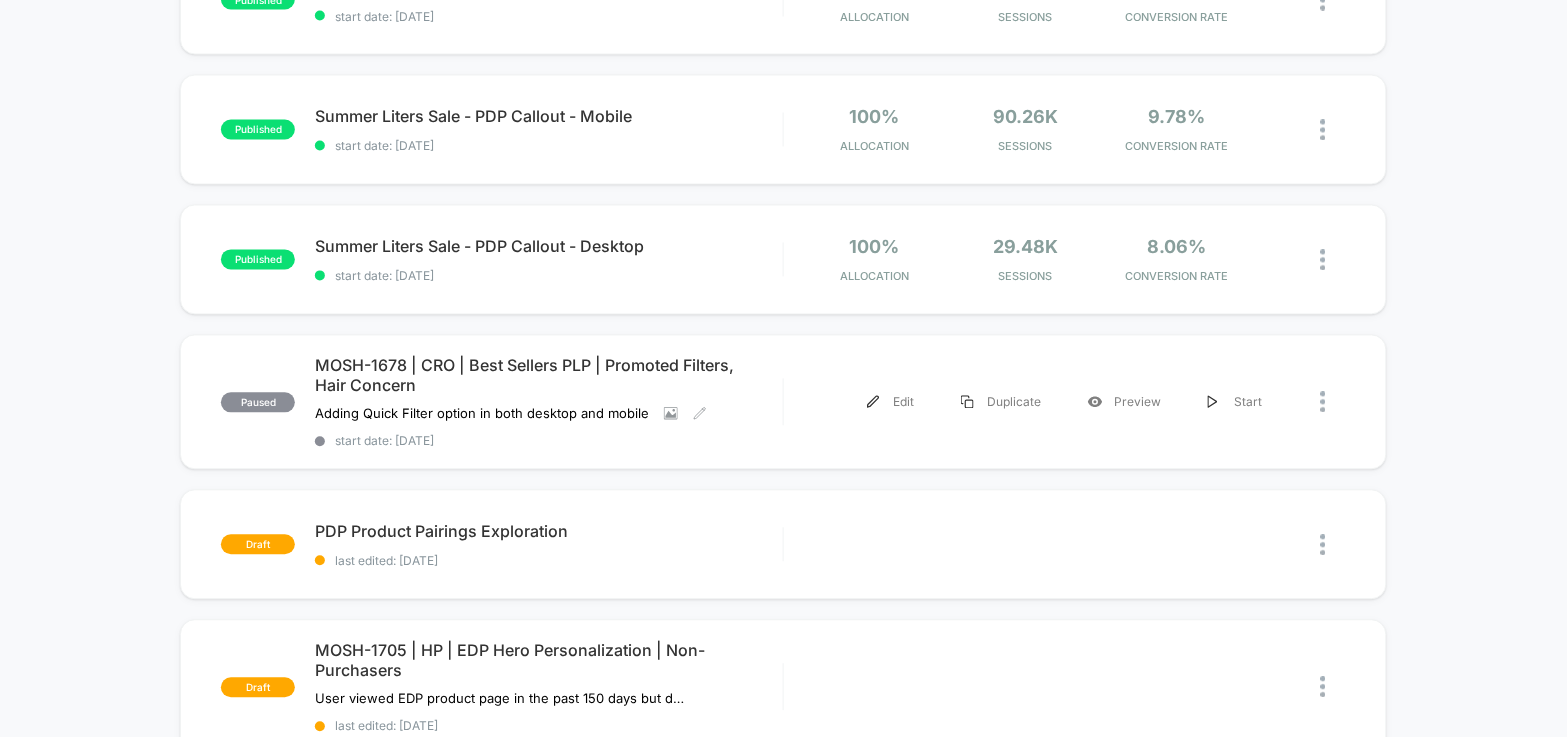 scroll, scrollTop: 925, scrollLeft: 0, axis: vertical 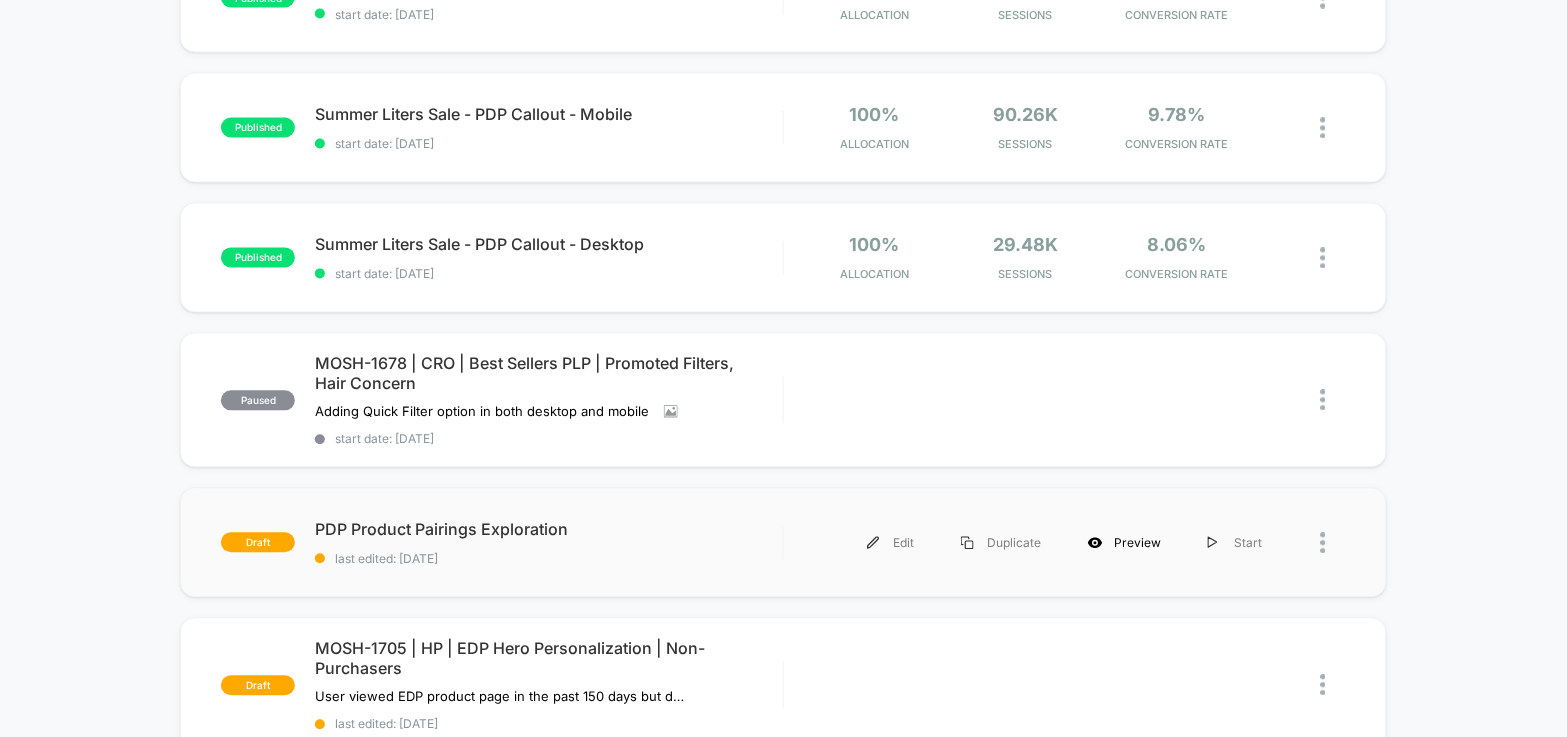 click on "Preview" at bounding box center [1125, 543] 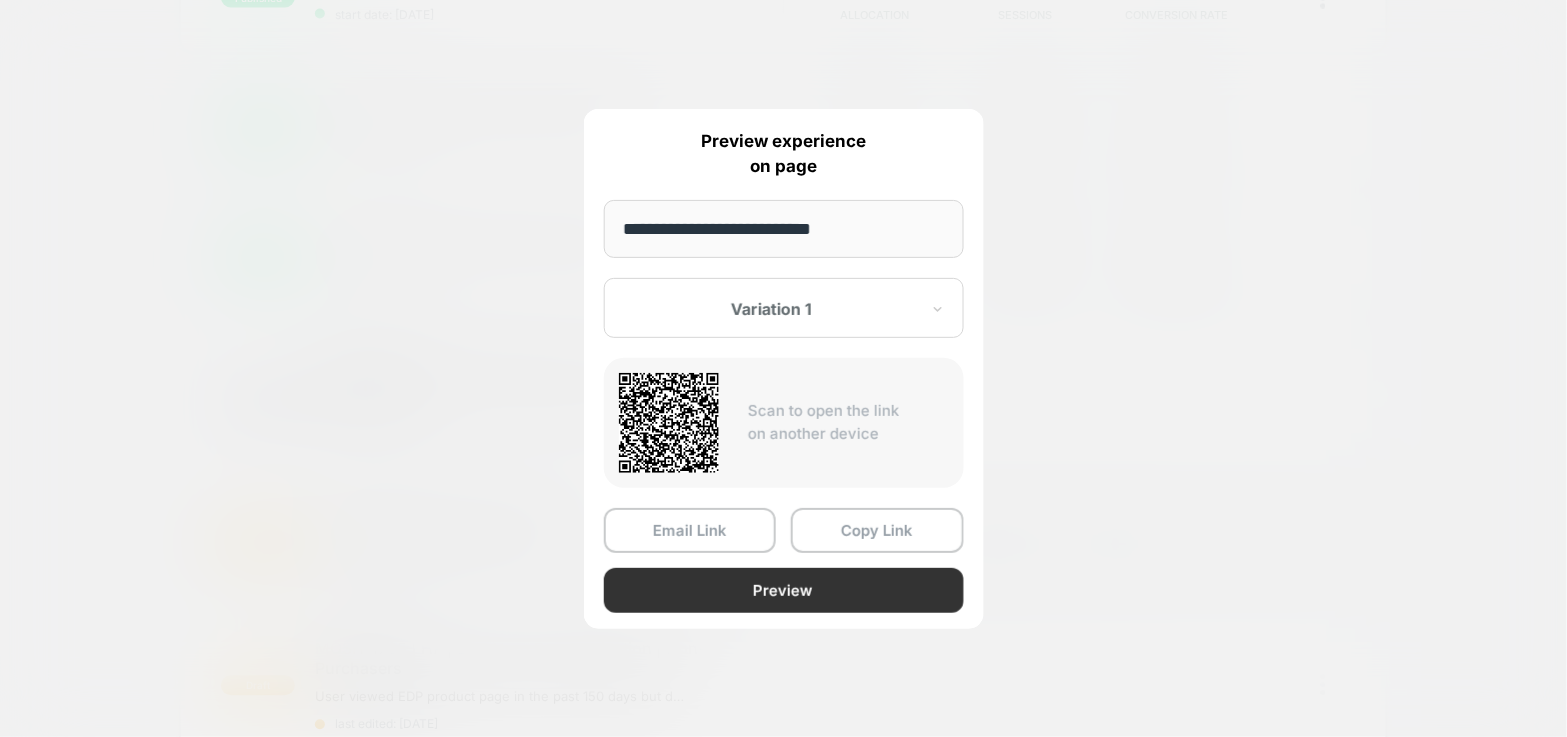 click on "Preview" at bounding box center (784, 590) 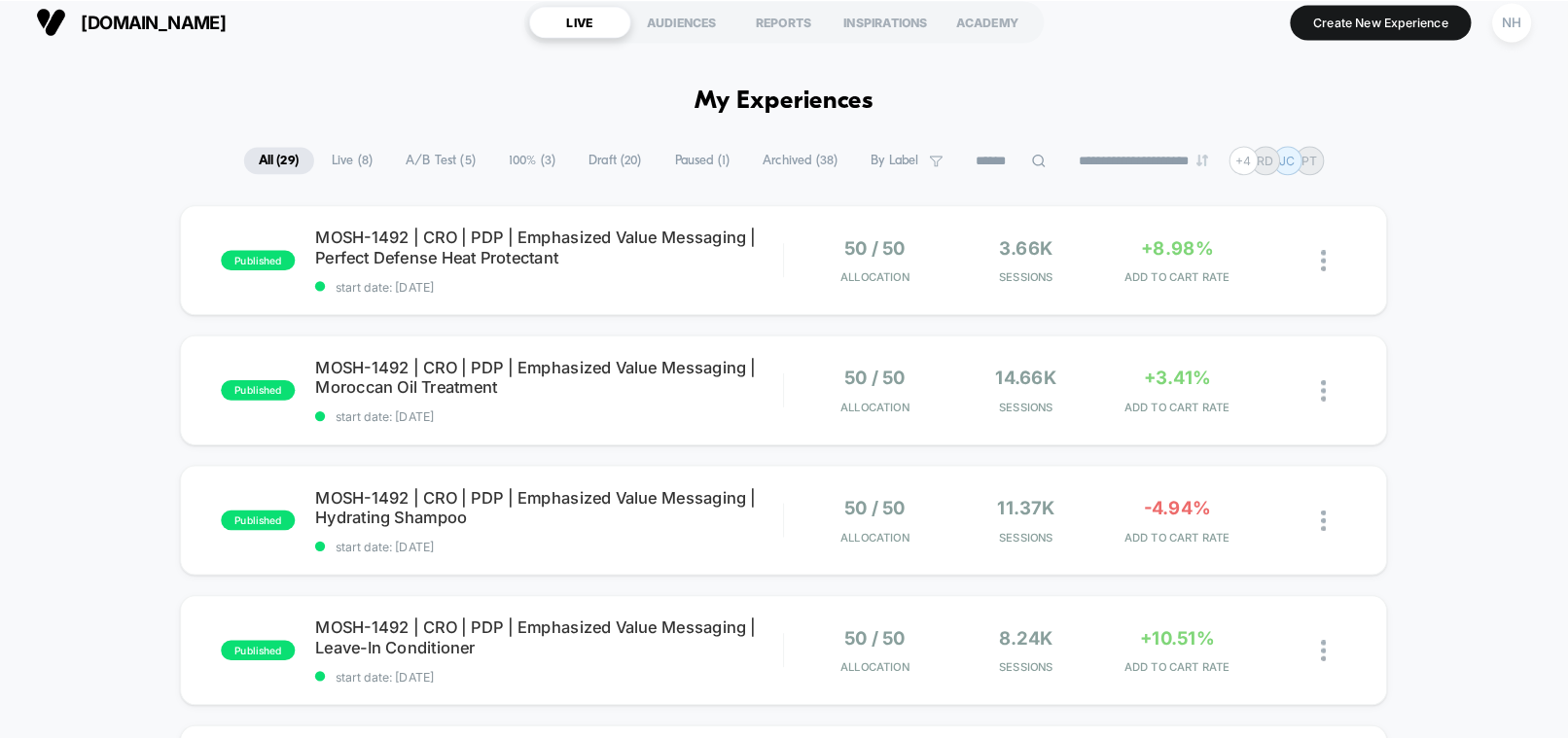 scroll, scrollTop: 0, scrollLeft: 0, axis: both 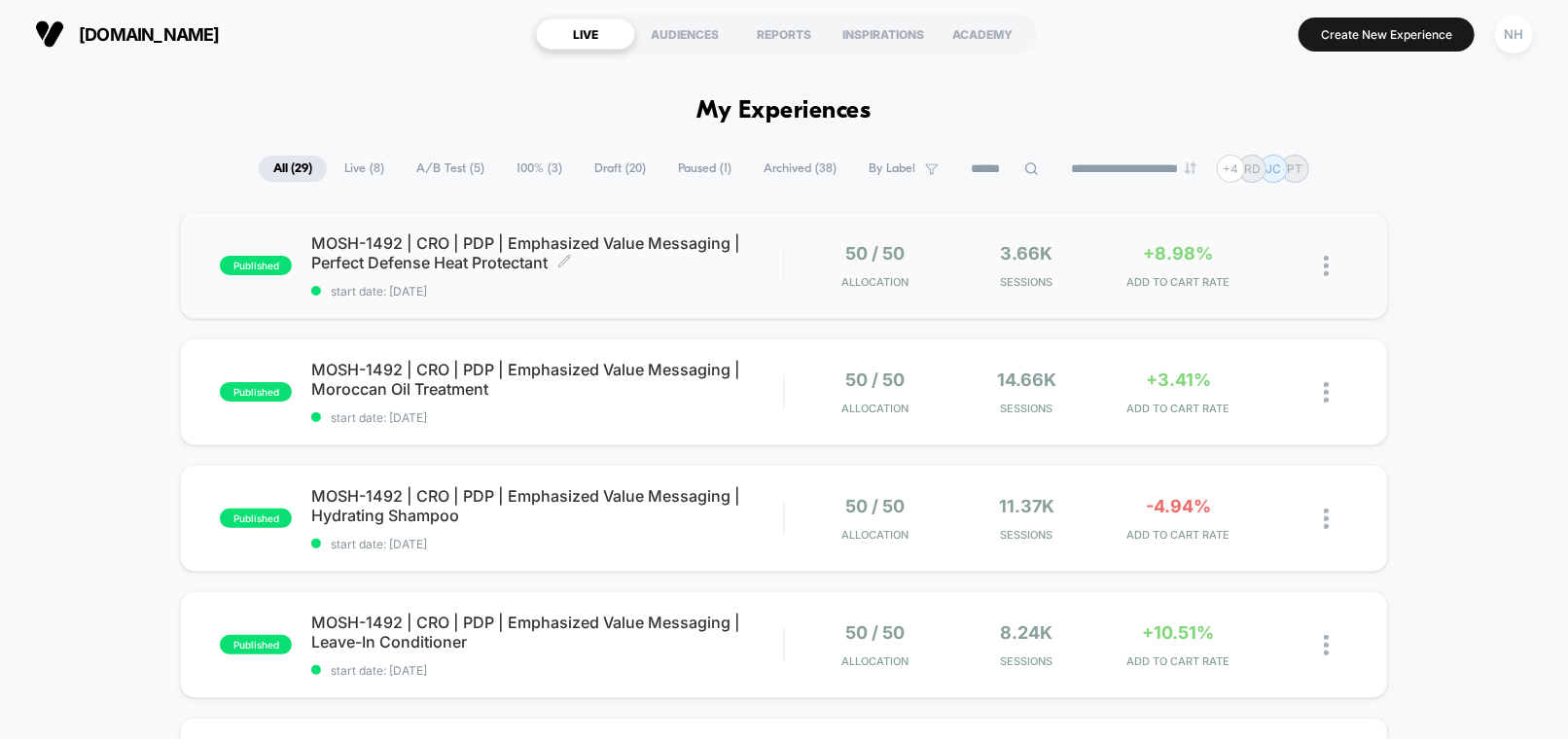 click on "MOSH-1492 | CRO | PDP | Emphasized Value Messaging | Perfect Defense Heat Protectant Click to edit experience details" at bounding box center (547, 253) 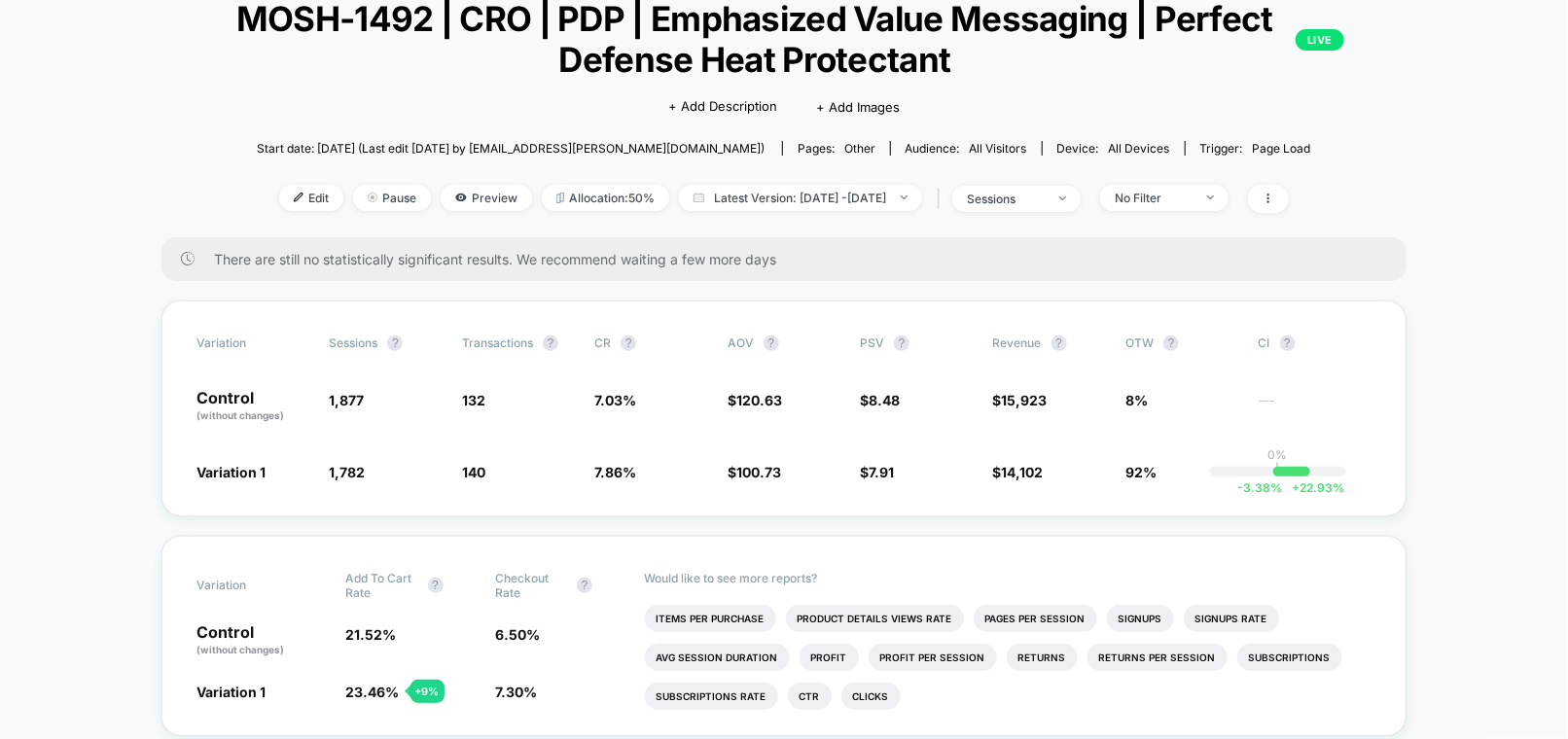 scroll, scrollTop: 133, scrollLeft: 0, axis: vertical 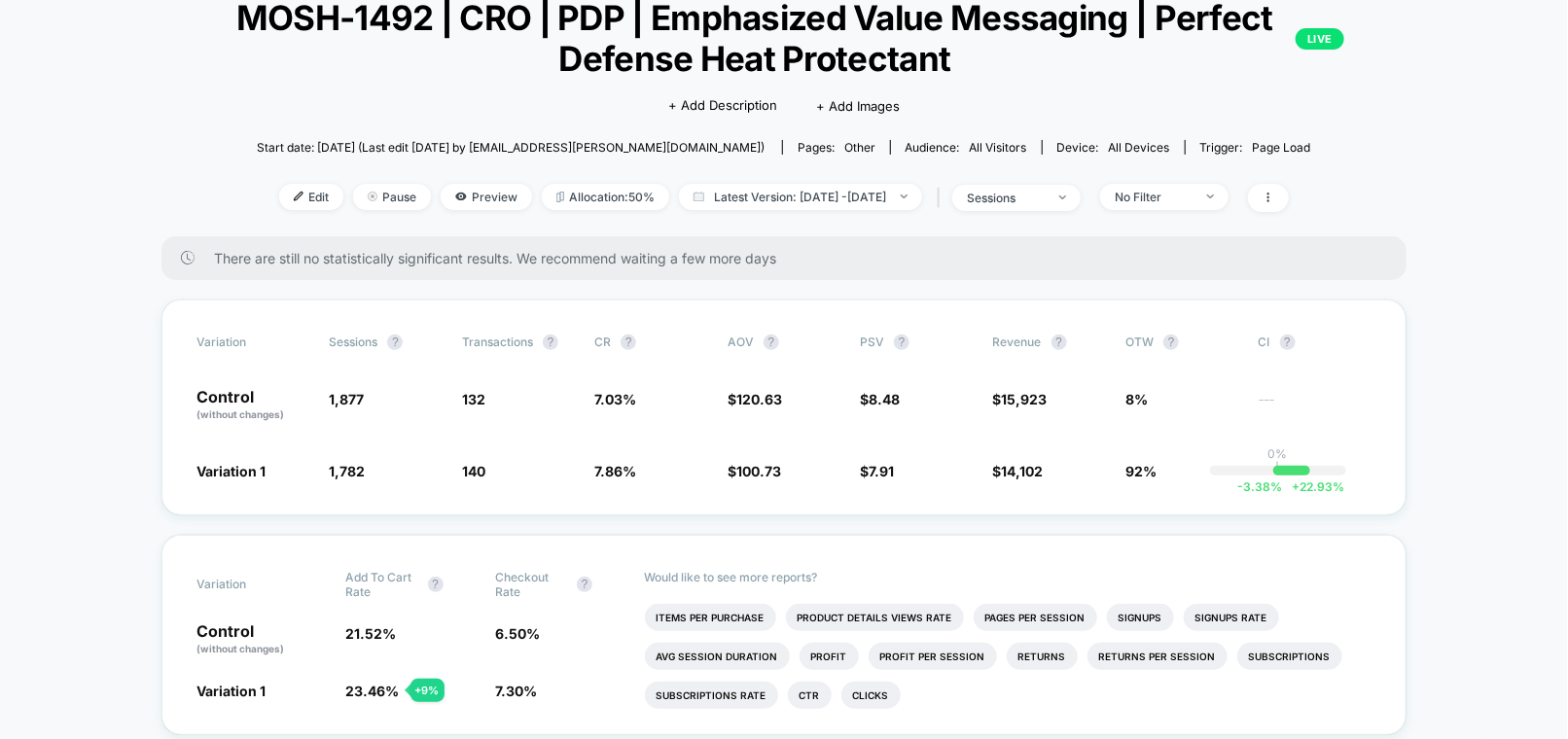 click on "< Back to all live experiences  MOSH-1492 | CRO | PDP | Emphasized Value Messaging | Perfect Defense Heat Protectant LIVE Click to edit experience details + Add Description + Add Images Start date: [DATE] (Last edit [DATE] by [EMAIL_ADDRESS][PERSON_NAME][DOMAIN_NAME]) Pages: other Audience: All Visitors Device: all devices Trigger: Page Load Edit Pause  Preview Allocation:  50% Latest Version:     [DATE]    -    [DATE] |   sessions   No Filter There are still no statistically significant results. We recommend waiting a few more days Variation Sessions ? Transactions ? CR ? AOV ? PSV ? Revenue ? OTW ? CI ? Control (without changes) 1,877 132 7.03 % $ 120.63 $ 8.48 $ 15,923 8% --- Variation 1 1,782 - 5.1 % 140 + 11.7 % 7.86 % + 11.7 % $ 100.73 - 16.5 % $ 7.91 - 6.7 % $ 14,102 - 6.7 % 92% 0% | -3.38 % + 22.93 % Variation Add To Cart Rate ? Checkout Rate ? Control (without changes) 21.52 % 6.50 % Variation 1 23.46 % + 9 % 7.30 % + 12.2 % Would like to see more reports? Items Per Purchase Product Details Views Rate Ctr" at bounding box center [784, 3281] 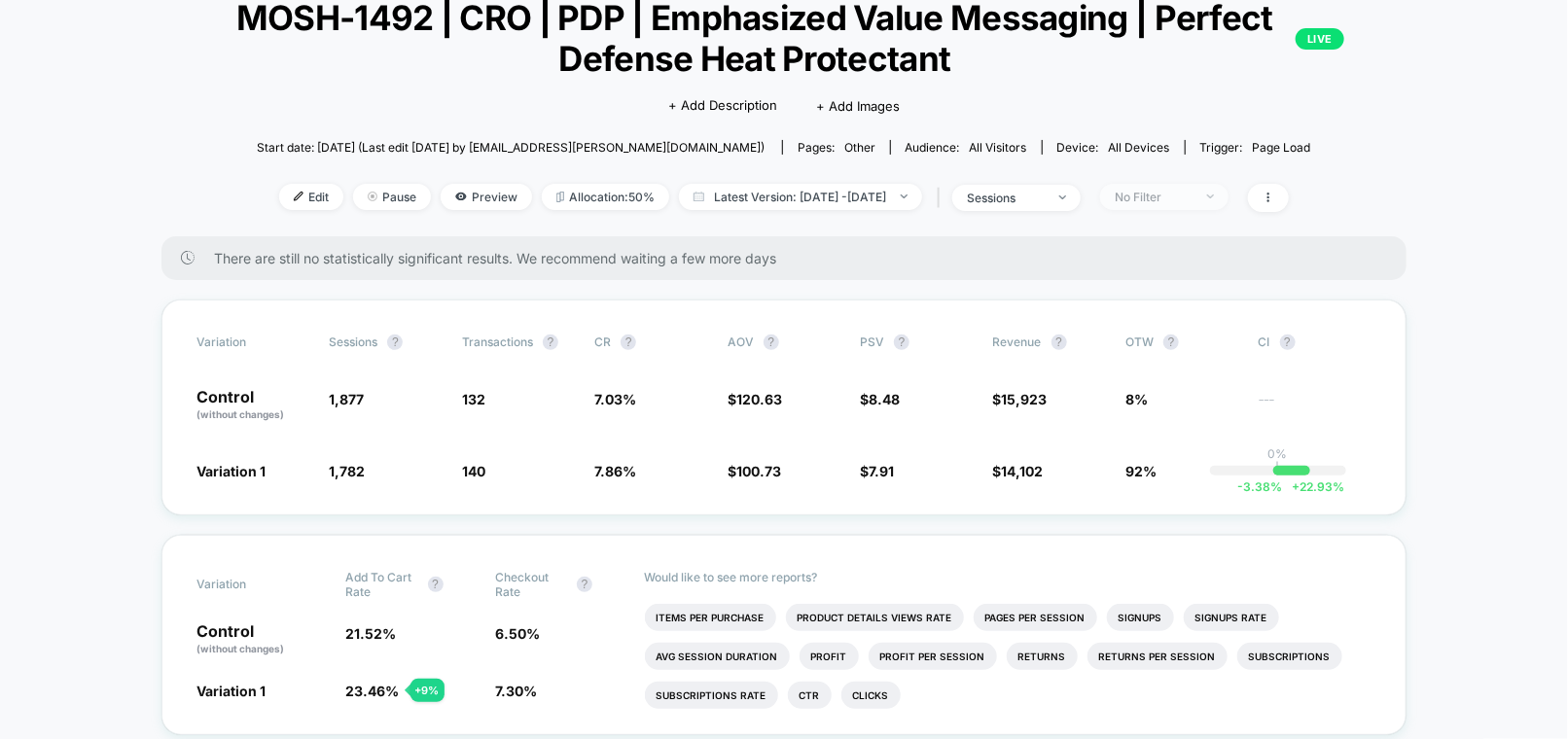 click on "No Filter" at bounding box center [1154, 196] 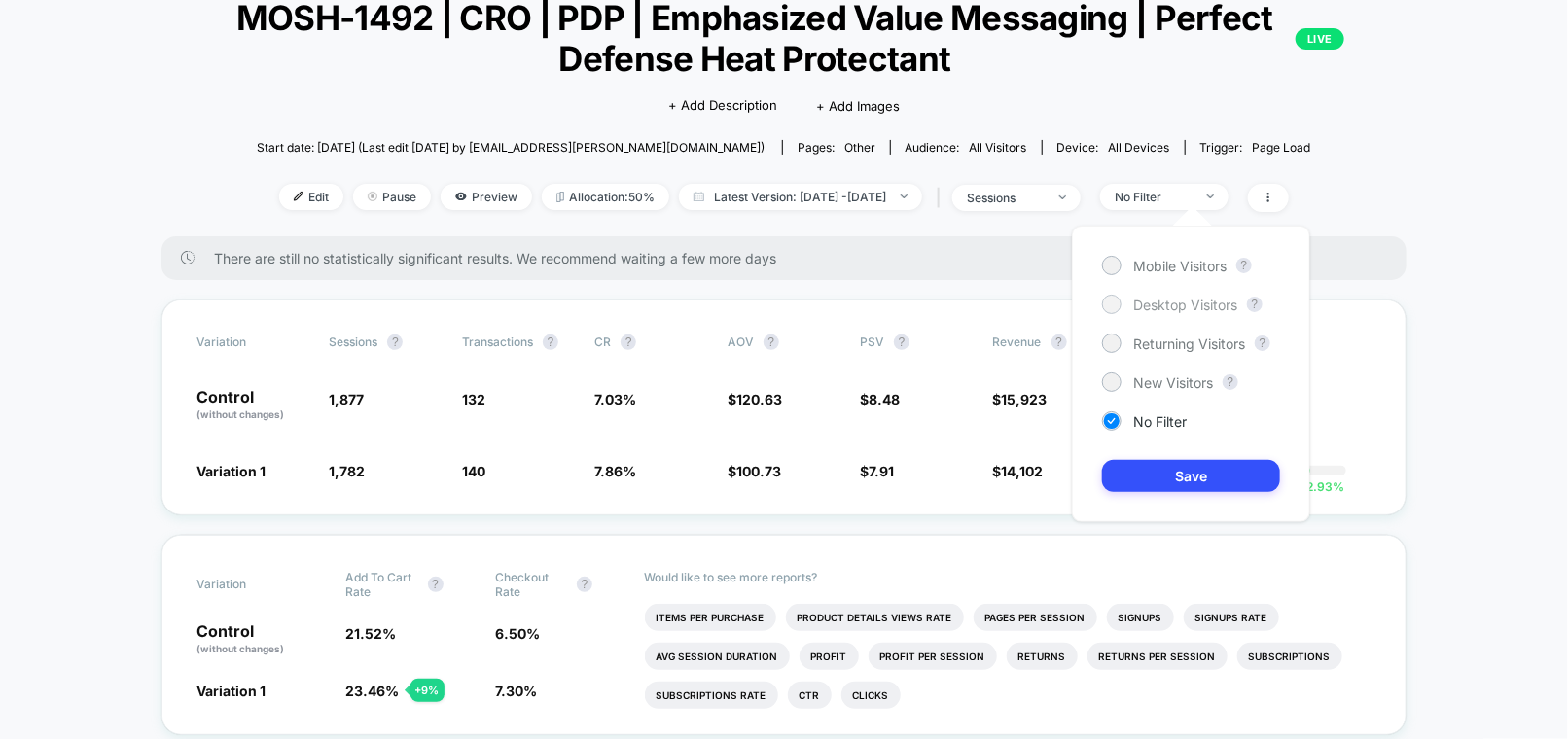 click on "Desktop Visitors" at bounding box center [1185, 304] 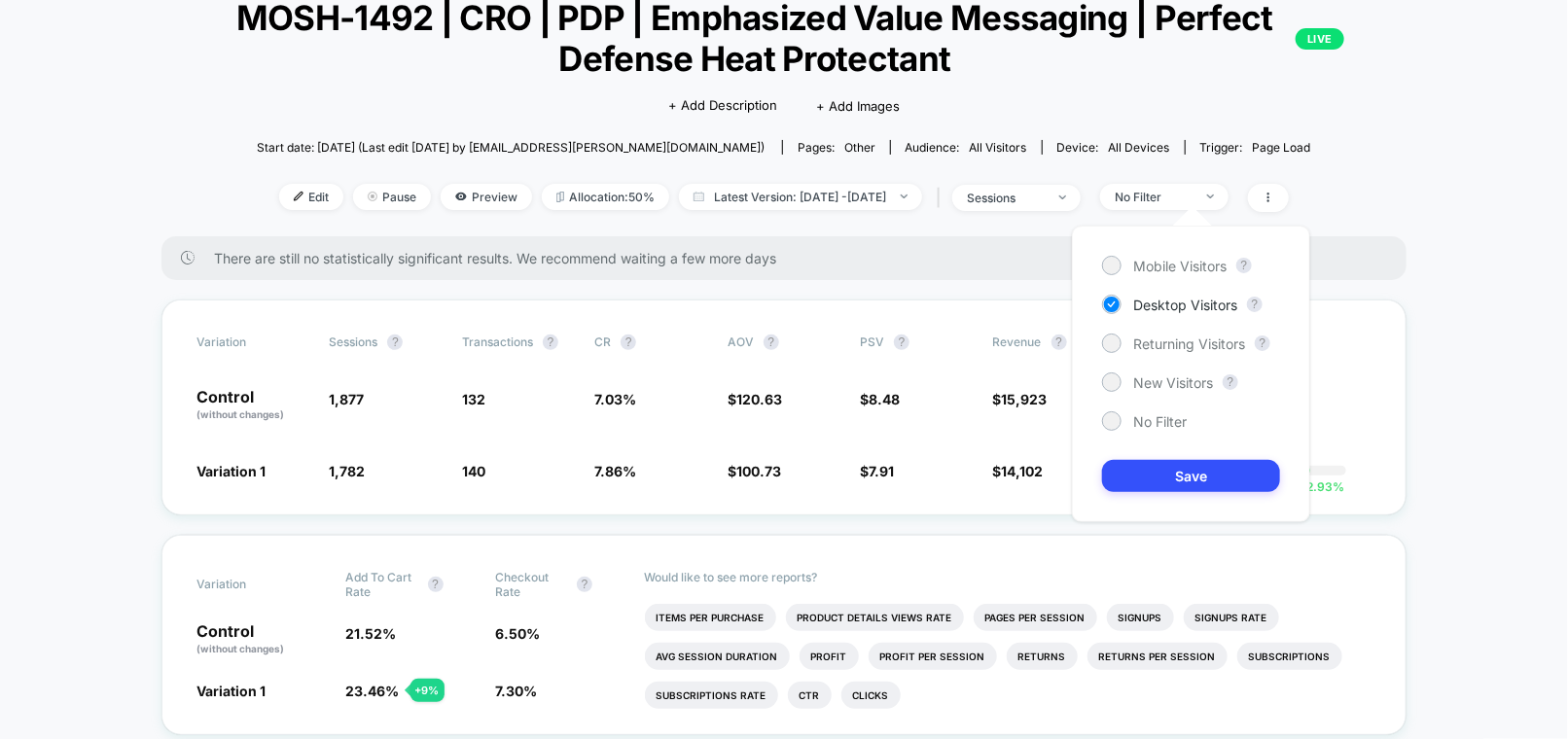 click on "Mobile Visitors ? Desktop Visitors ? Returning Visitors ? New Visitors ? No Filter Save" at bounding box center [1191, 373] 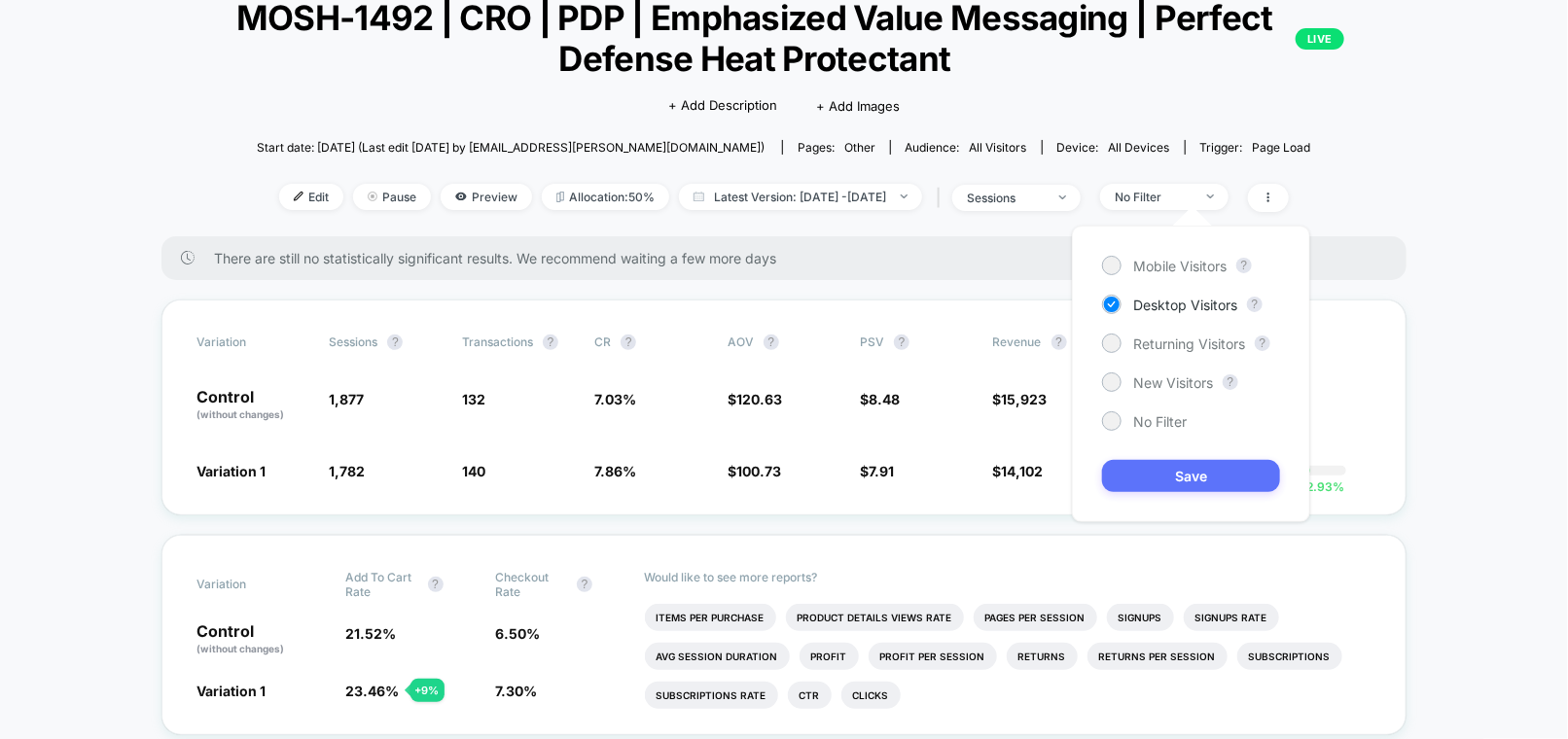 click on "Save" at bounding box center [1191, 475] 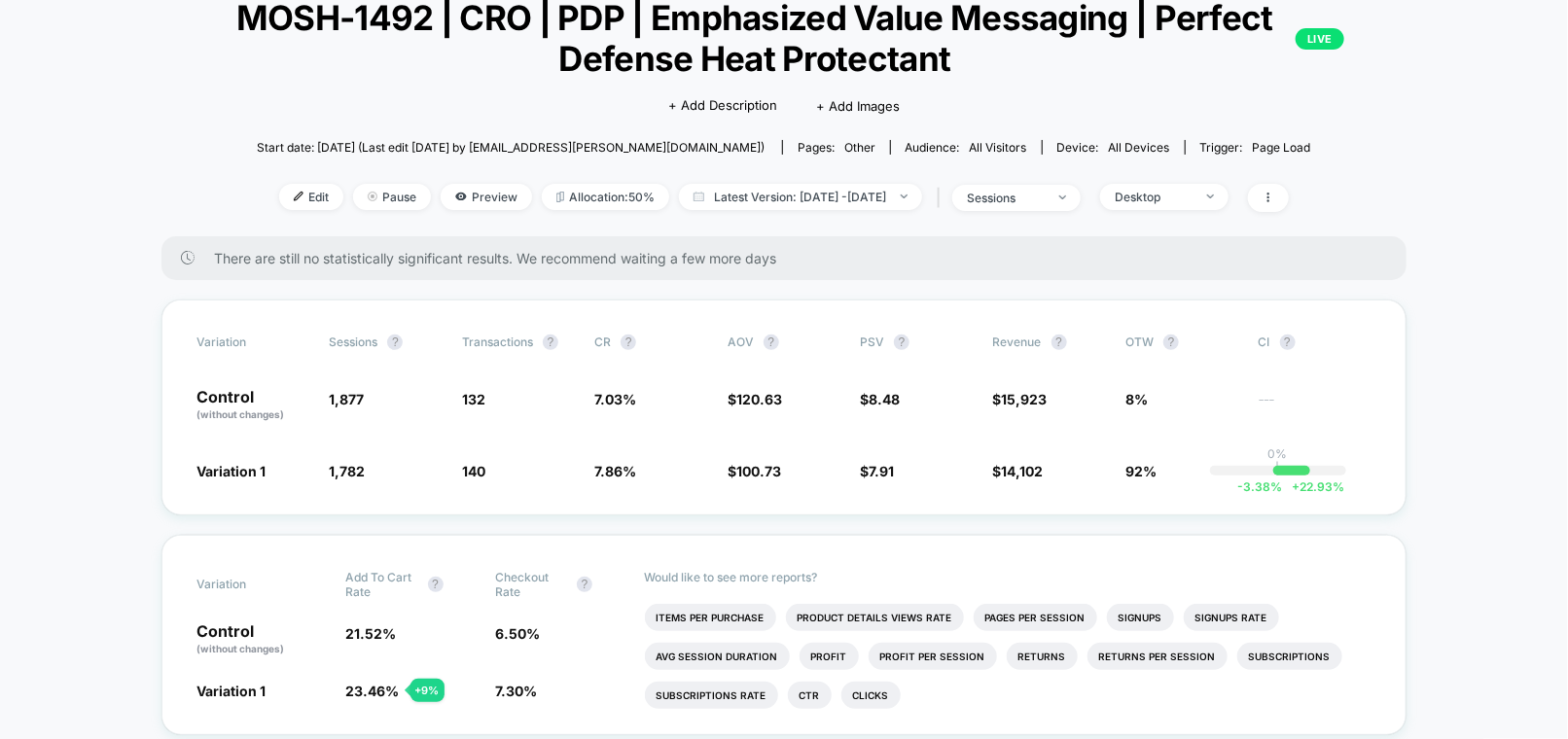 scroll, scrollTop: 133, scrollLeft: 0, axis: vertical 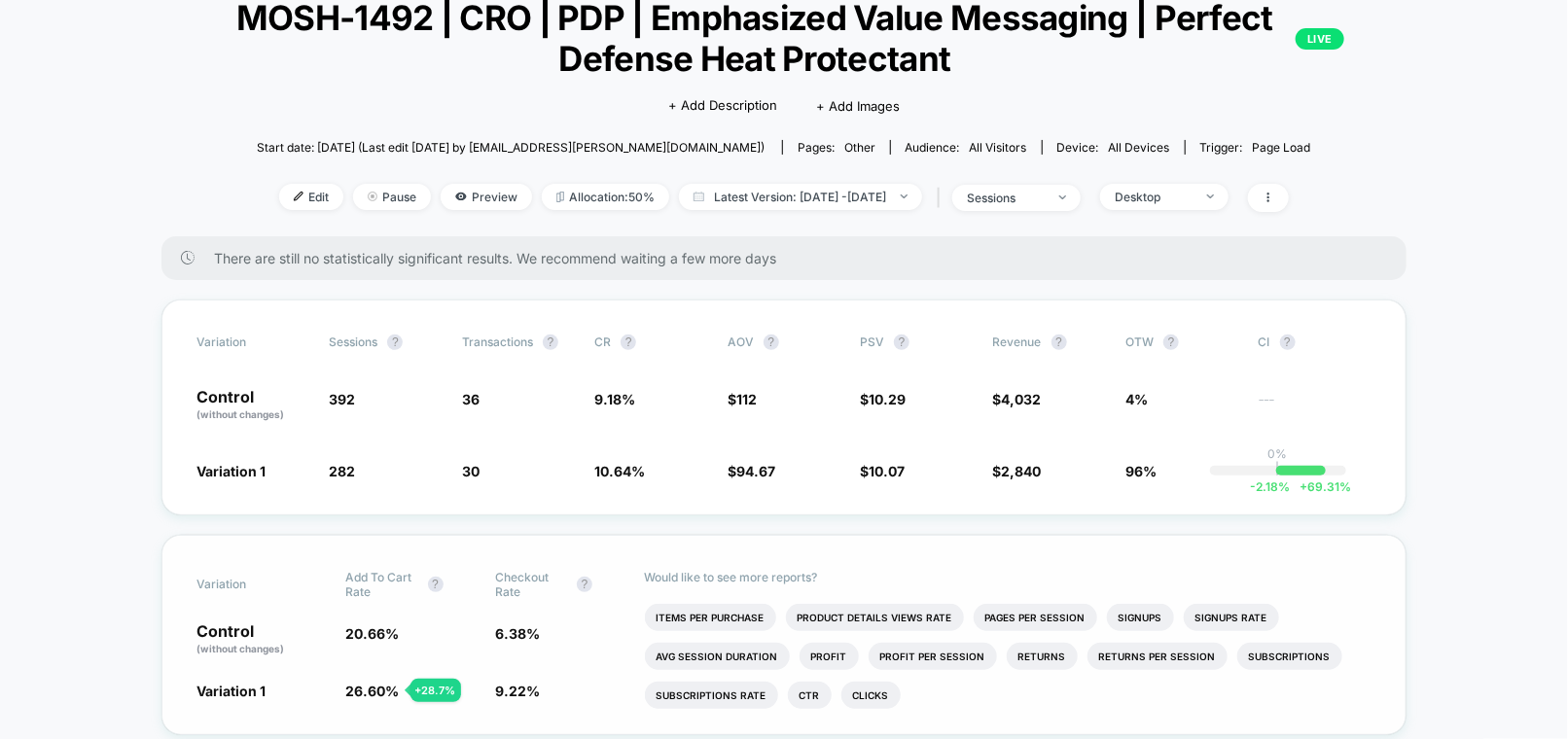 click on "Variation Add To Cart Rate ? Checkout Rate ? Control (without changes) 20.66 % 6.38 % Variation 1 26.60 % + 28.7 % 9.22 % + 44.6 % Would like to see more reports? Items Per Purchase Product Details Views Rate Pages Per Session Signups Signups Rate Avg Session Duration Profit Profit Per Session Returns Returns Per Session Subscriptions Subscriptions Rate Ctr Clicks" at bounding box center [784, 635] 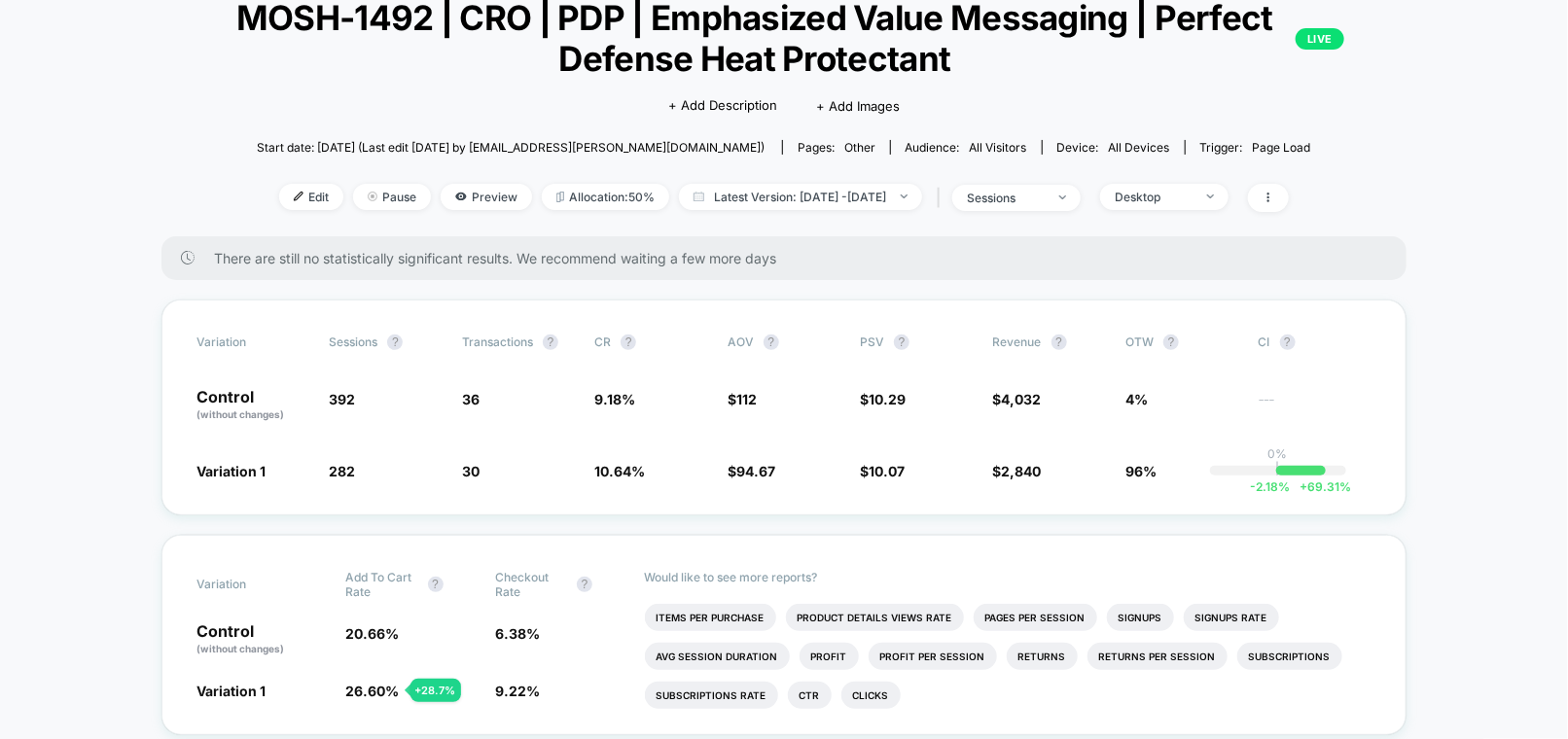 click on "< Back to all live experiences  MOSH-1492 | CRO | PDP | Emphasized Value Messaging | Perfect Defense Heat Protectant LIVE Click to edit experience details + Add Description + Add Images Start date: [DATE] (Last edit [DATE] by [EMAIL_ADDRESS][PERSON_NAME][DOMAIN_NAME]) Pages: other Audience: All Visitors Device: all devices Trigger: Page Load Edit Pause  Preview Allocation:  50% Latest Version:     [DATE]    -    [DATE] |   sessions   Desktop" at bounding box center (784, 102) 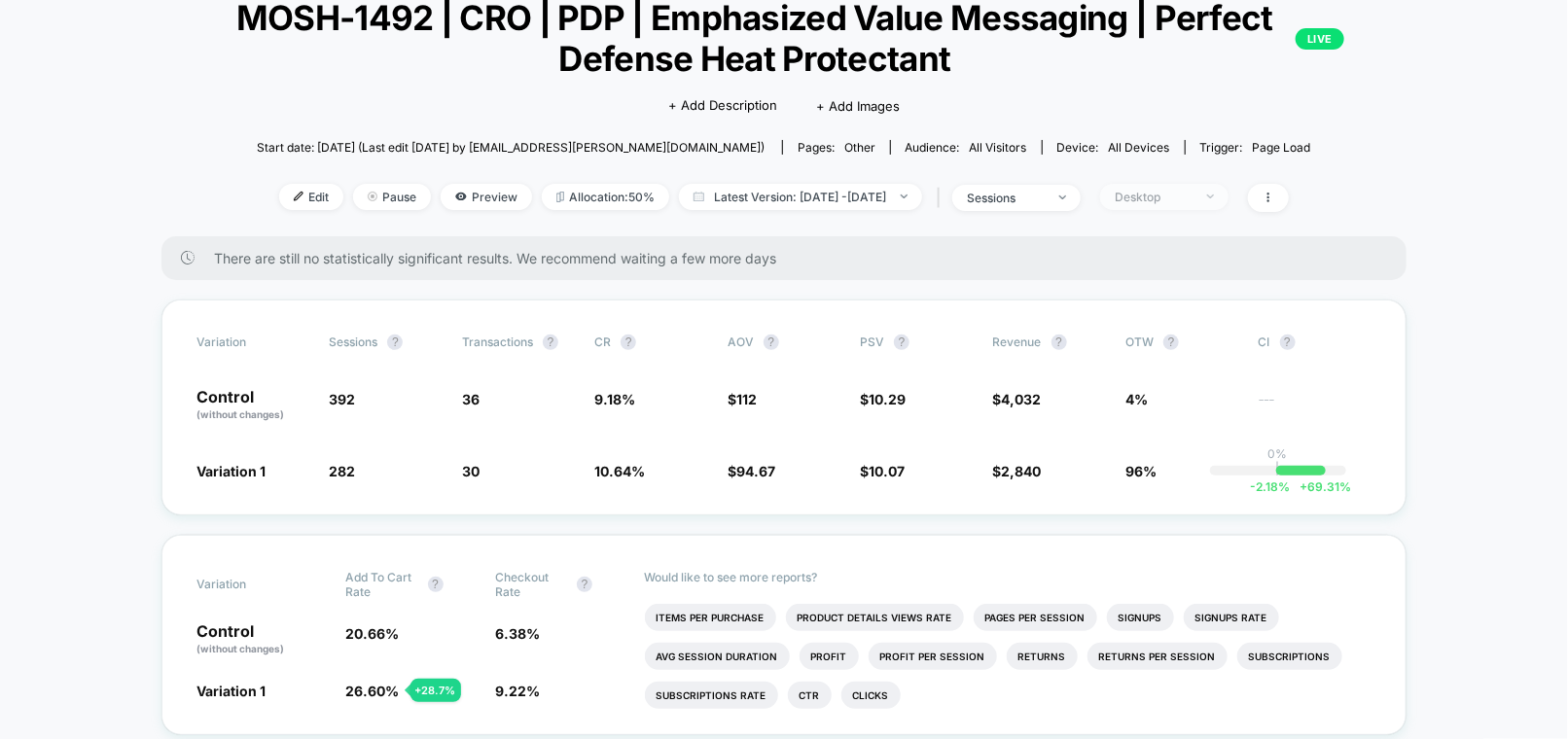 click on "Desktop" at bounding box center (1164, 196) 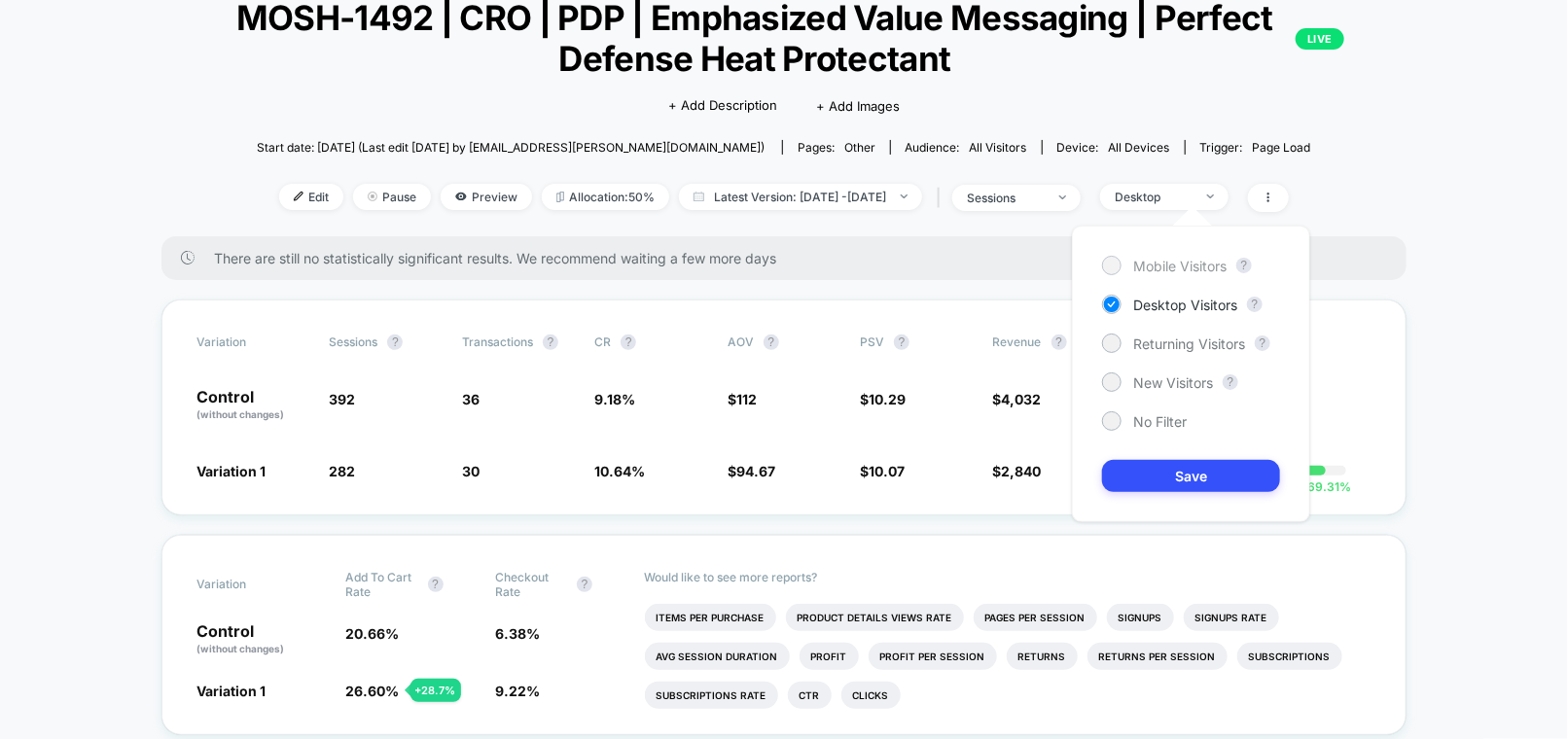 click on "Mobile Visitors" at bounding box center [1180, 265] 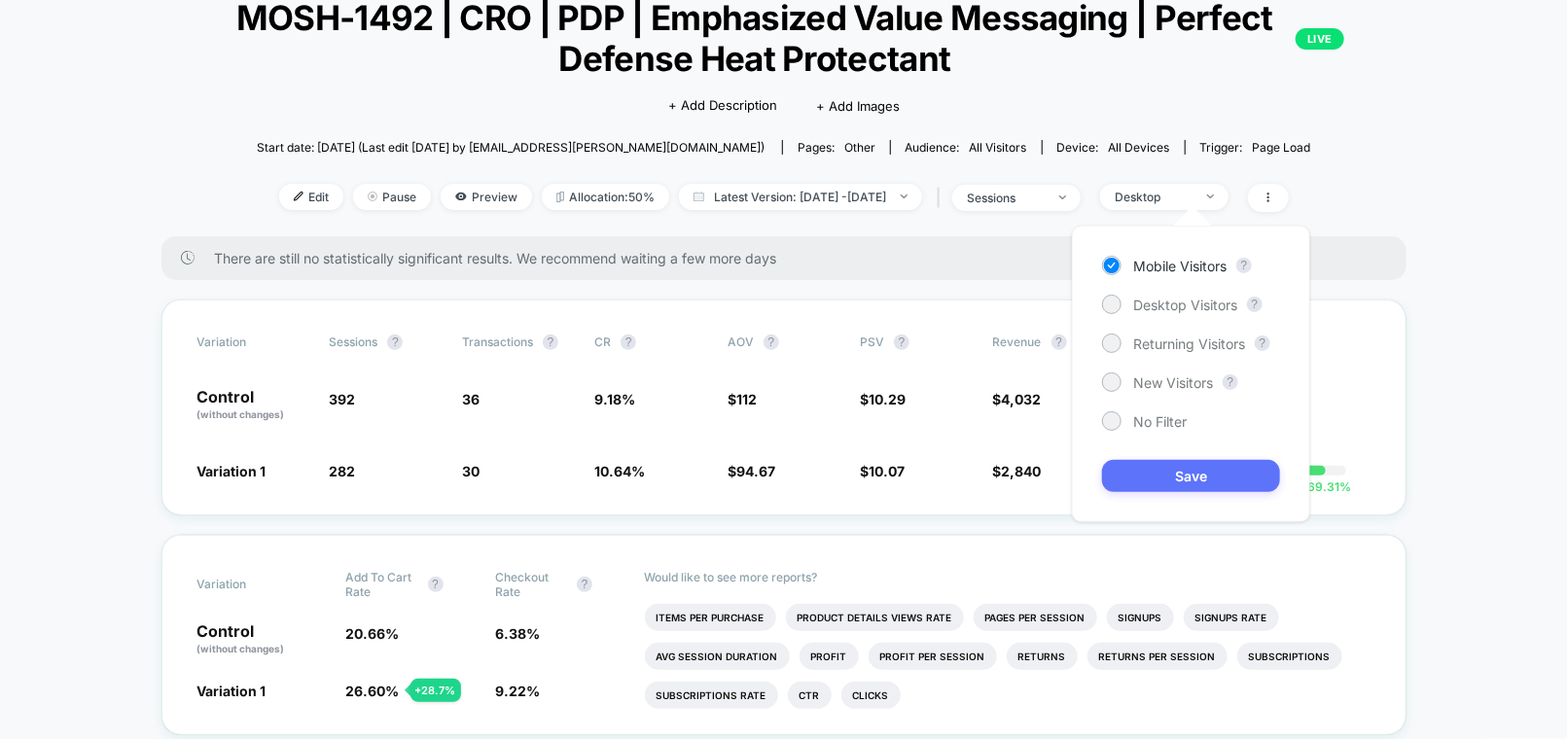 click on "Save" at bounding box center (1191, 475) 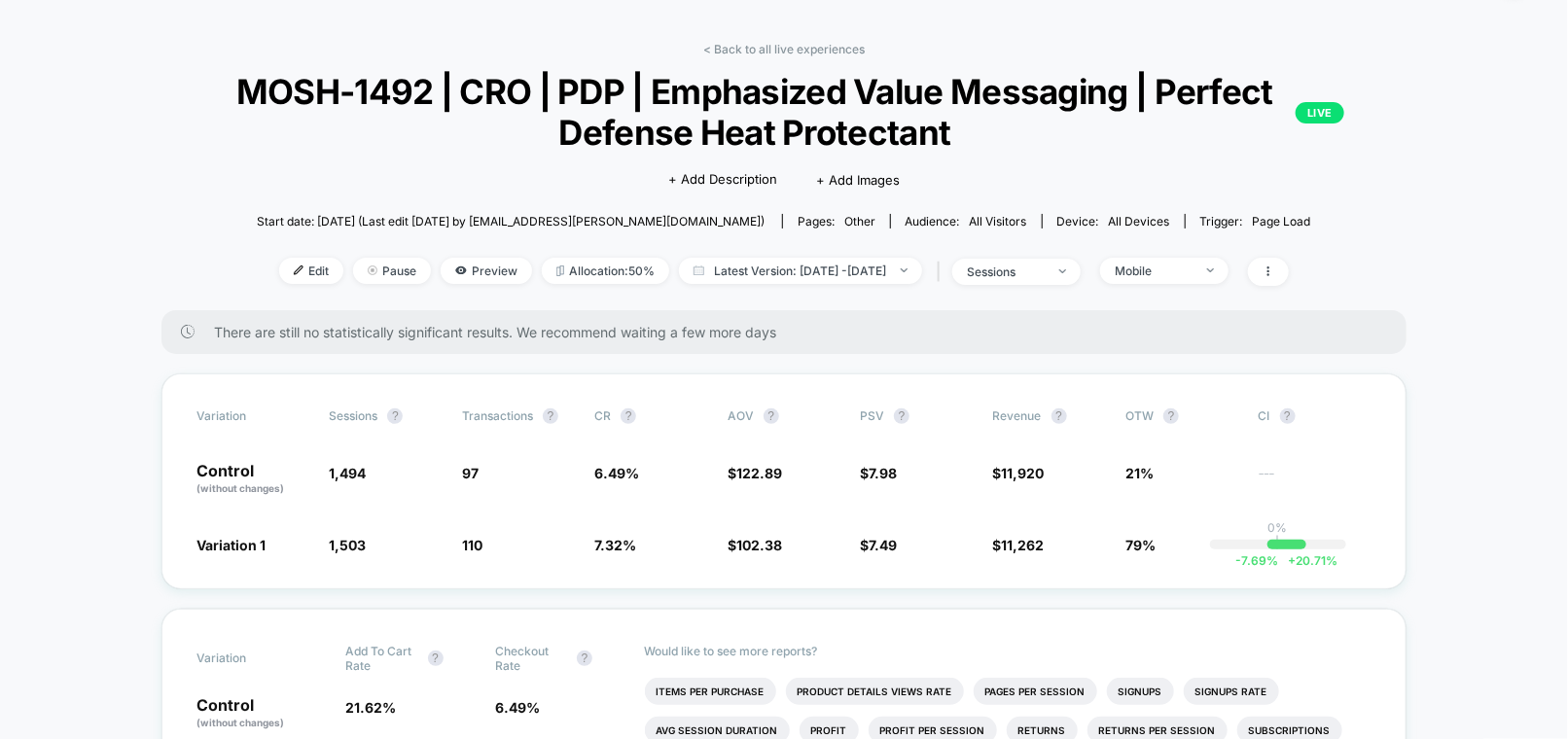 scroll, scrollTop: 52, scrollLeft: 0, axis: vertical 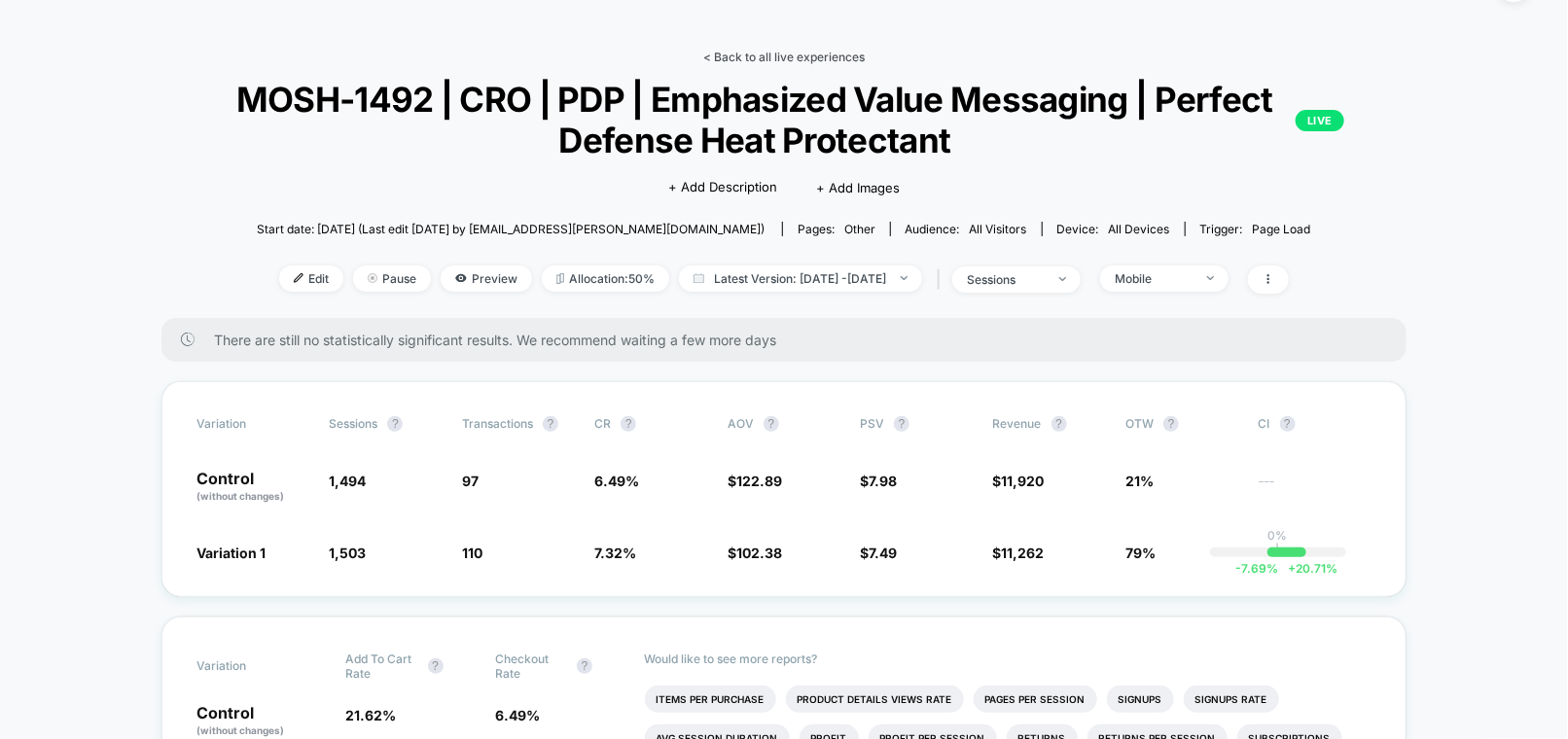 click on "< Back to all live experiences" at bounding box center (784, 56) 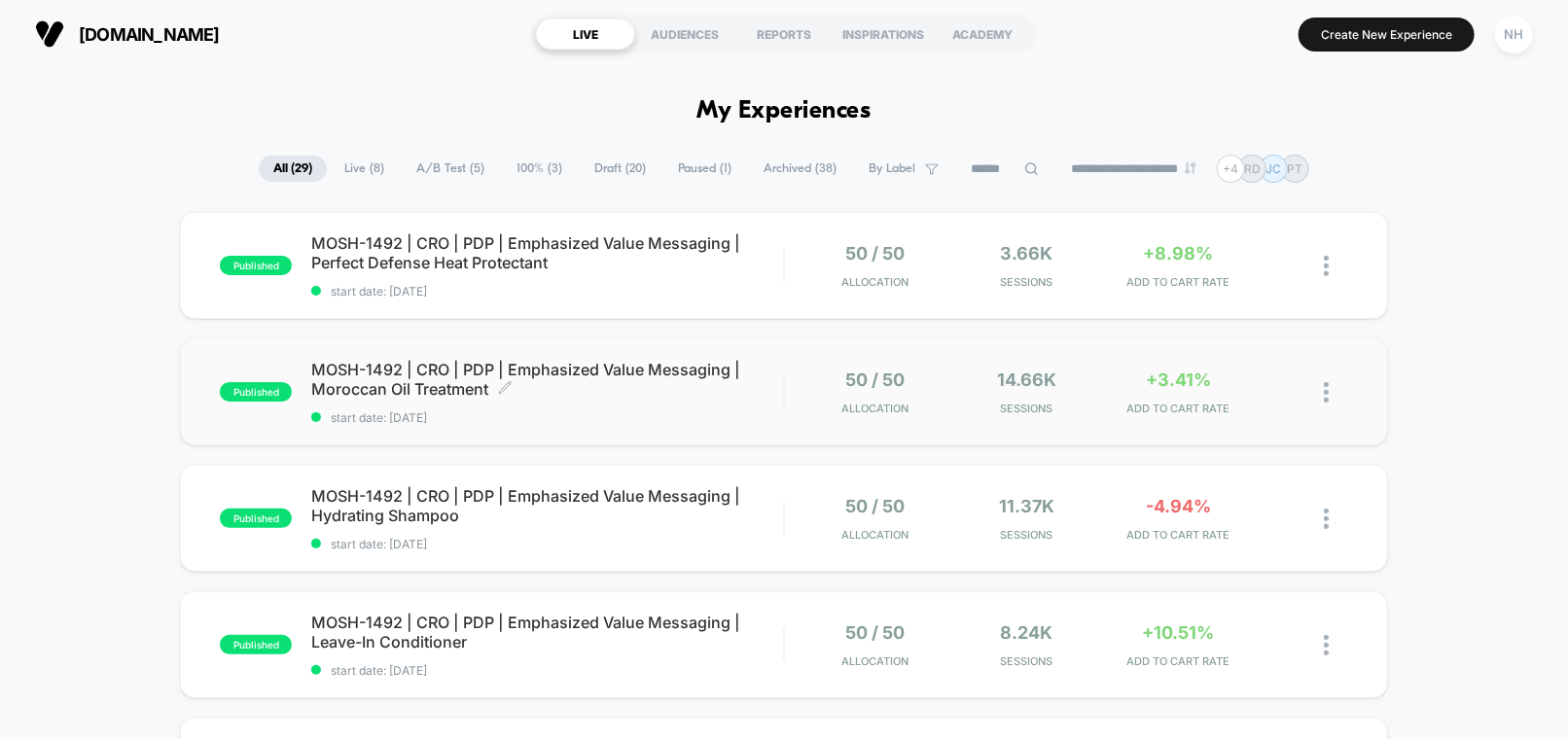 click on "MOSH-1492 | CRO | PDP | Emphasized Value Messaging | Moroccan Oil Treatment Click to edit experience details" at bounding box center (547, 379) 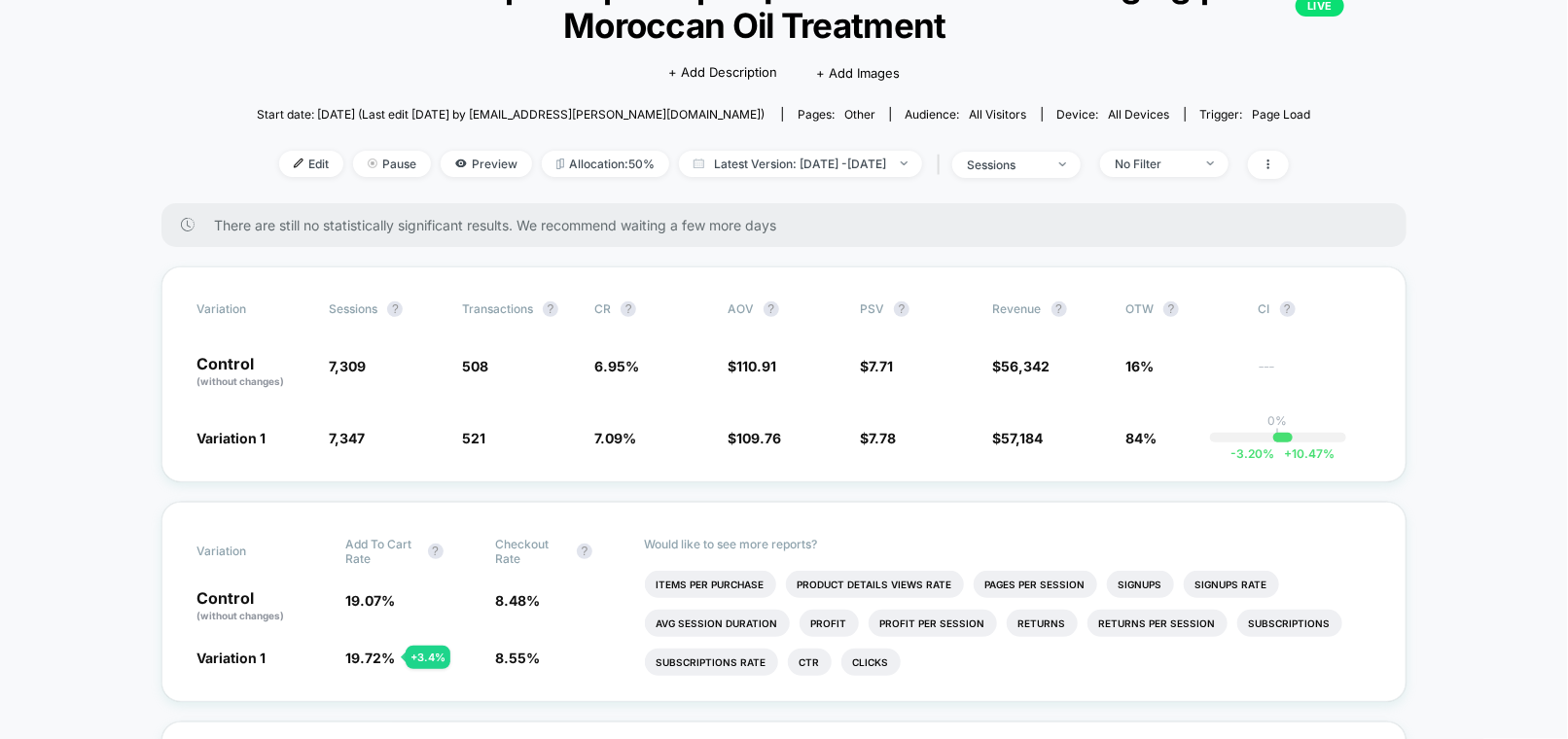 scroll, scrollTop: 175, scrollLeft: 0, axis: vertical 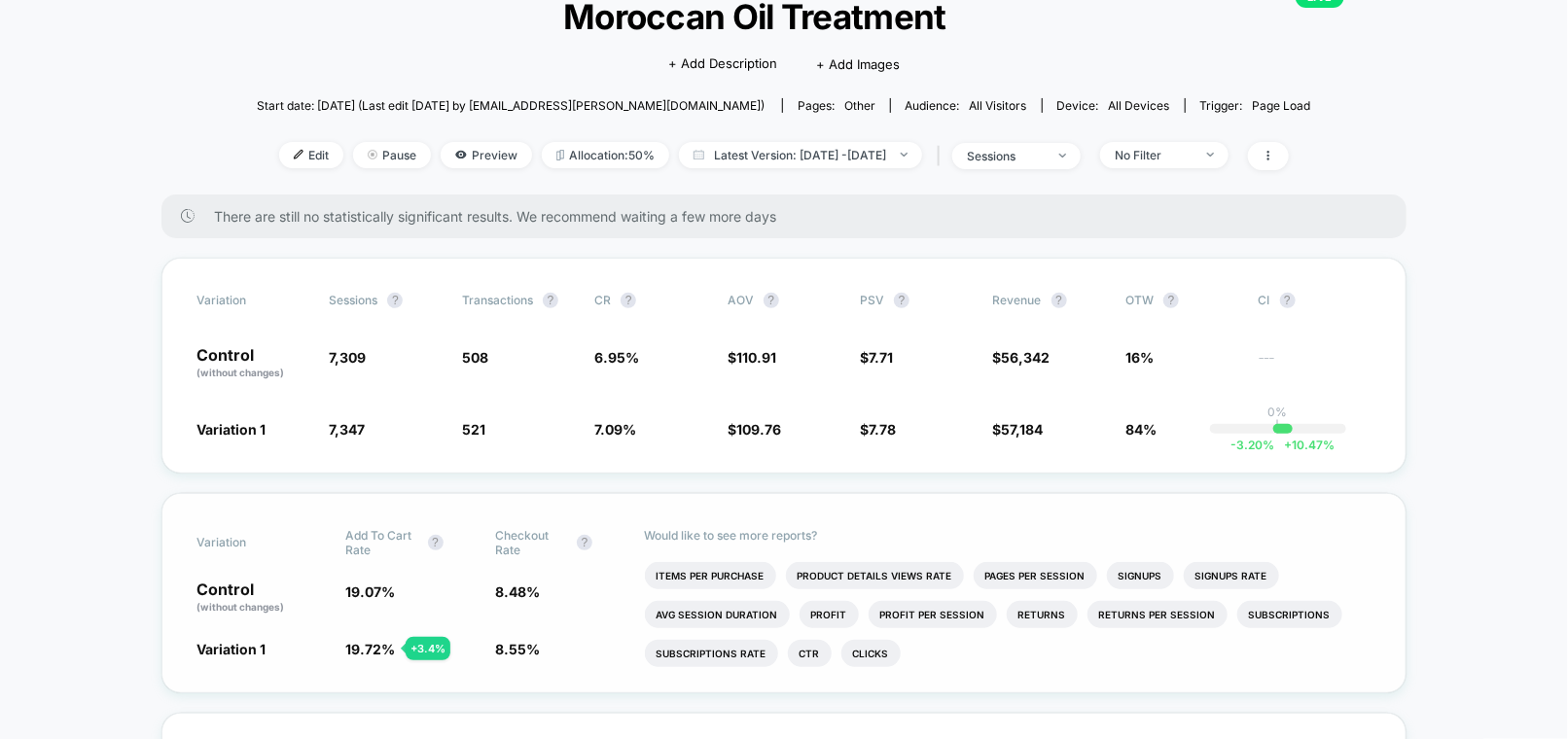 click on "Variation Add To Cart Rate ? Checkout Rate ? Control (without changes) 19.07 % 8.48 % Variation 1 19.72 % + 3.4 % 8.55 % + 0.77 % Would like to see more reports? Items Per Purchase Product Details Views Rate Pages Per Session Signups Signups Rate Avg Session Duration Profit Profit Per Session Returns Returns Per Session Subscriptions Subscriptions Rate Ctr Clicks" at bounding box center (784, 593) 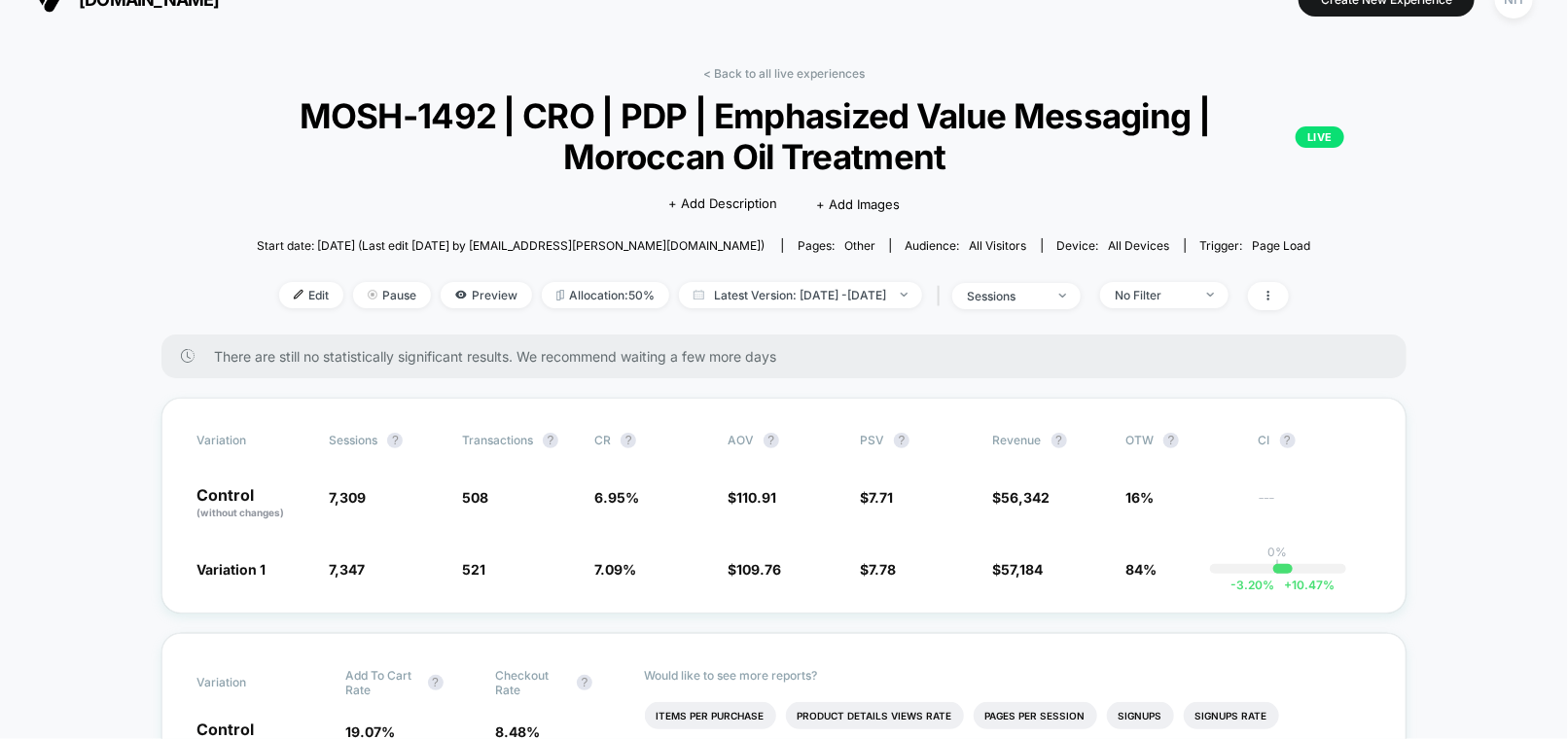 scroll, scrollTop: 31, scrollLeft: 0, axis: vertical 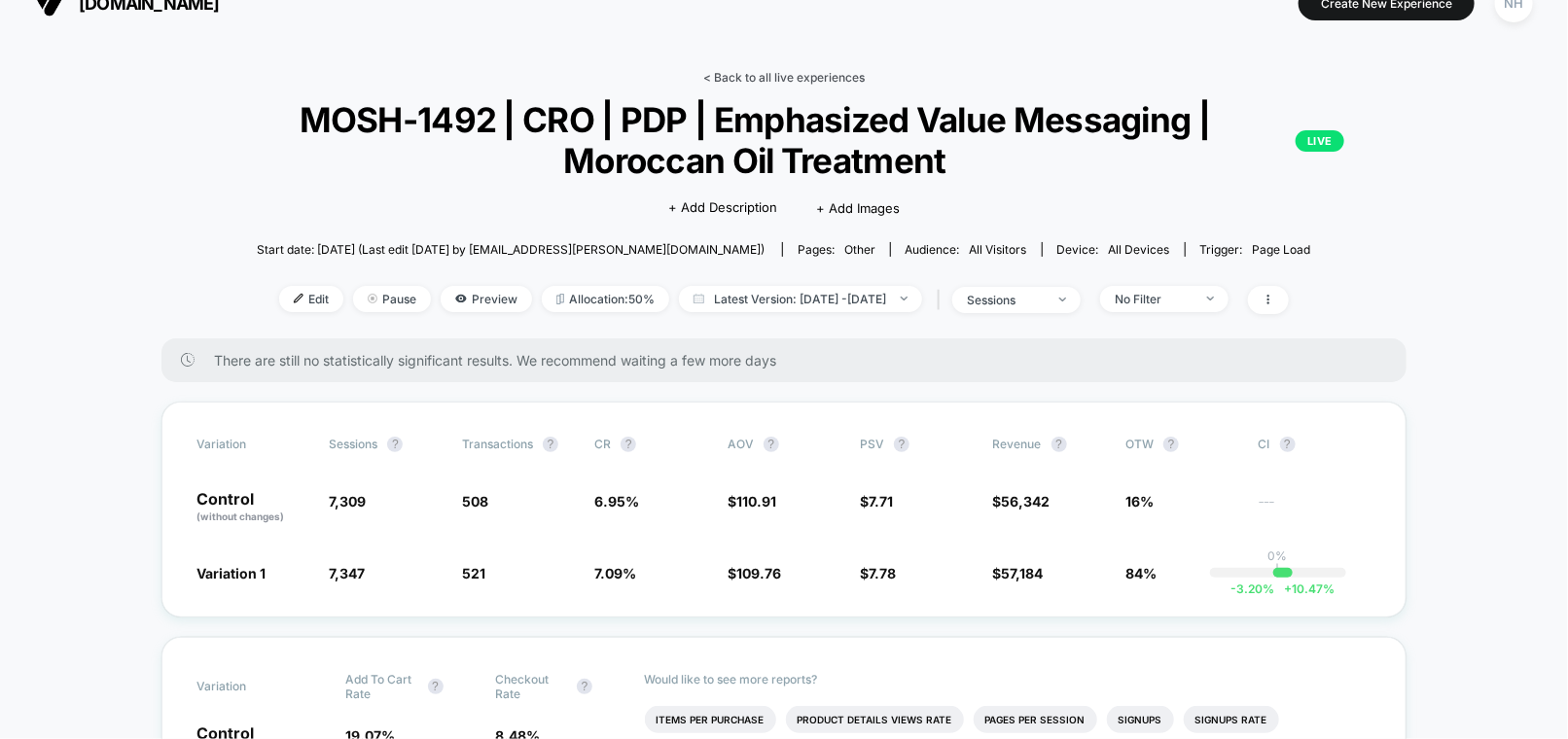 click on "< Back to all live experiences" at bounding box center (784, 77) 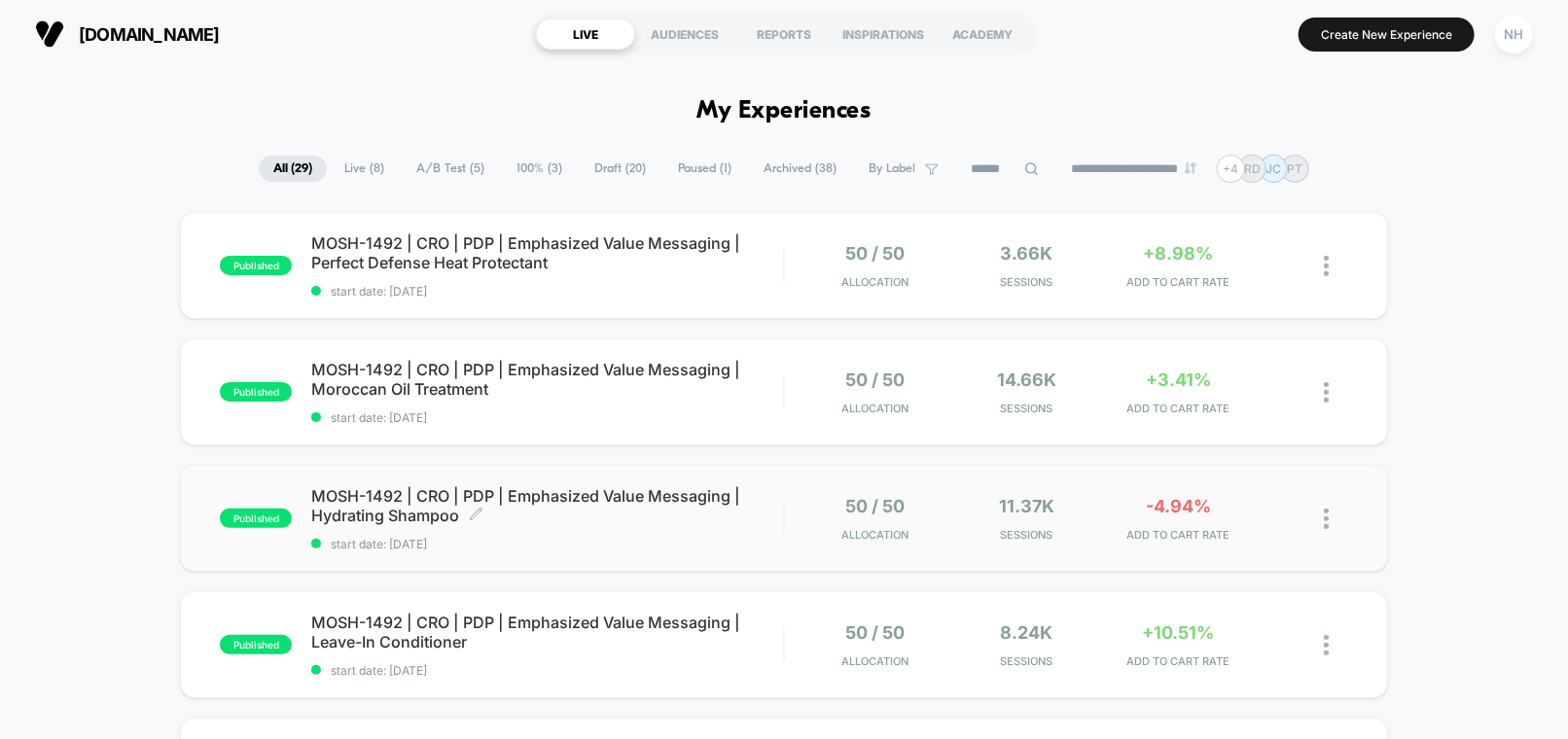 click on "MOSH-1492 | CRO | PDP | Emphasized Value Messaging | Hydrating Shampoo Click to edit experience details" at bounding box center [547, 506] 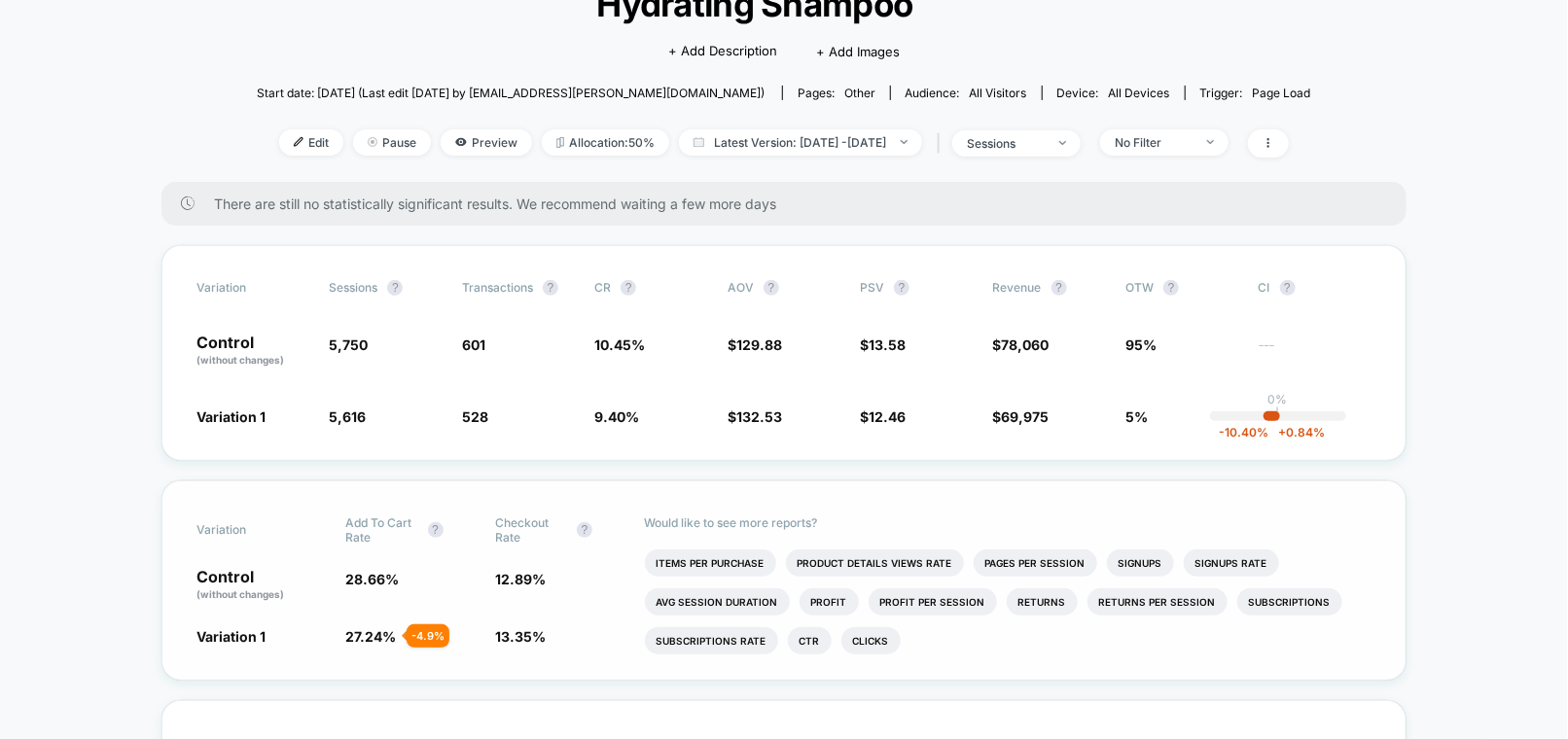 scroll, scrollTop: 176, scrollLeft: 0, axis: vertical 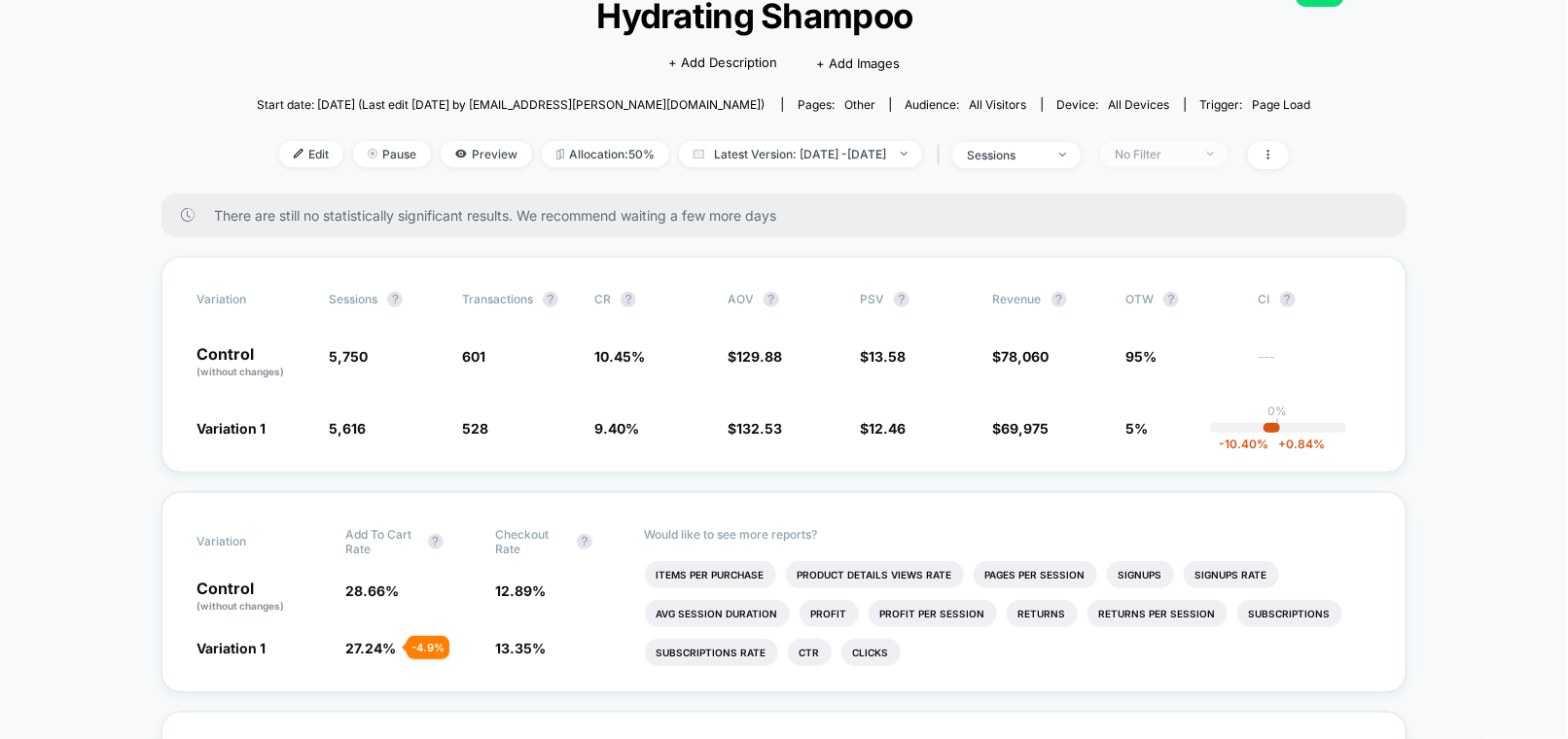 click on "No Filter" at bounding box center (1164, 154) 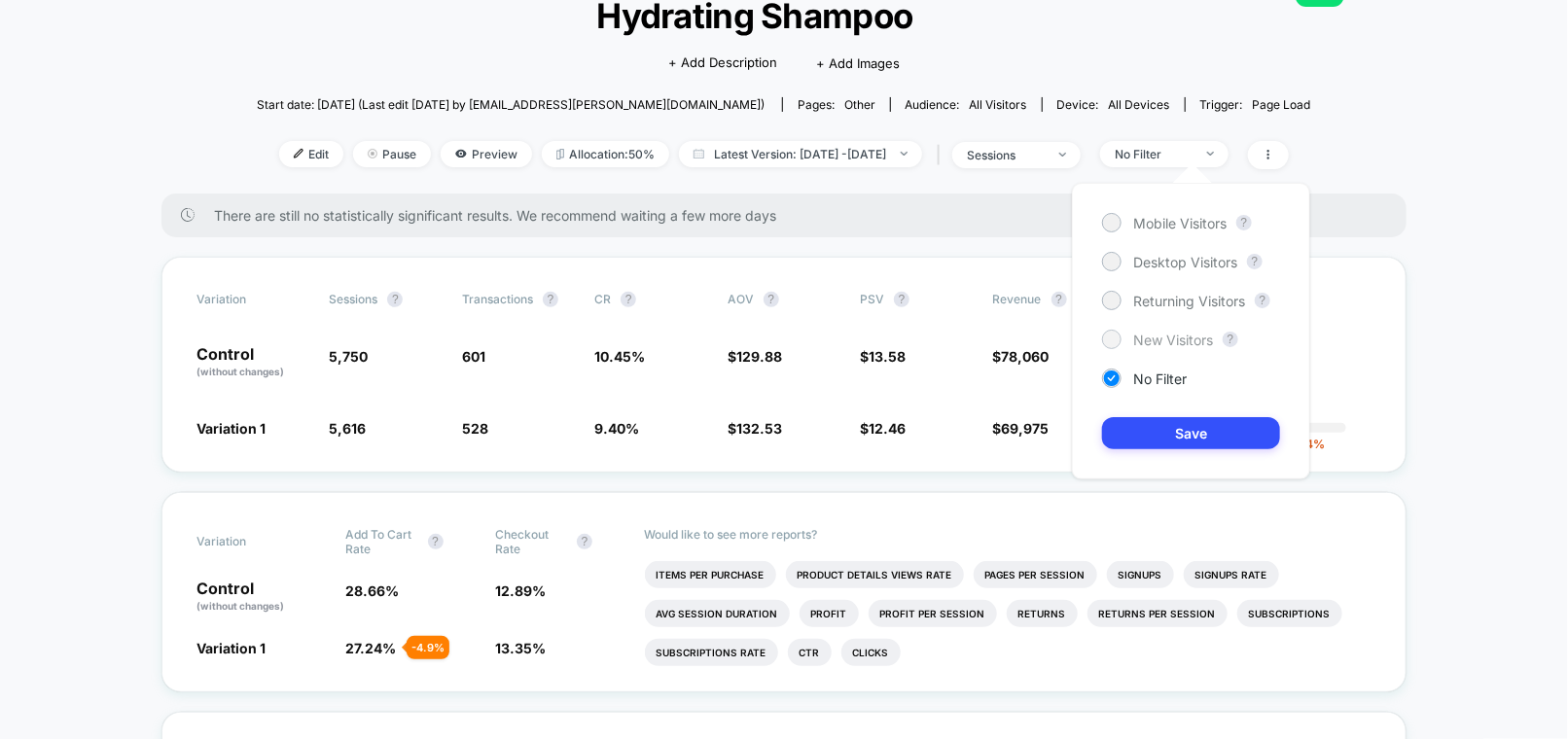 click on "New Visitors" at bounding box center [1173, 339] 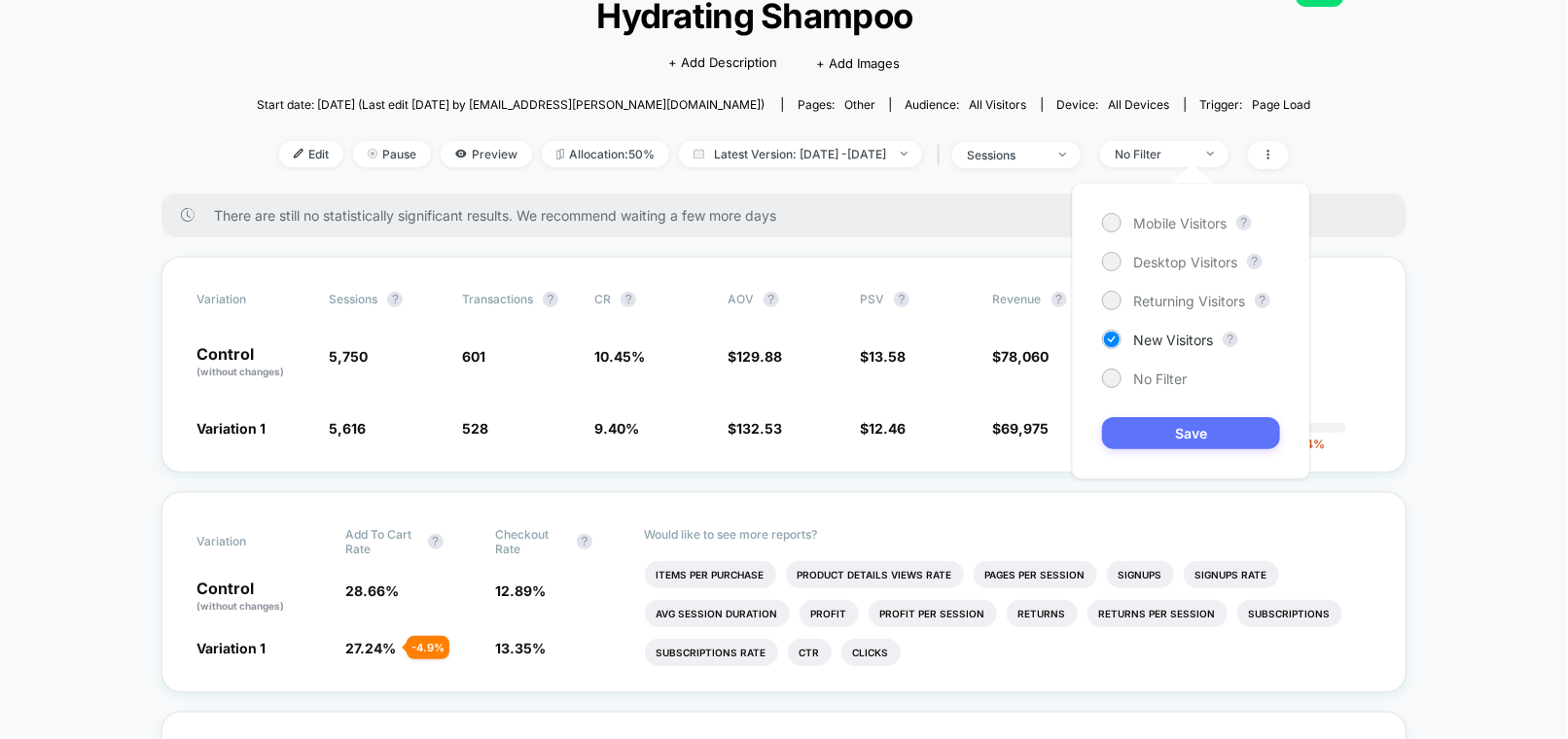 click on "Save" at bounding box center [1191, 433] 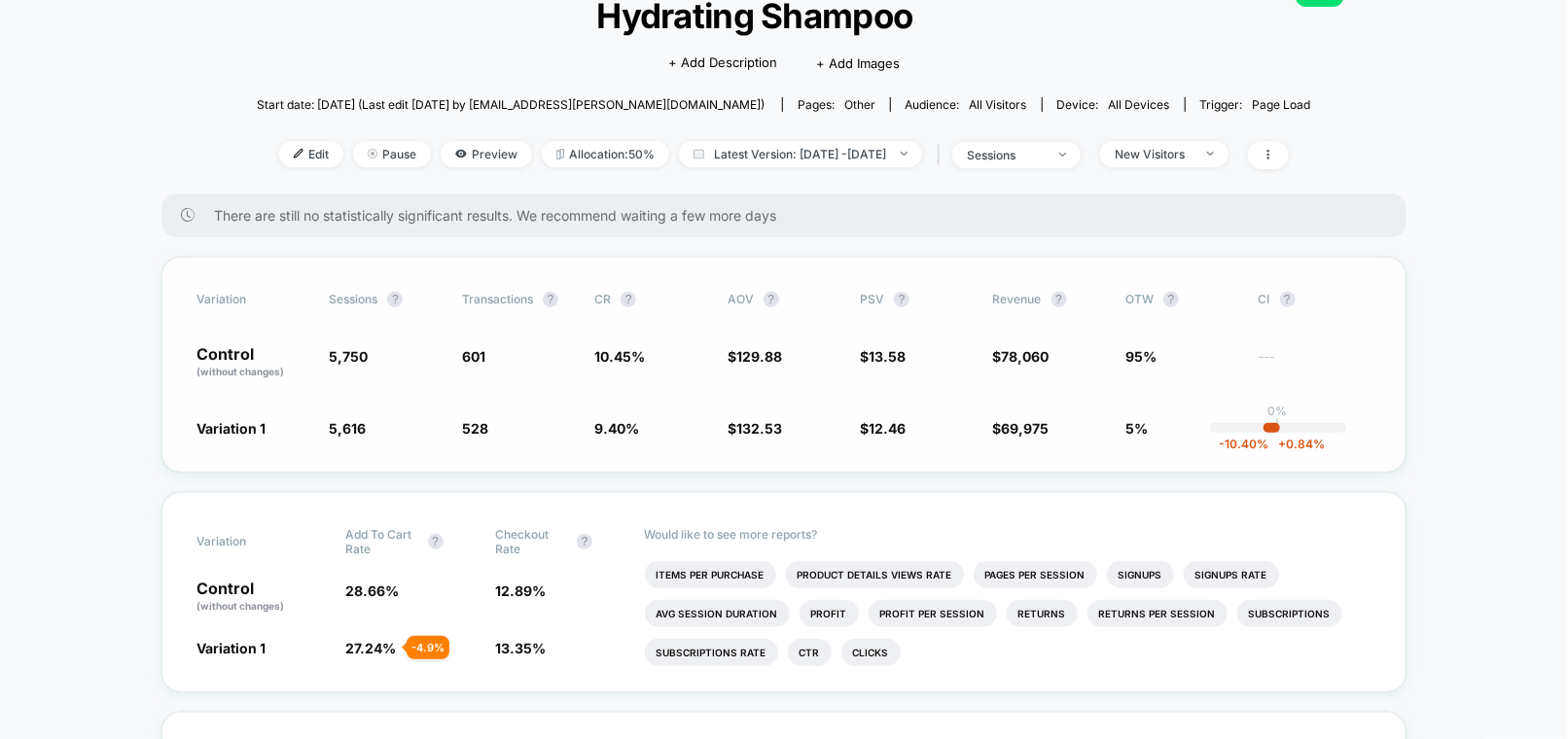 scroll, scrollTop: 176, scrollLeft: 0, axis: vertical 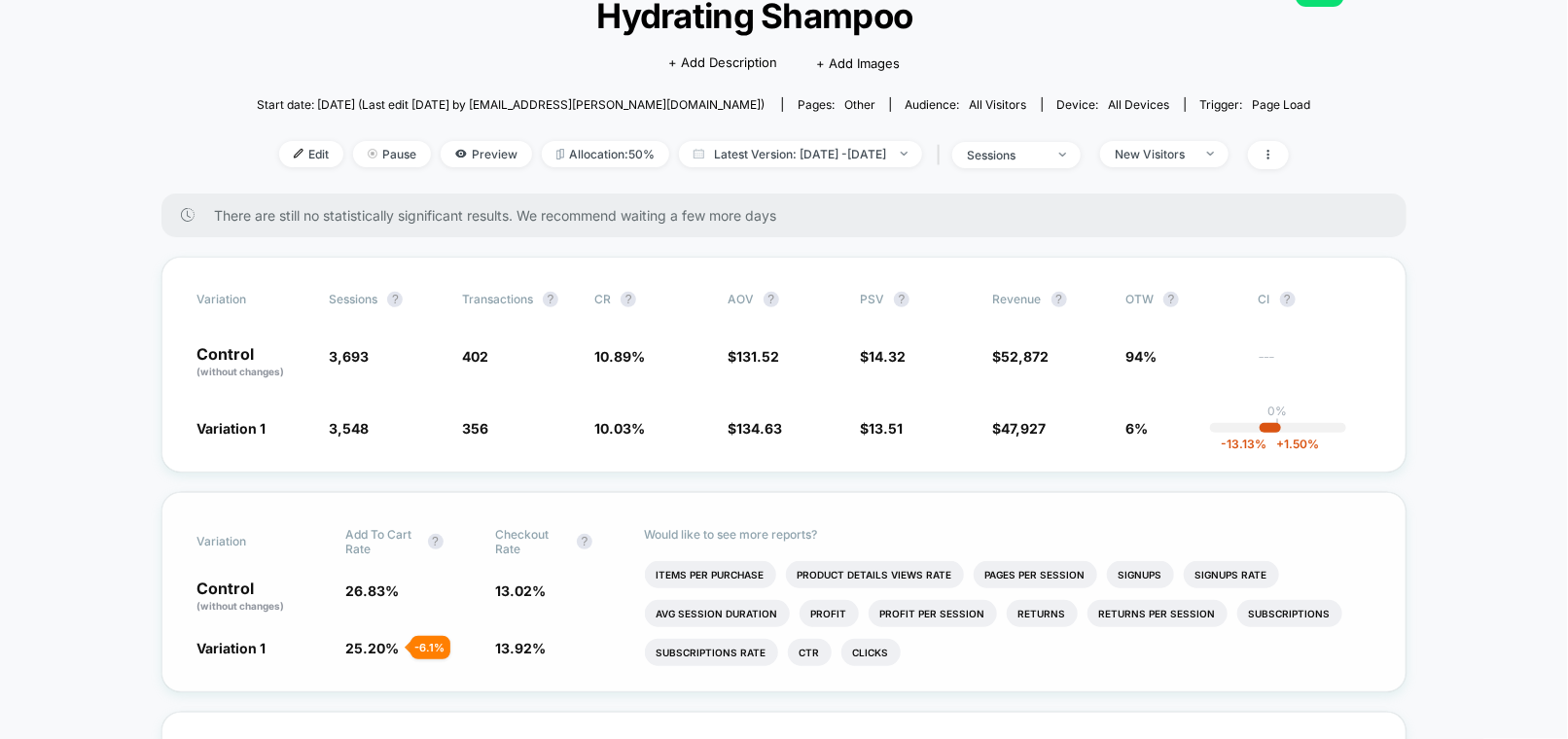 click on "Variation Add To Cart Rate ? Checkout Rate ? Control (without changes) 26.83 % 13.02 % Variation 1 25.20 % - 6.1 % 13.92 % + 6.9 % Would like to see more reports? Items Per Purchase Product Details Views Rate Pages Per Session Signups Signups Rate Avg Session Duration Profit Profit Per Session Returns Returns Per Session Subscriptions Subscriptions Rate Ctr Clicks" at bounding box center [784, 592] 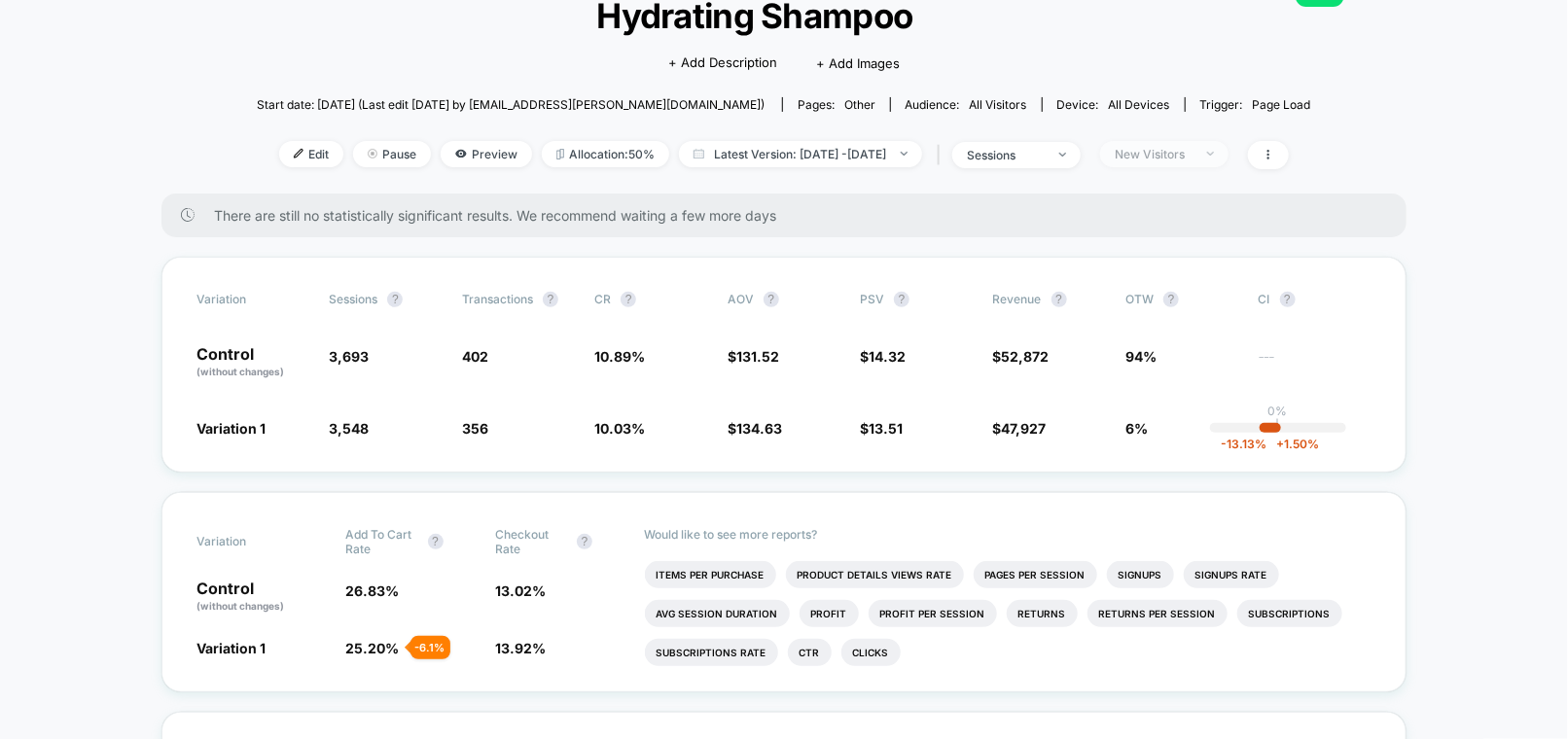 click on "New Visitors" at bounding box center [1164, 154] 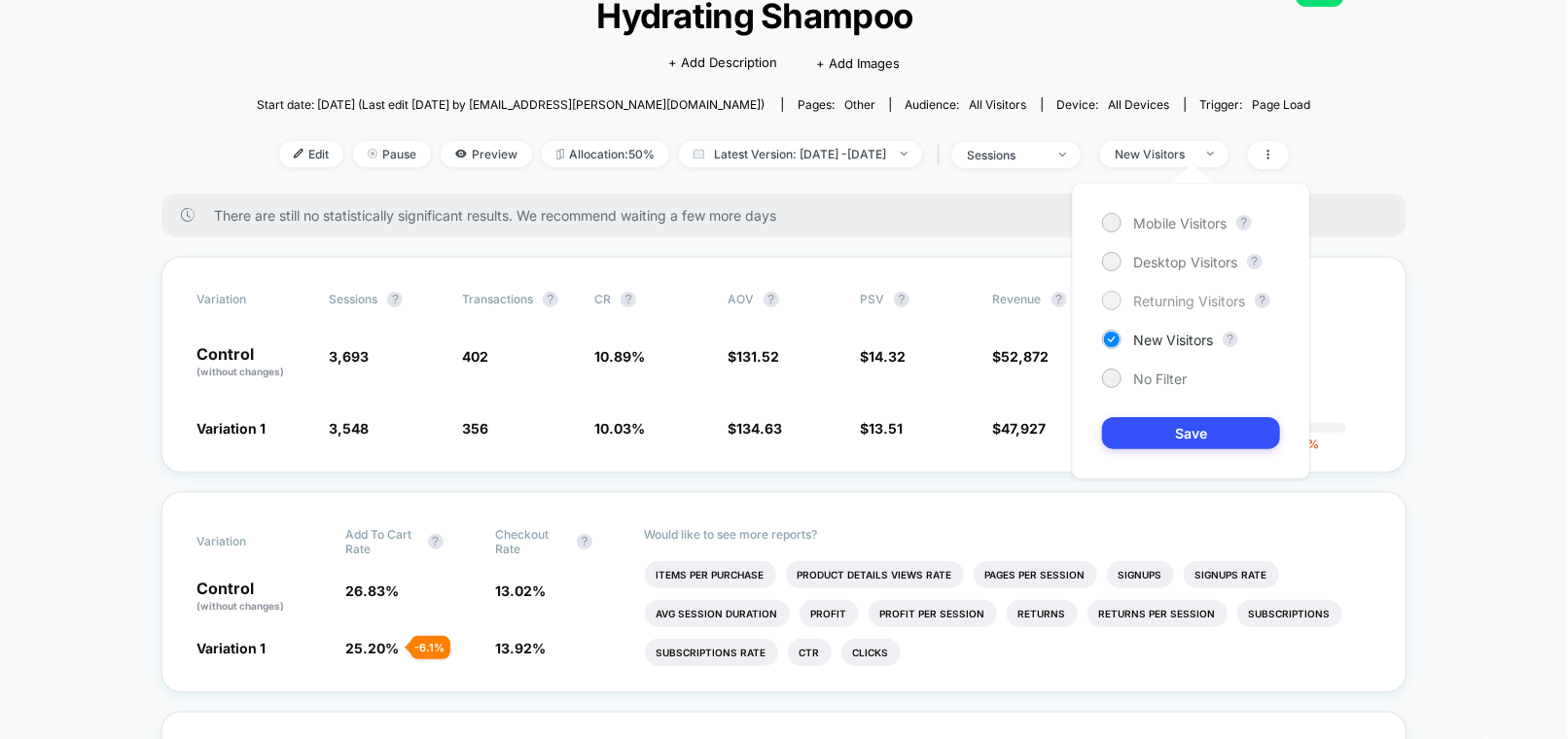 click on "Returning Visitors" at bounding box center [1189, 300] 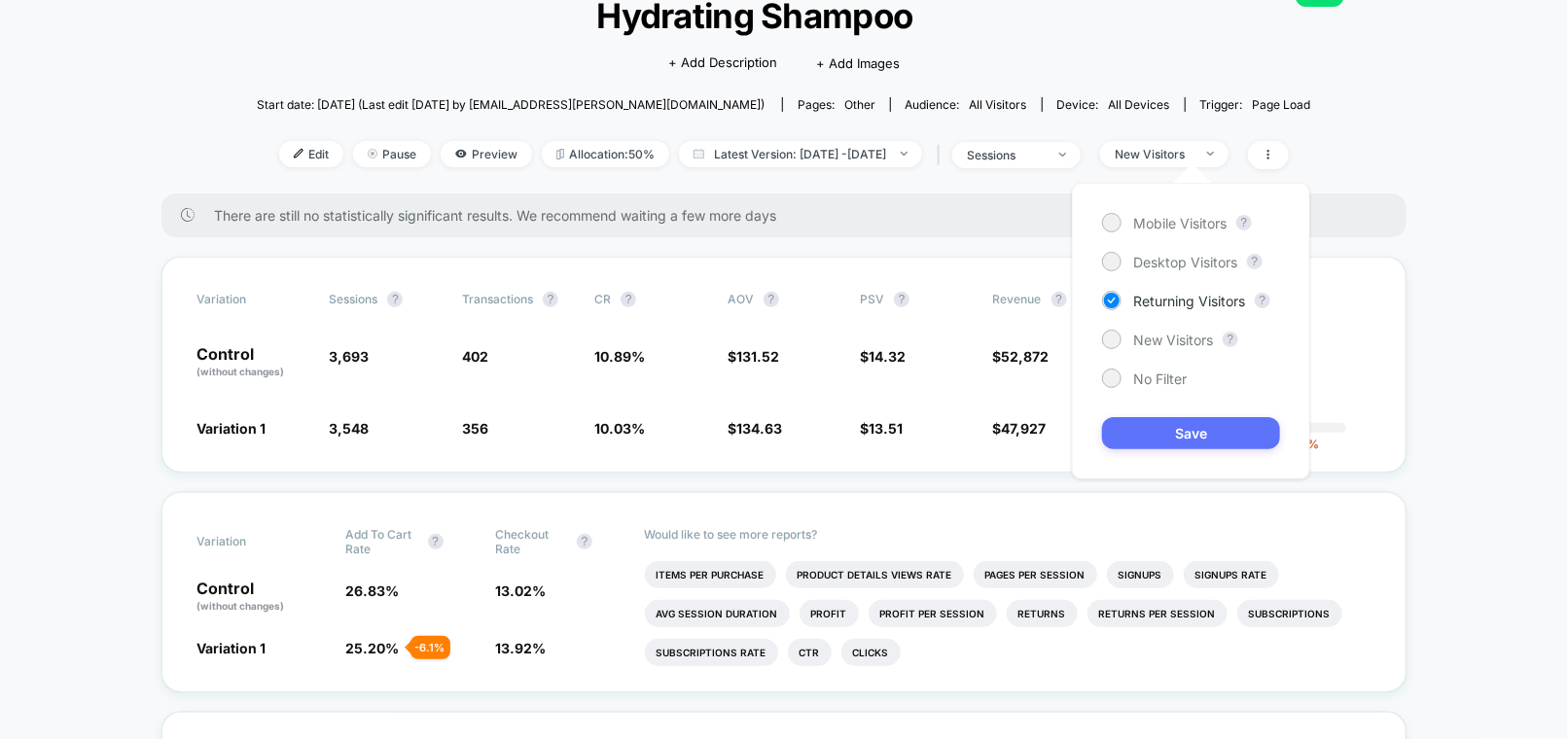 click on "Save" at bounding box center (1191, 433) 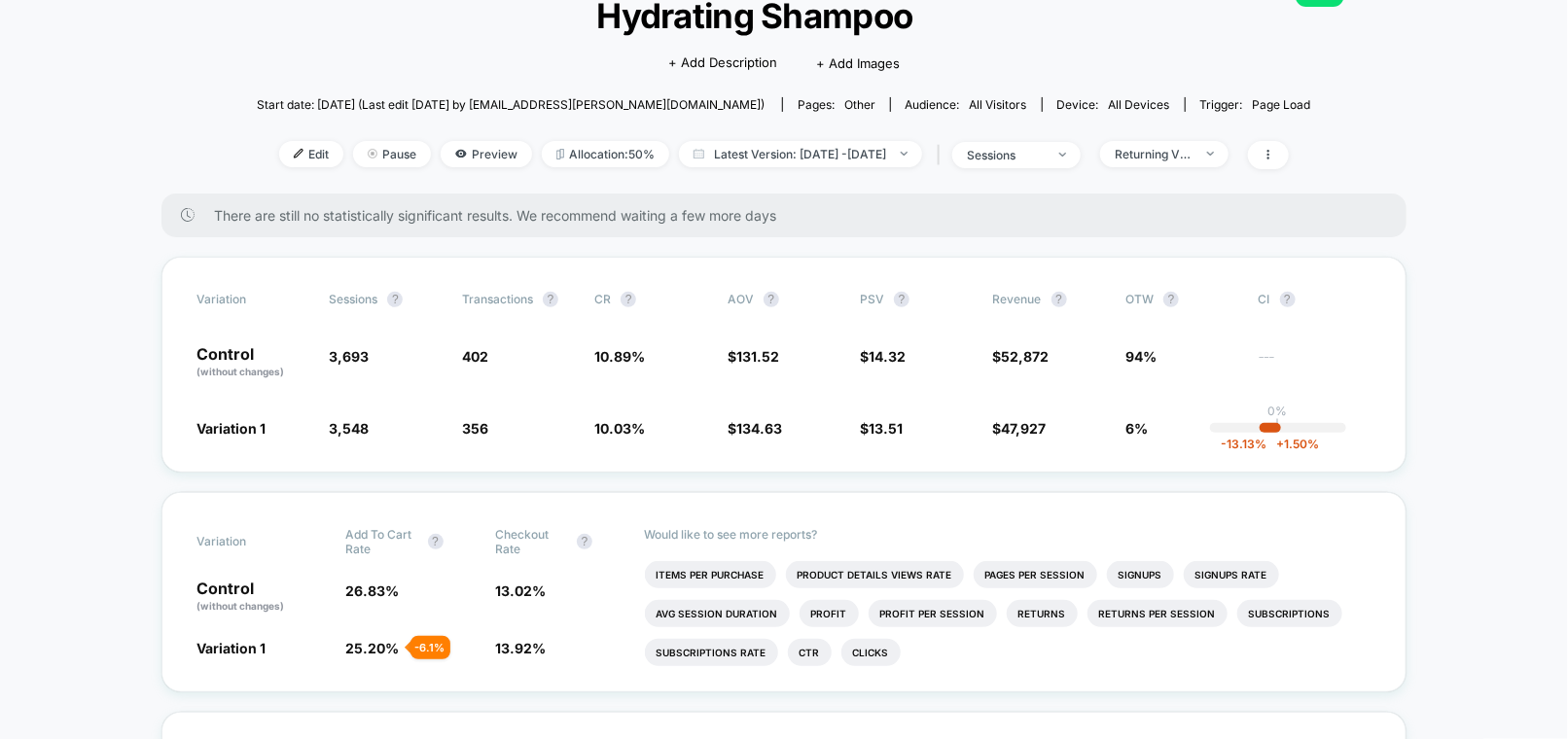 scroll, scrollTop: 176, scrollLeft: 0, axis: vertical 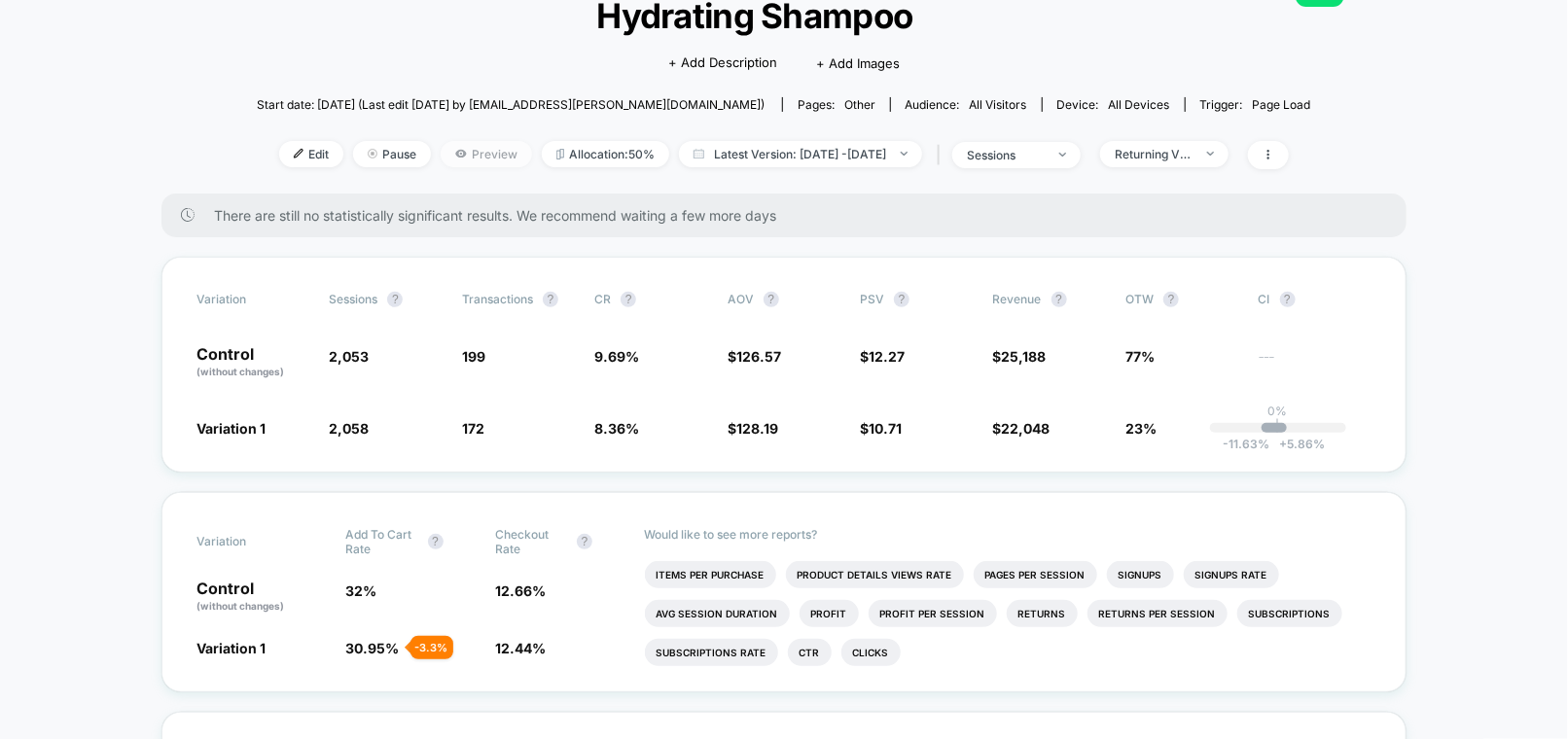 click on "Preview" at bounding box center [486, 154] 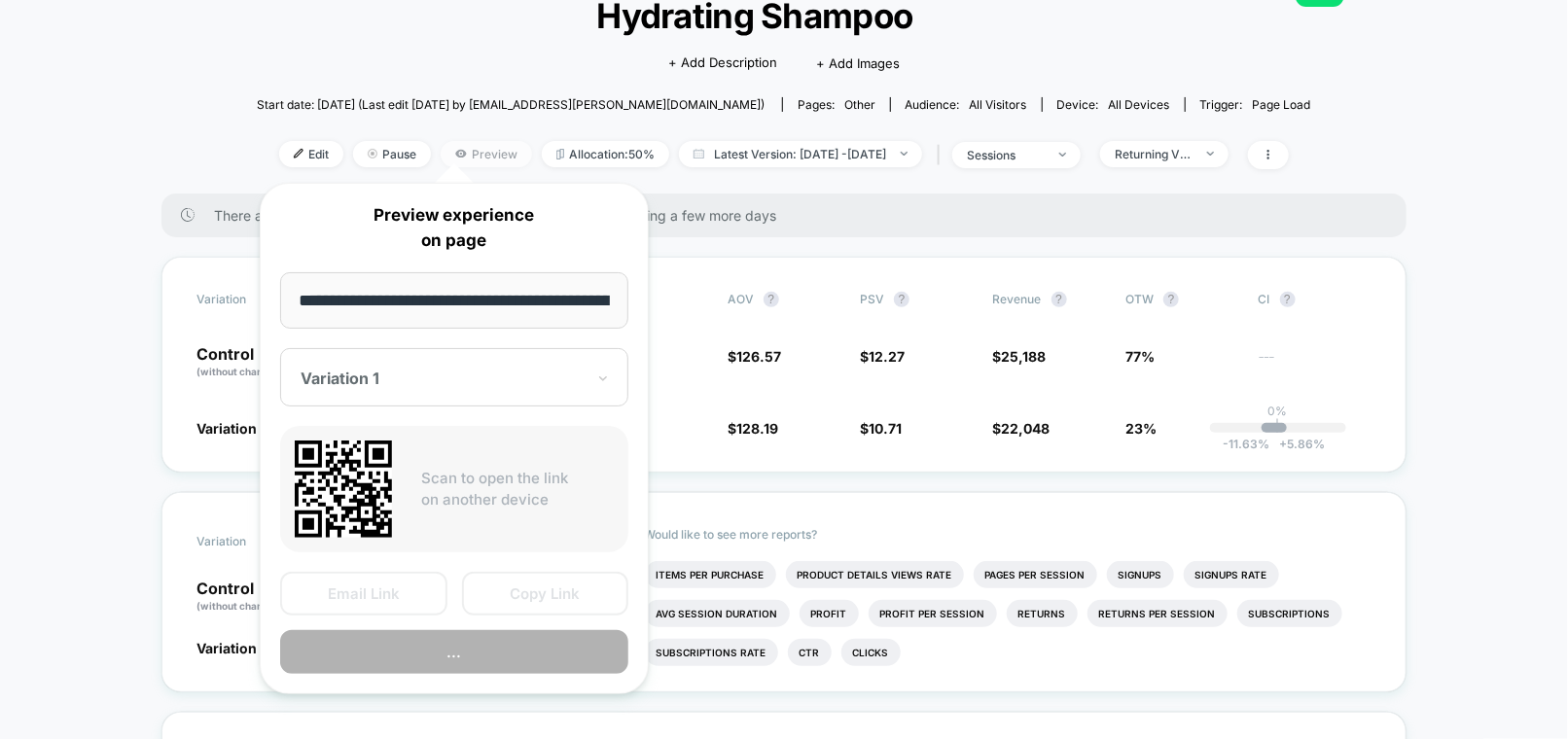 scroll, scrollTop: 0, scrollLeft: 140, axis: horizontal 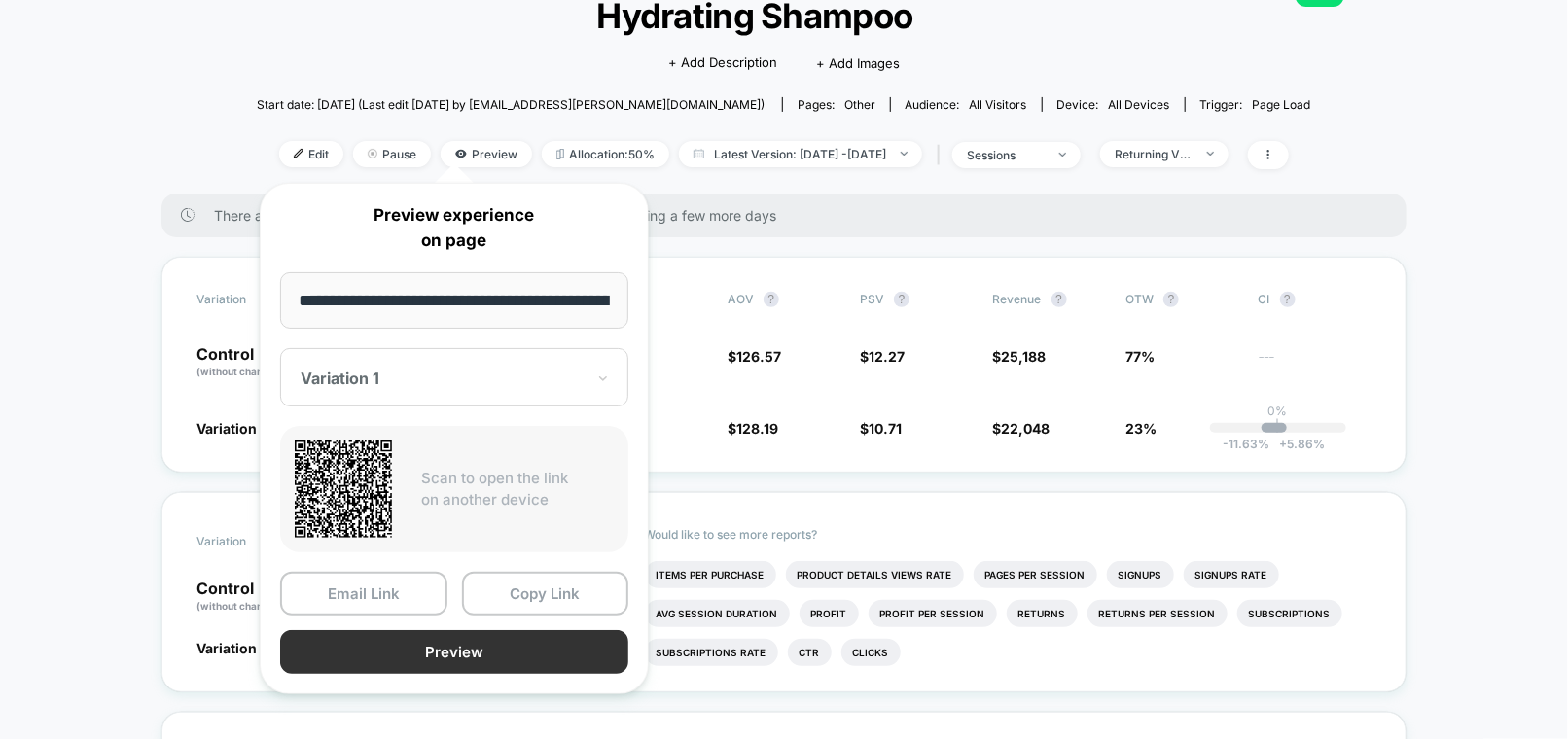 click on "Preview" at bounding box center (454, 651) 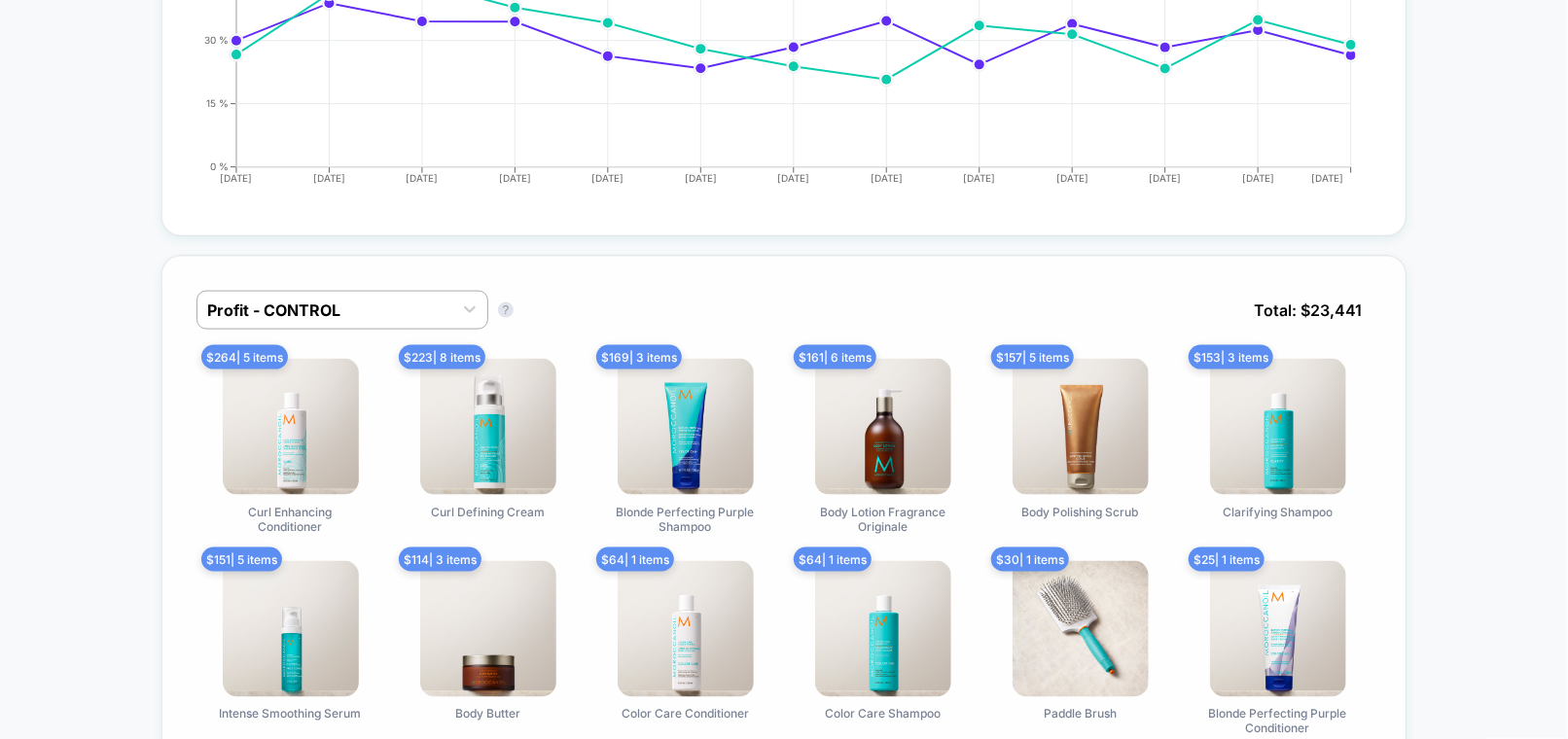 scroll, scrollTop: 1144, scrollLeft: 0, axis: vertical 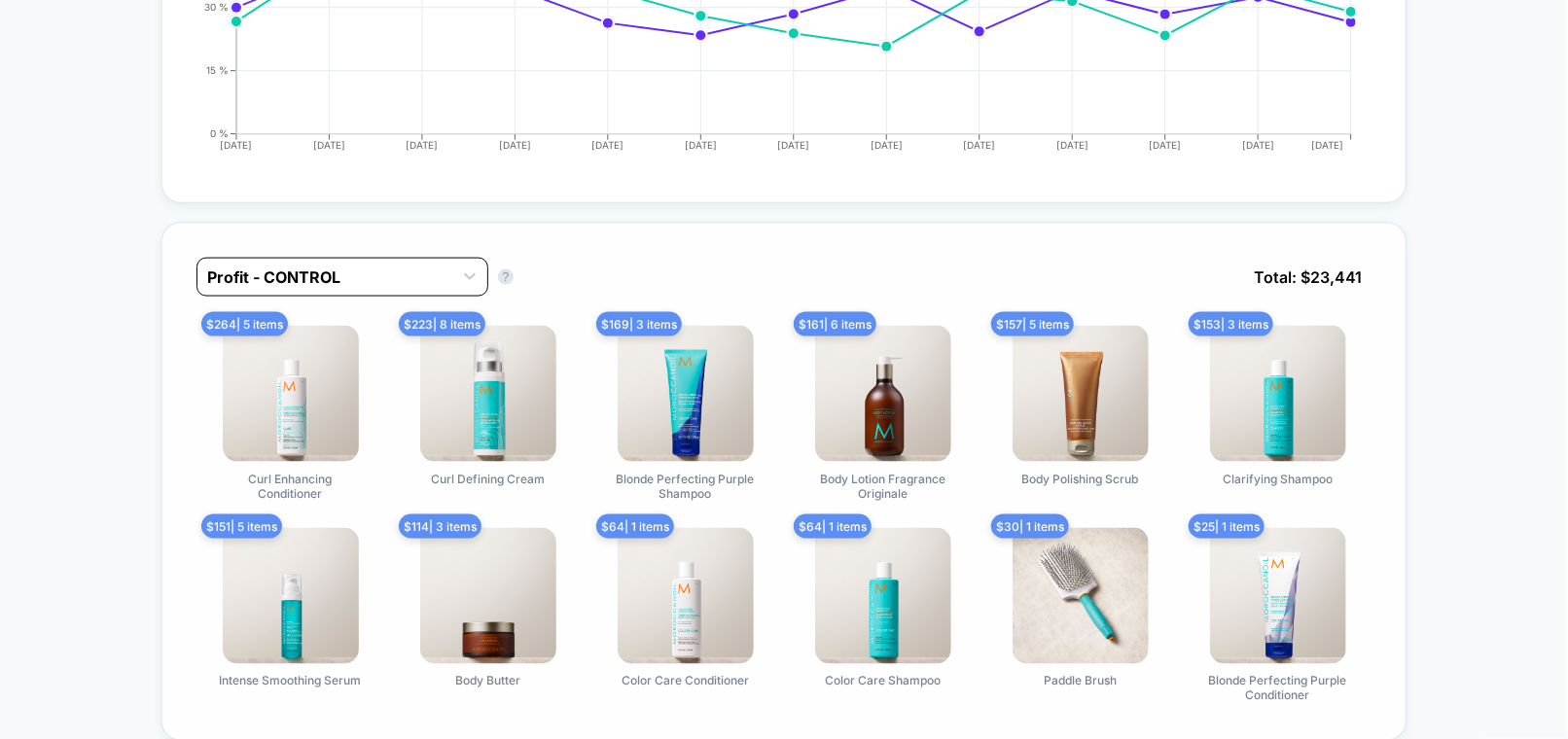 click on "Profit   - CONTROL" at bounding box center (325, 277) 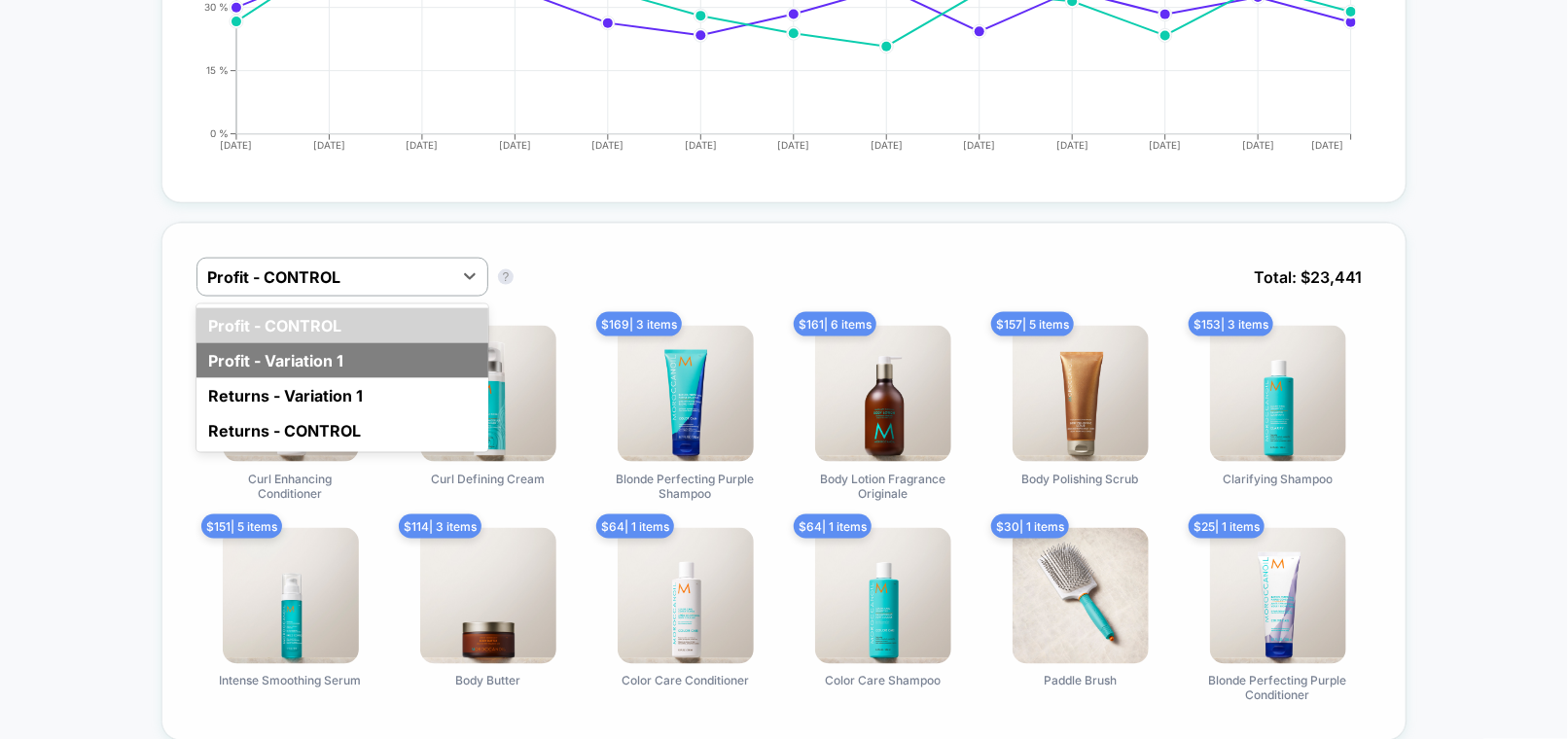 click on "Profit   - Variation 1" at bounding box center (342, 361) 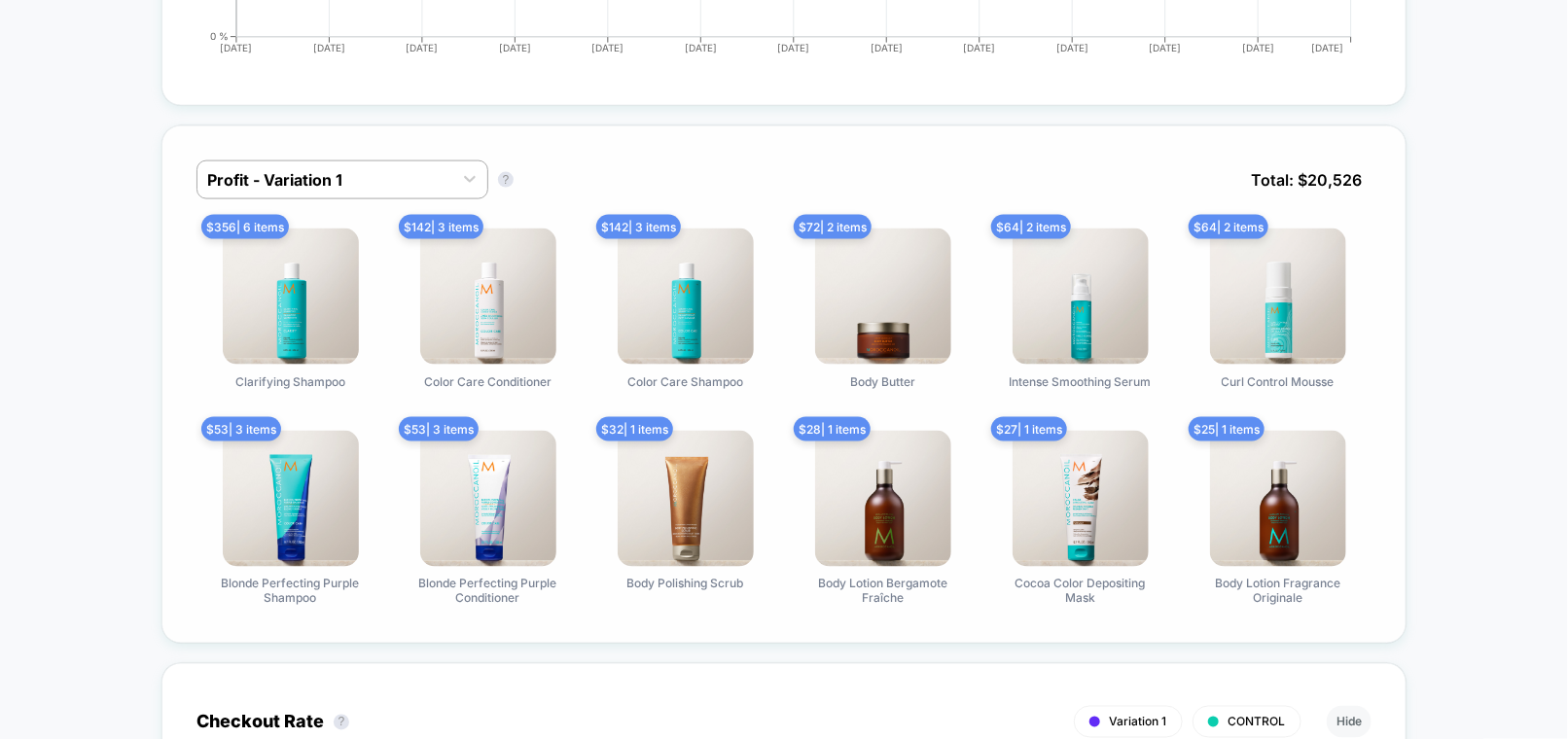 scroll, scrollTop: 1153, scrollLeft: 0, axis: vertical 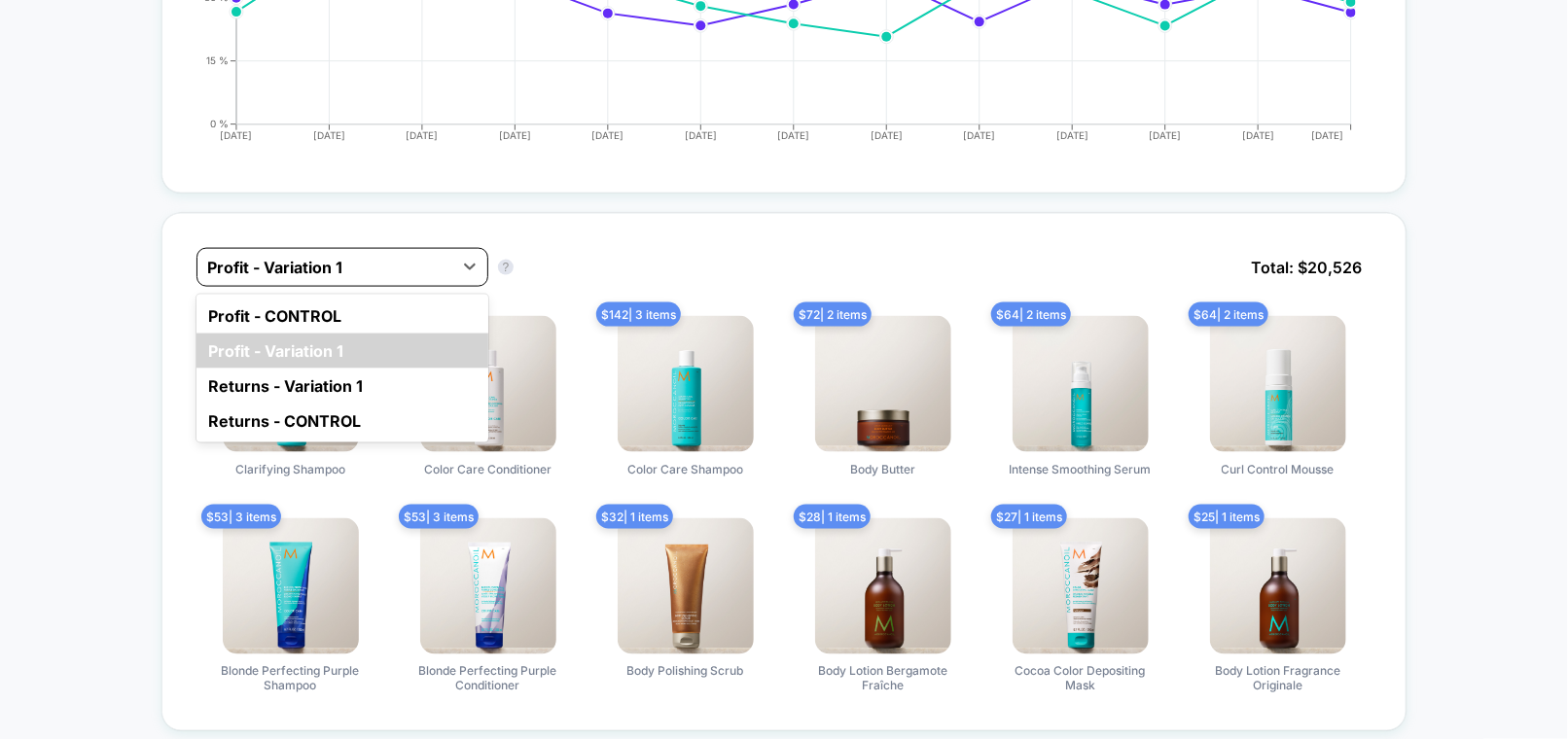 click at bounding box center [325, 267] 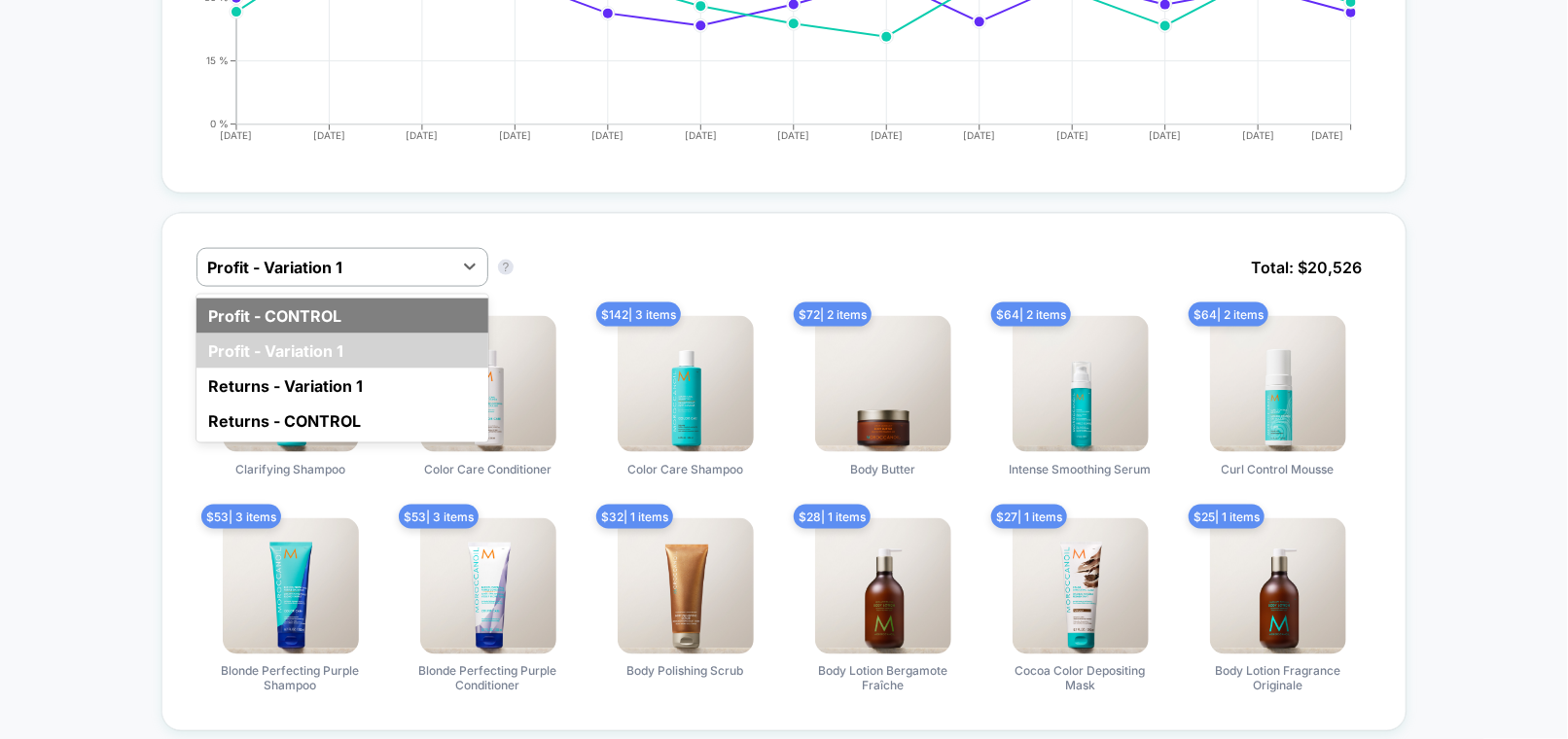 click on "Profit   - CONTROL" at bounding box center (342, 316) 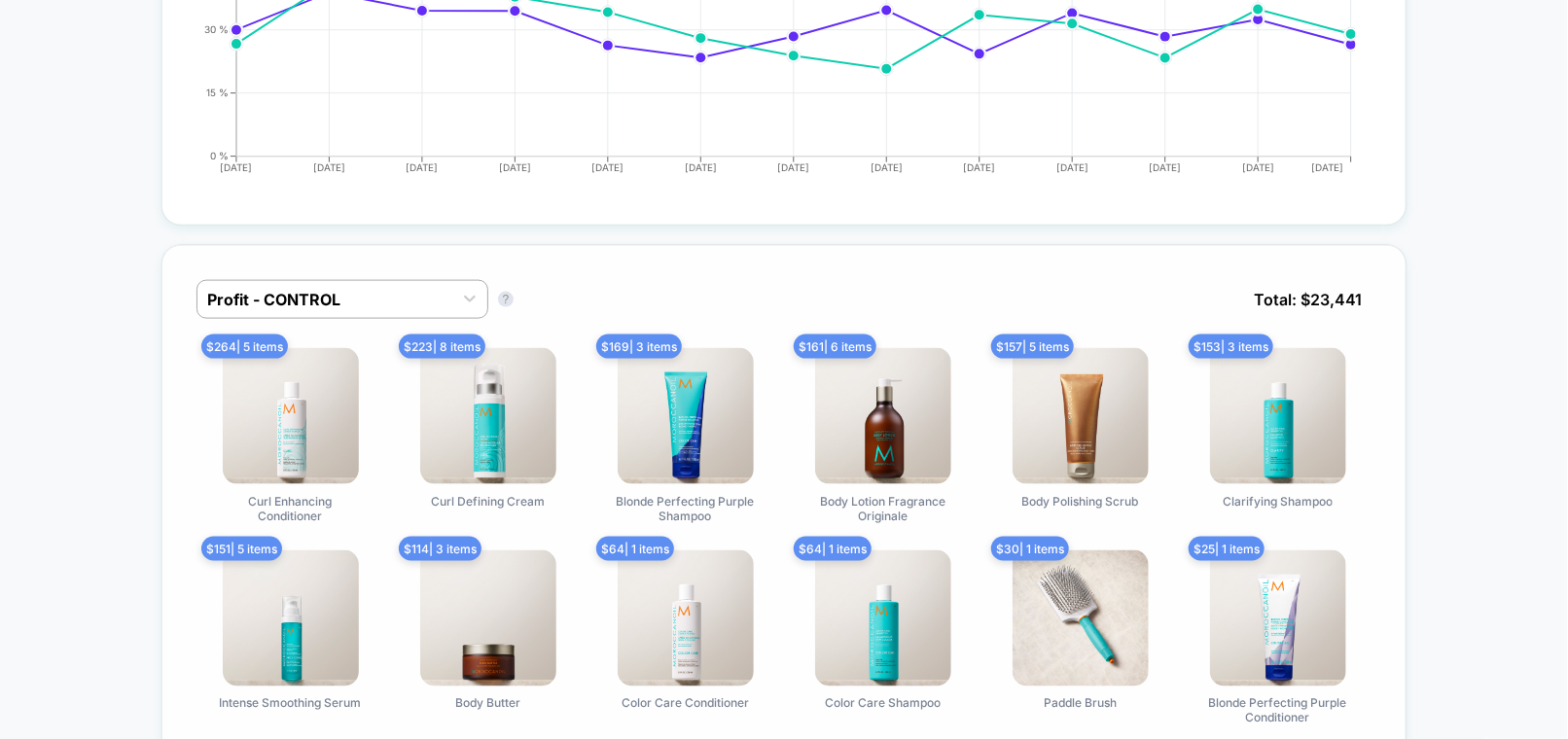 scroll, scrollTop: 1117, scrollLeft: 0, axis: vertical 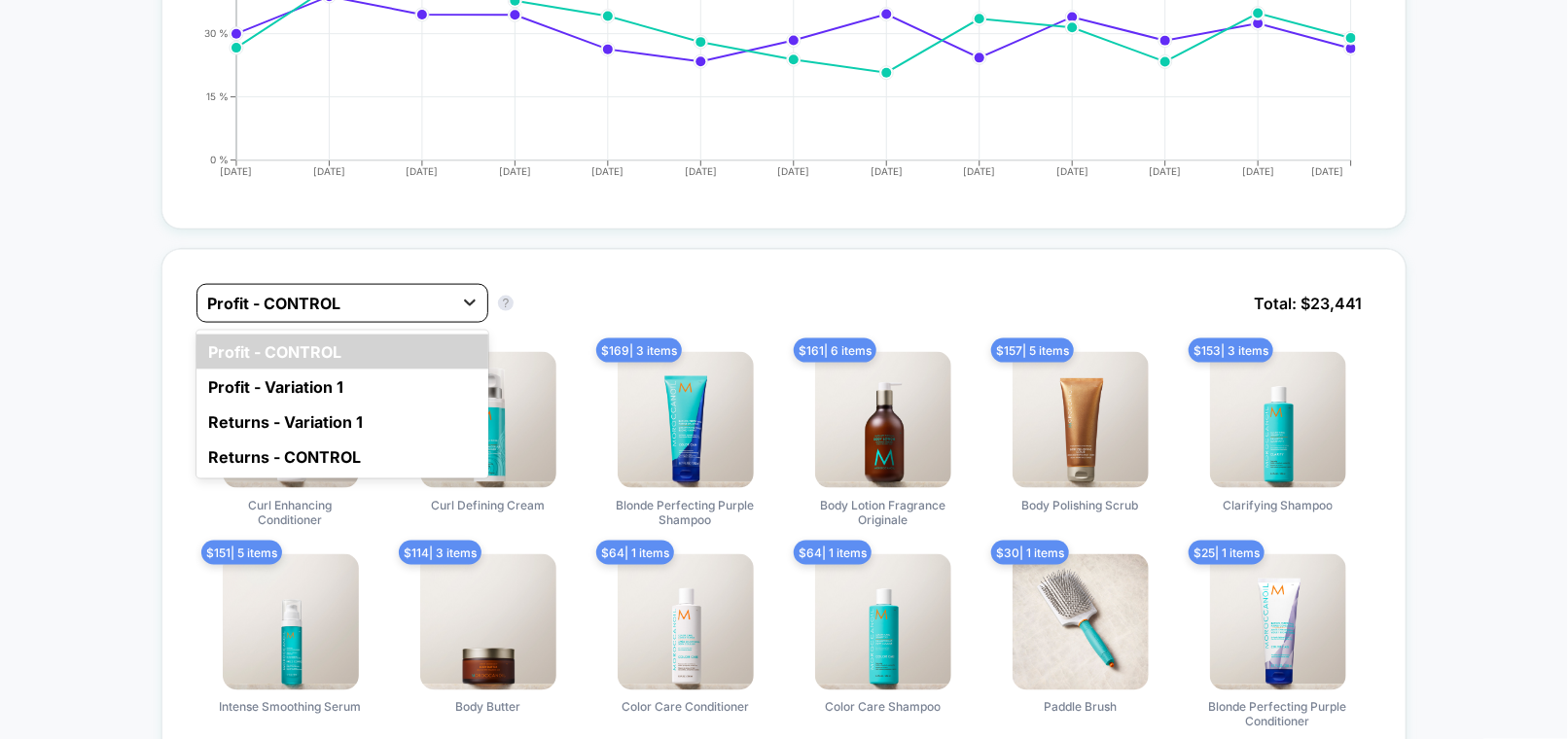 click 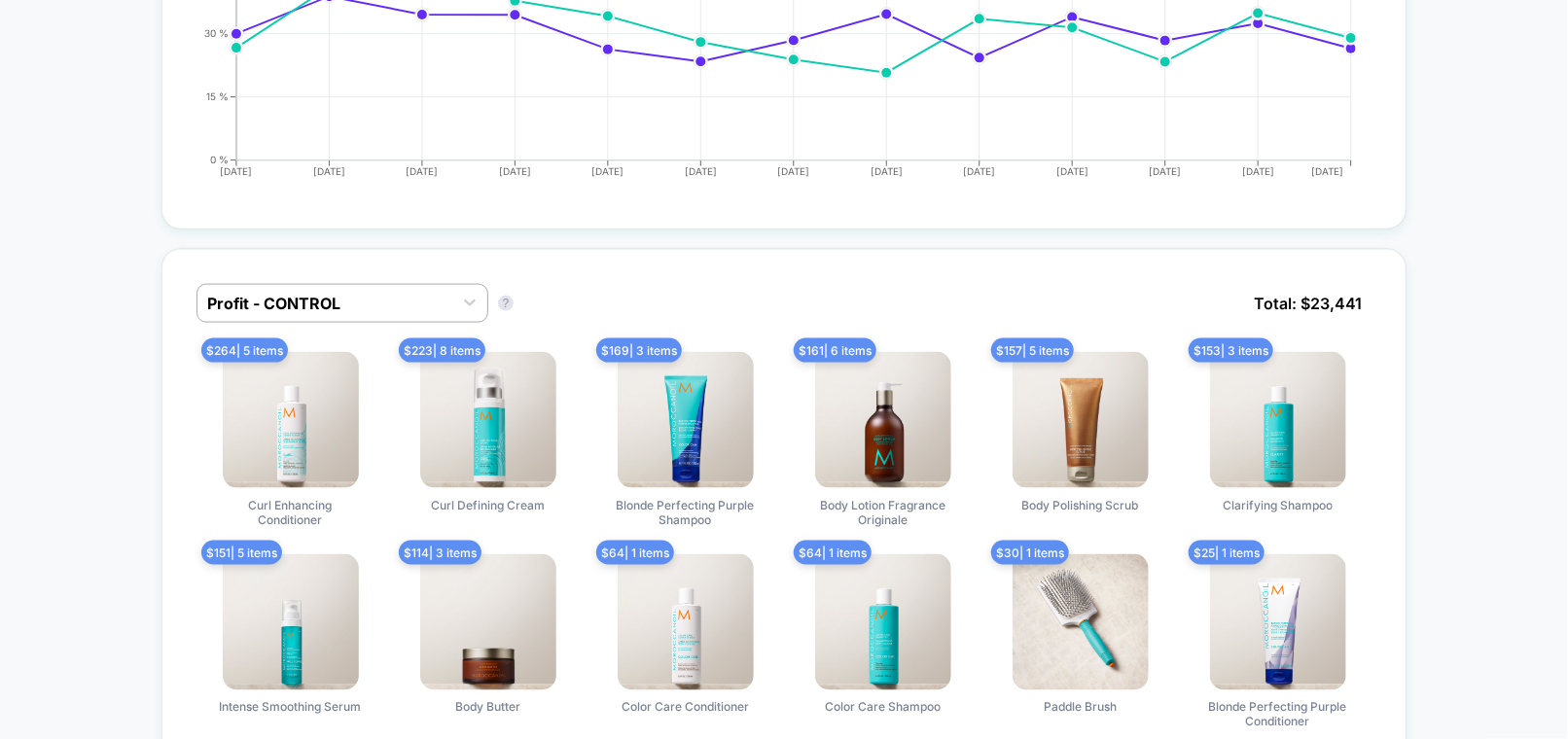click on "Profit   - CONTROL Profit   - CONTROL ? Total:   $ 23,441 $ 264  | 5 items Curl Enhancing Conditioner $ 223  | 8 items Curl Defining Cream $ 169  | 3 items Blonde Perfecting Purple Shampoo $ 161  | 6 items Body Lotion Fragrance Originale $ 157  | 5 items Body Polishing Scrub $ 153  | 3 items Clarifying Shampoo $ 151  | 5 items Intense Smoothing Serum $ 114  | 3 items Body Butter $ 64  | 1 items Color Care Conditioner $ 64  | 1 items Color Care Shampoo $ 30  | 1 items Paddle Brush $ 25  | 1 items Blonde Perfecting Purple Conditioner" at bounding box center [784, 508] 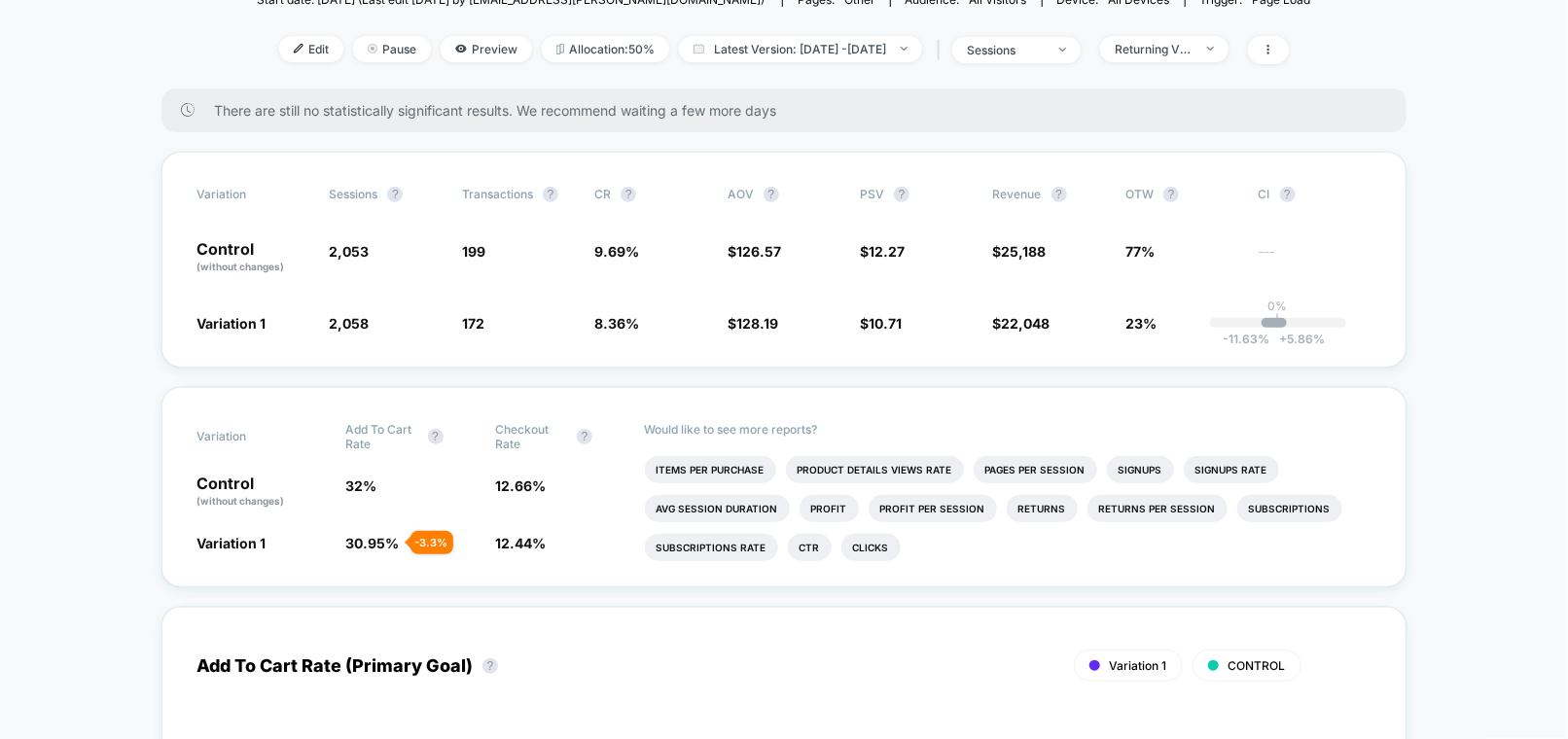 scroll, scrollTop: 178, scrollLeft: 0, axis: vertical 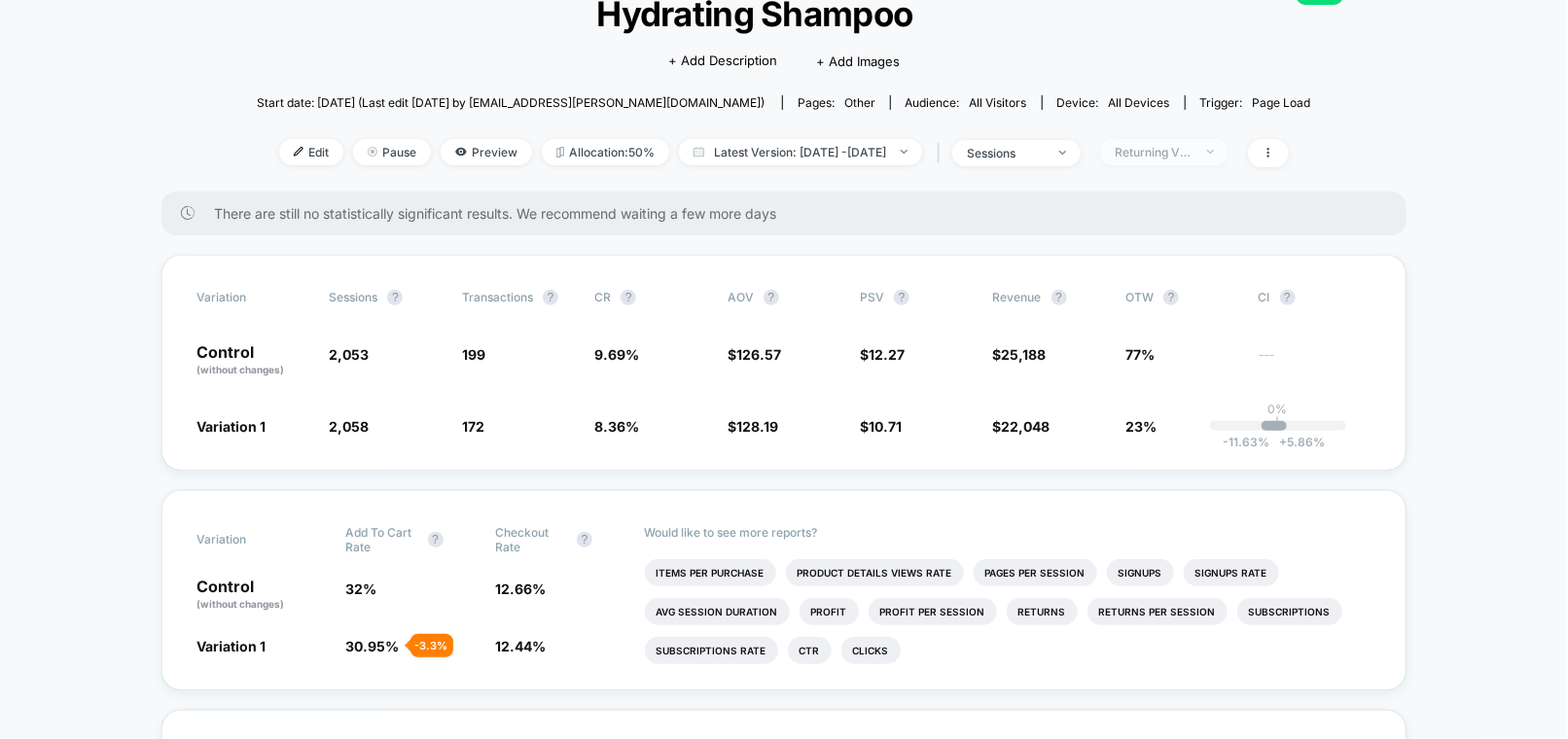 click on "Returning Visitors" at bounding box center (1164, 152) 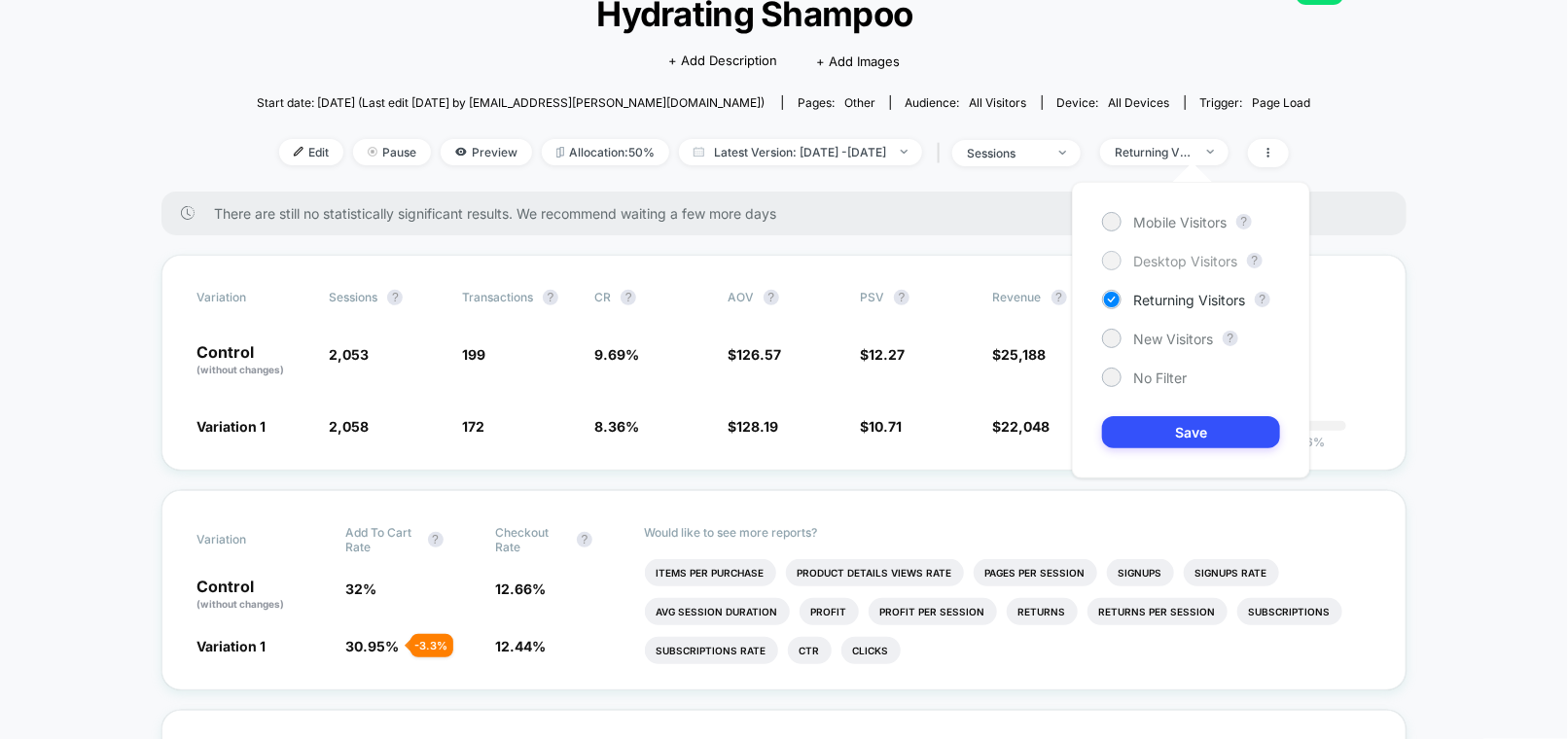 click on "Desktop Visitors" at bounding box center (1185, 261) 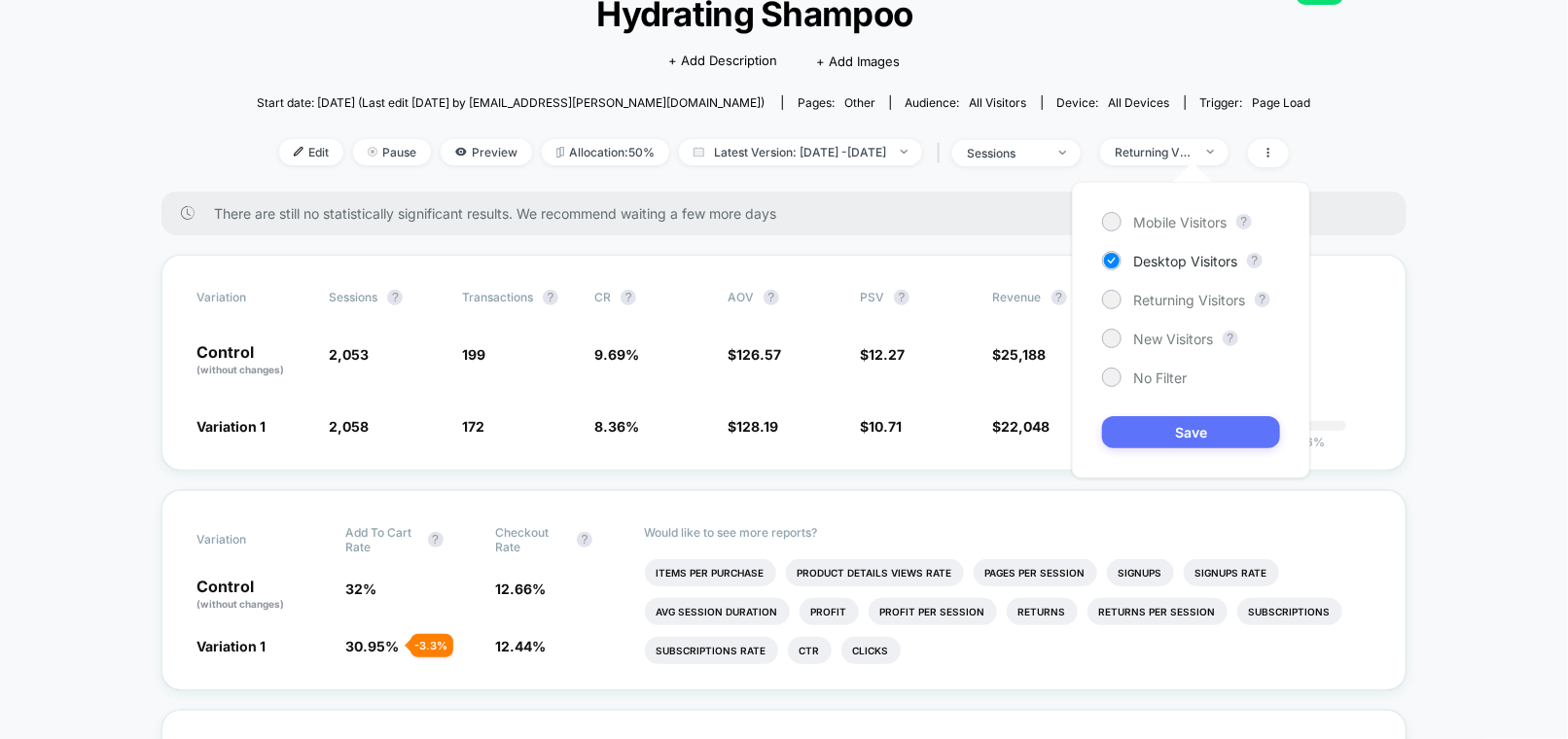 click on "Save" at bounding box center [1191, 432] 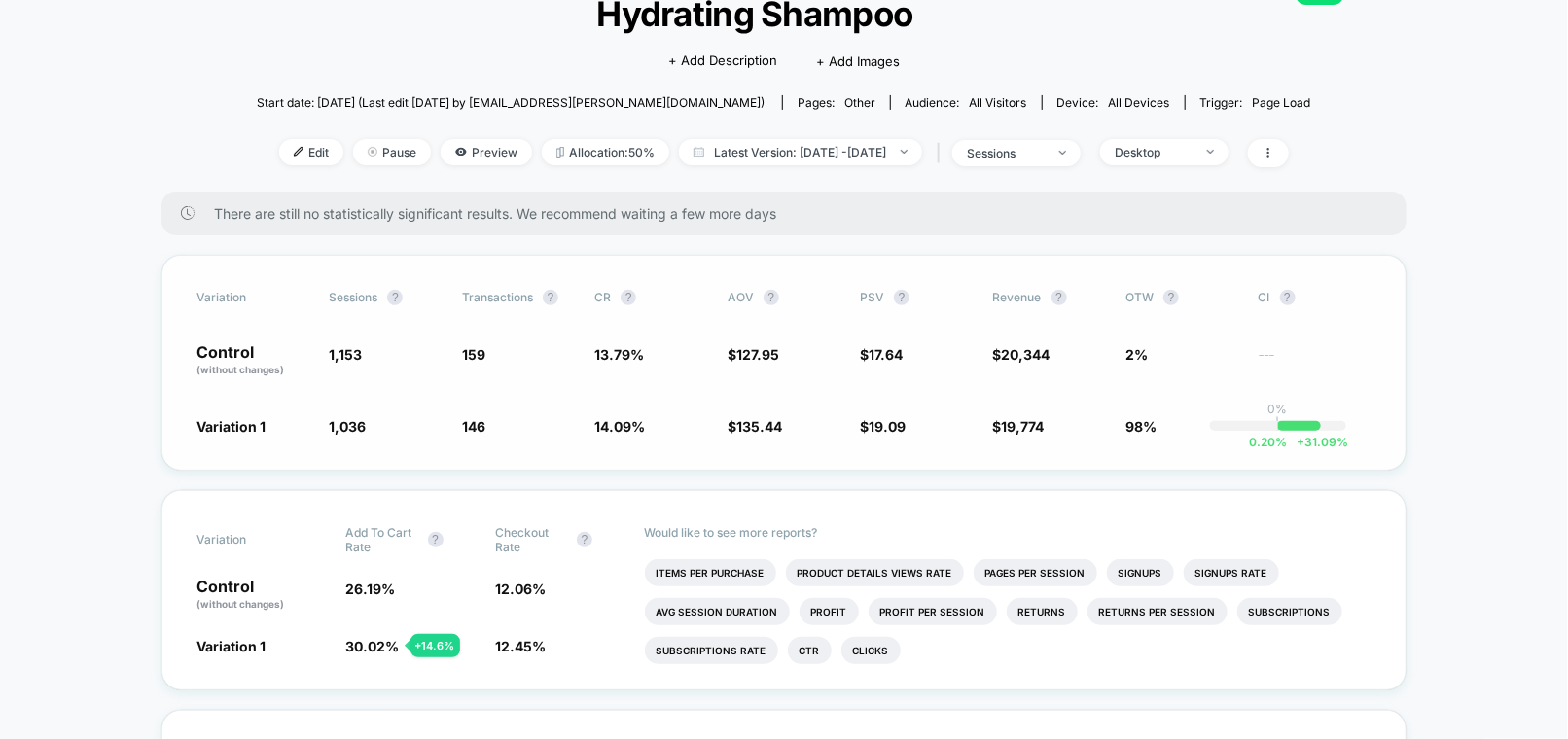 scroll, scrollTop: 178, scrollLeft: 0, axis: vertical 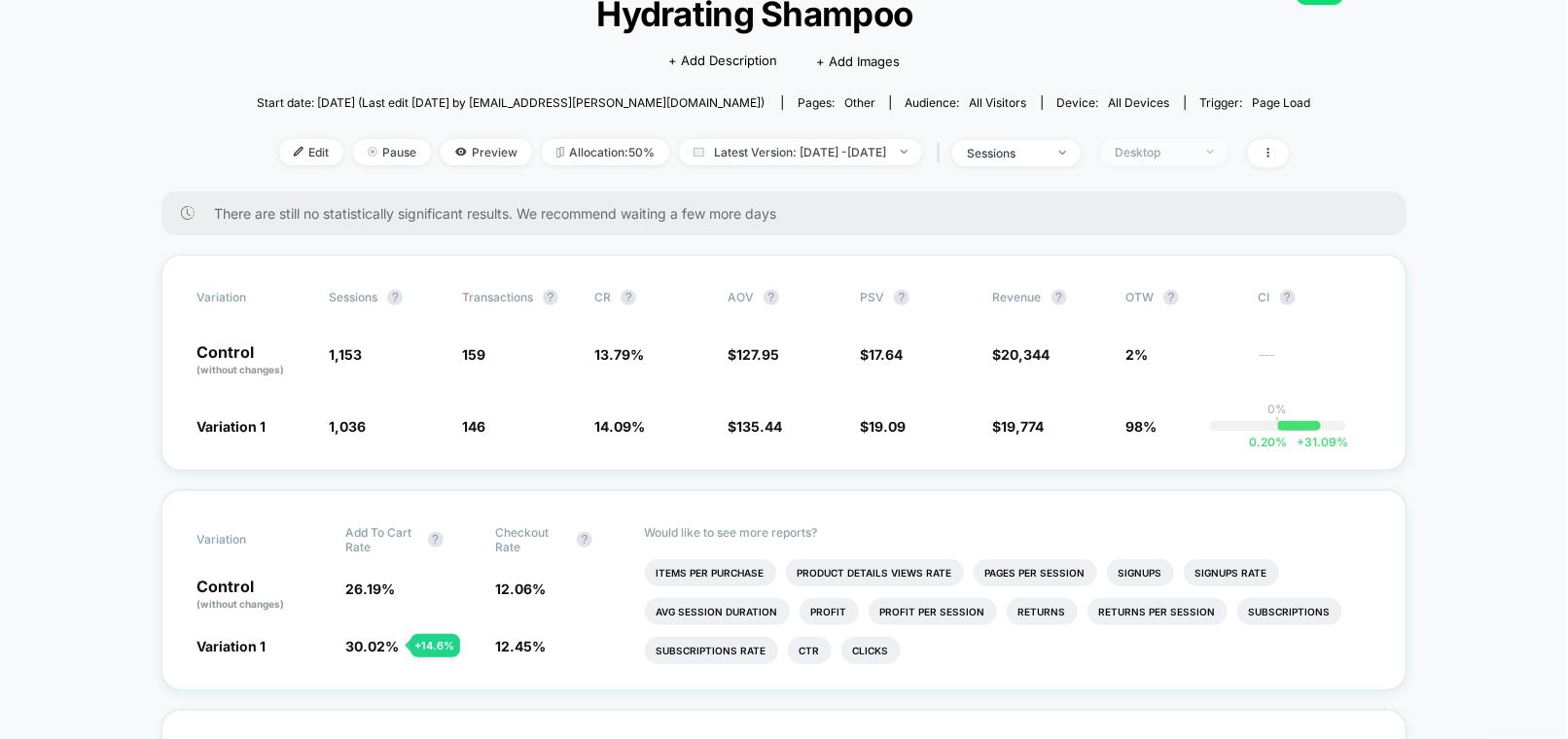 click on "Desktop" at bounding box center (1164, 152) 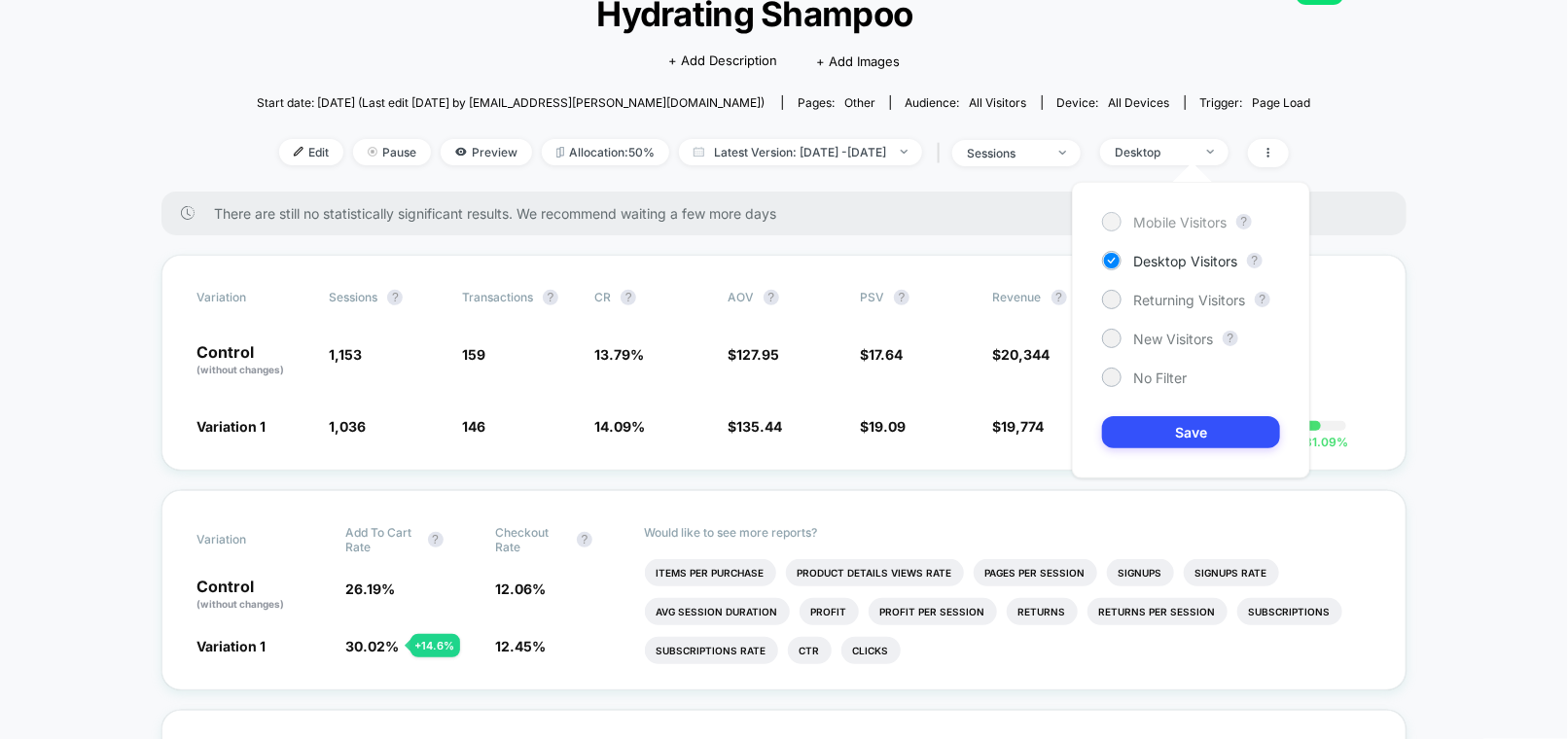 click on "Mobile Visitors" at bounding box center [1180, 222] 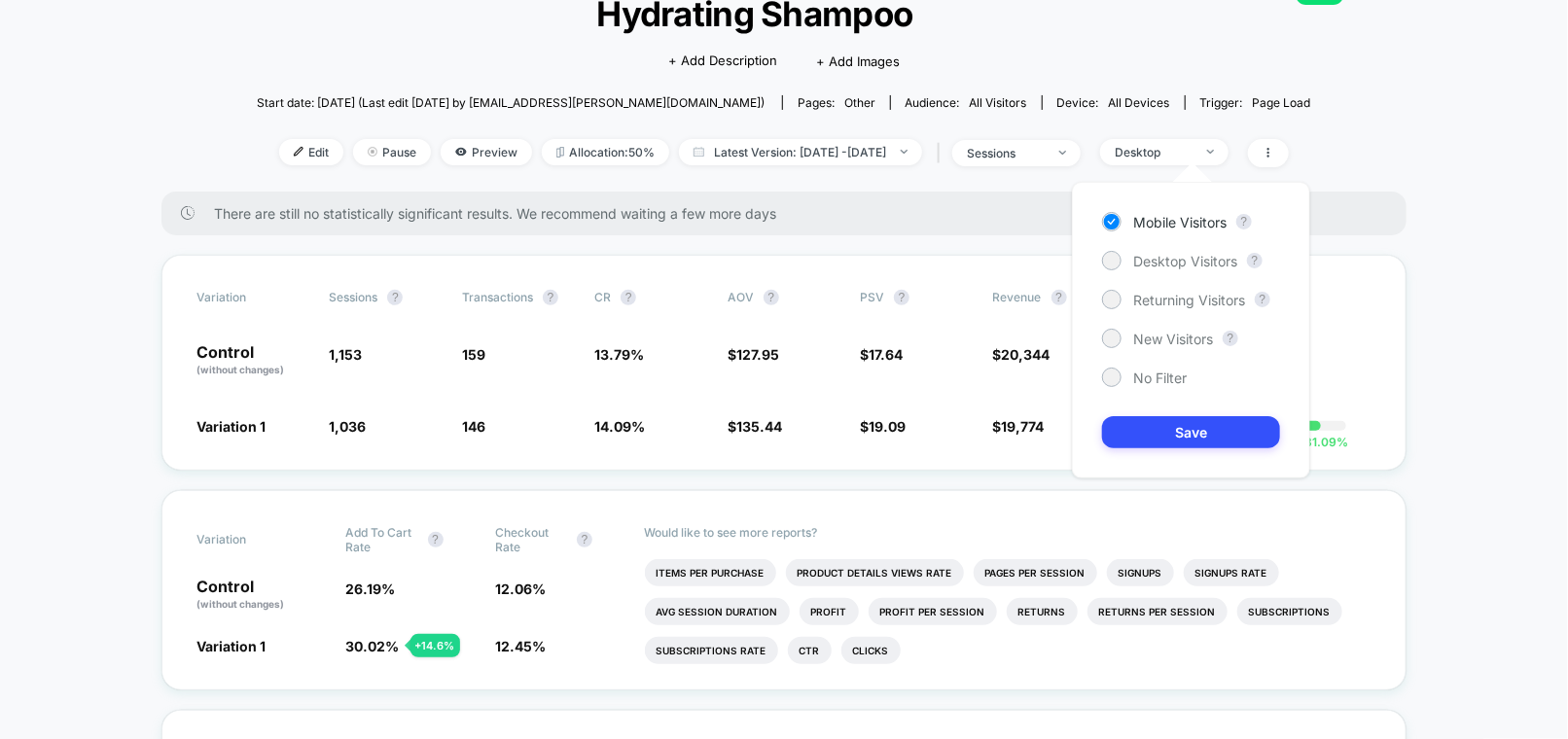 click on "Mobile Visitors ? Desktop Visitors ? Returning Visitors ? New Visitors ? No Filter Save" at bounding box center [1191, 330] 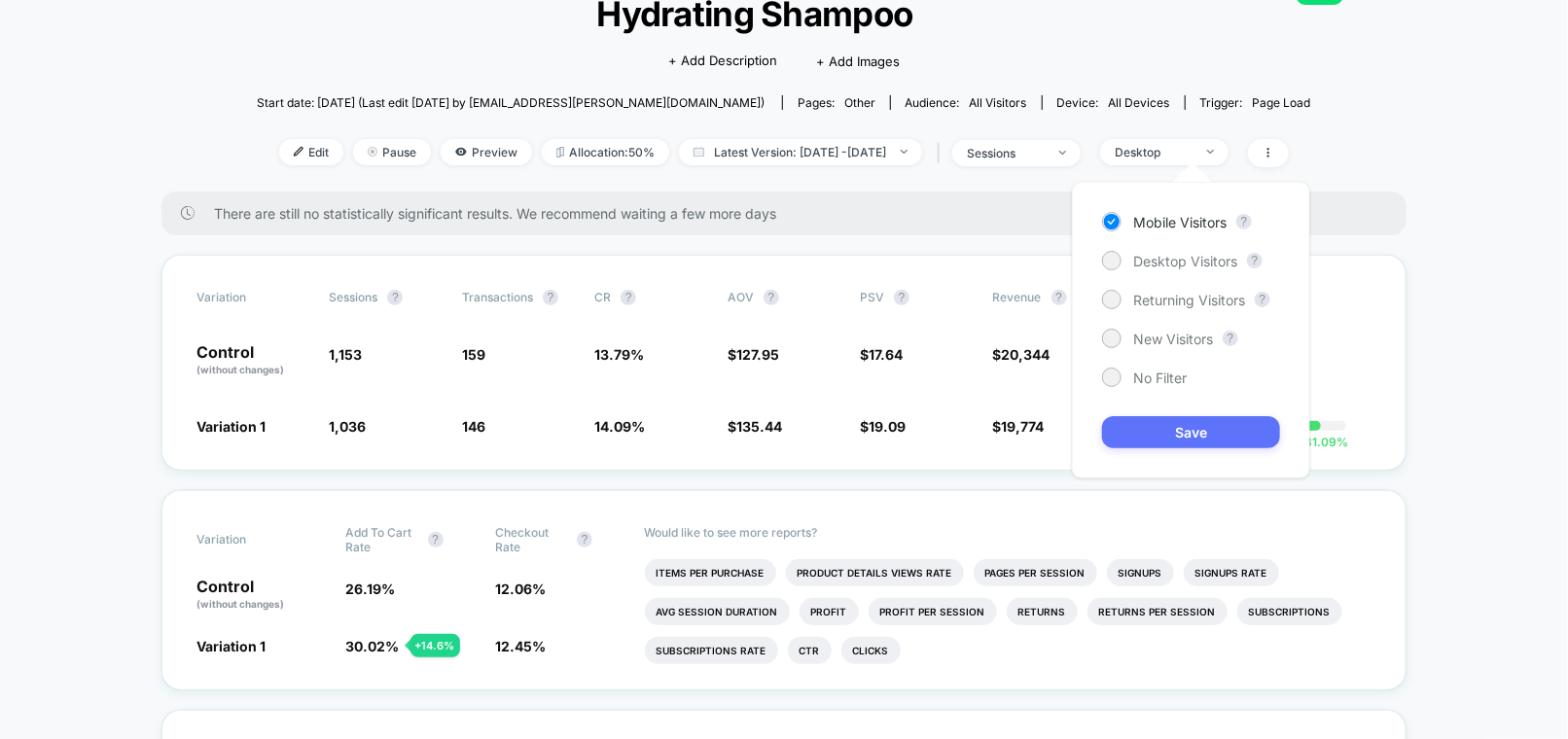 click on "Save" at bounding box center [1191, 432] 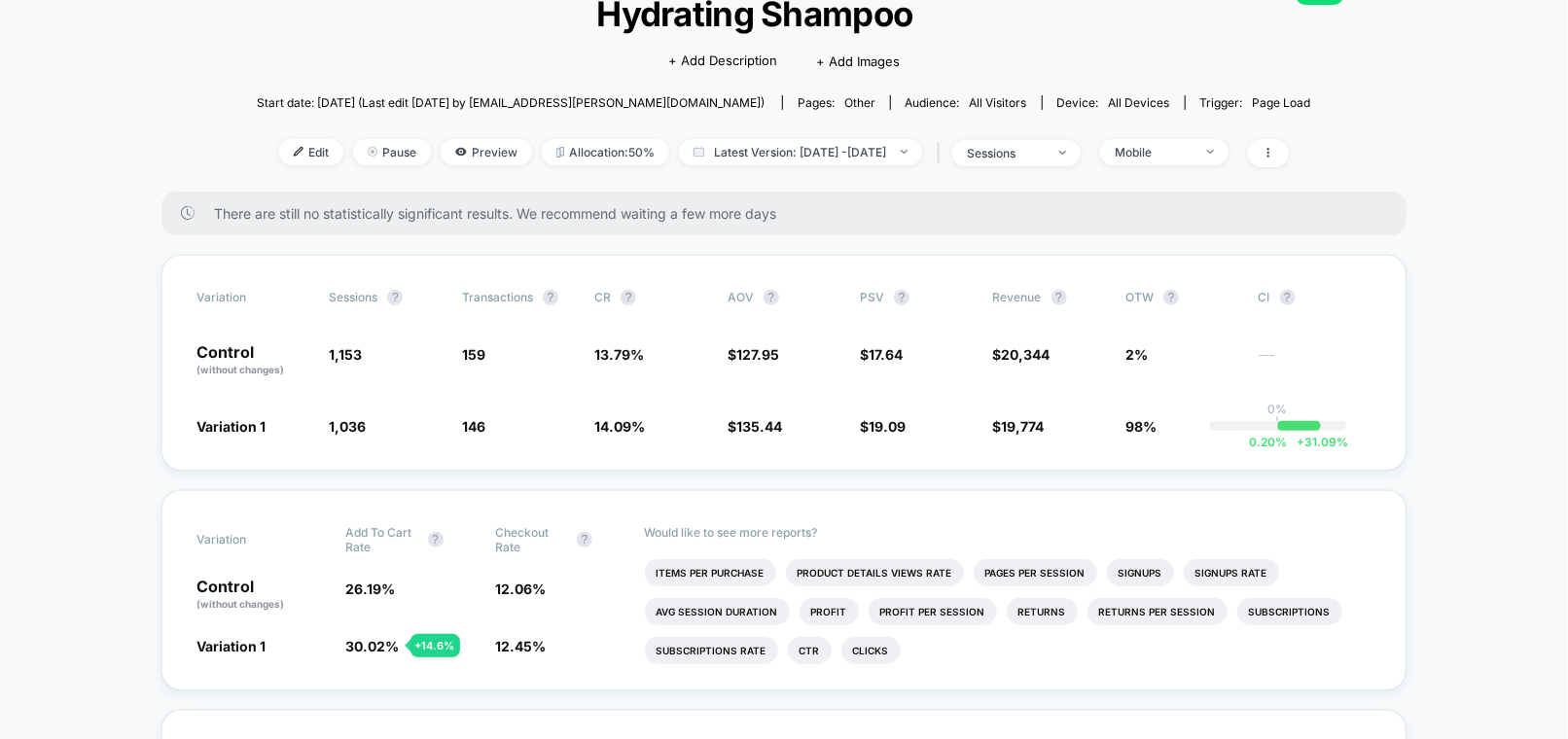 scroll, scrollTop: 178, scrollLeft: 0, axis: vertical 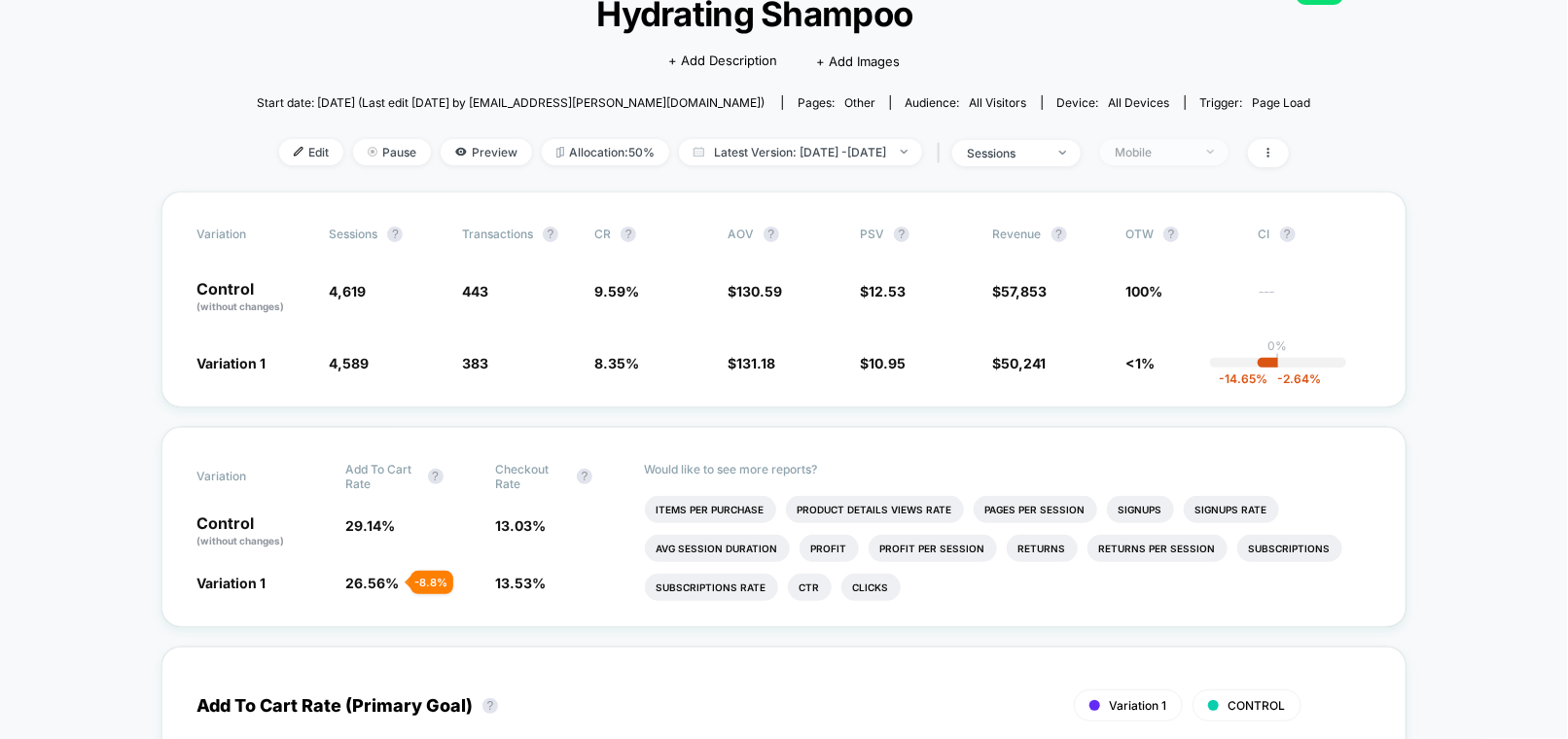 click on "Mobile" at bounding box center [1154, 152] 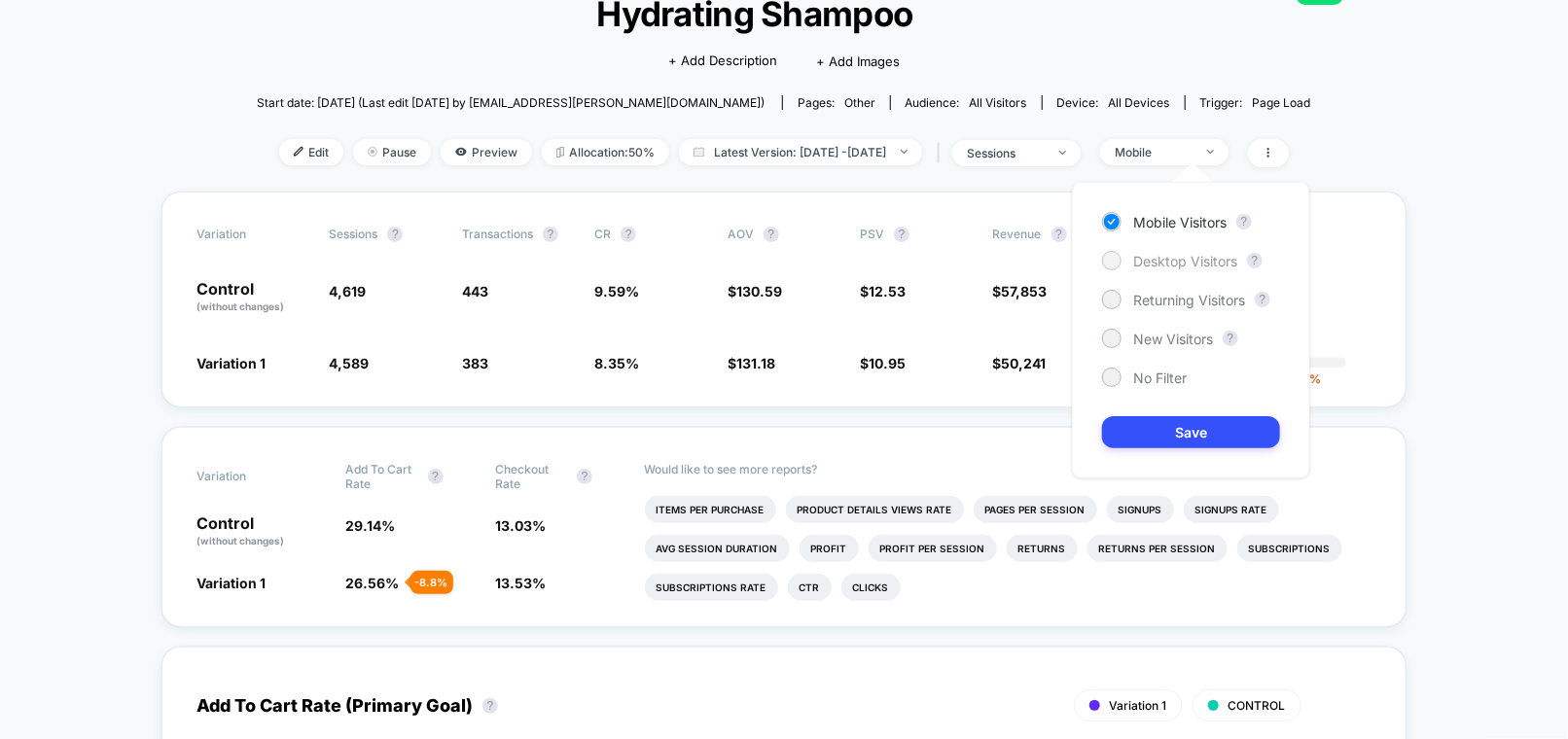 click on "Desktop Visitors" at bounding box center [1185, 261] 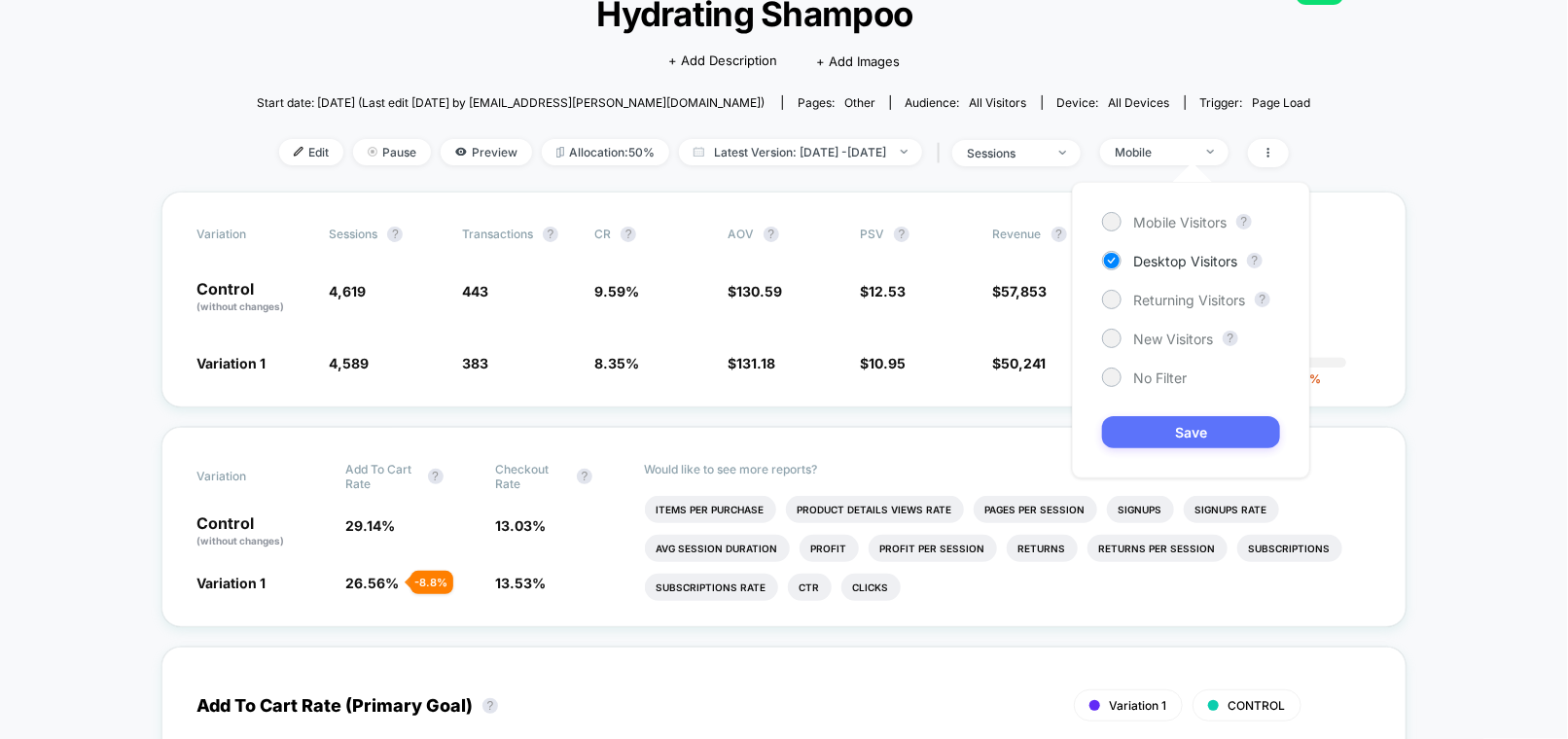 click on "Save" at bounding box center [1191, 432] 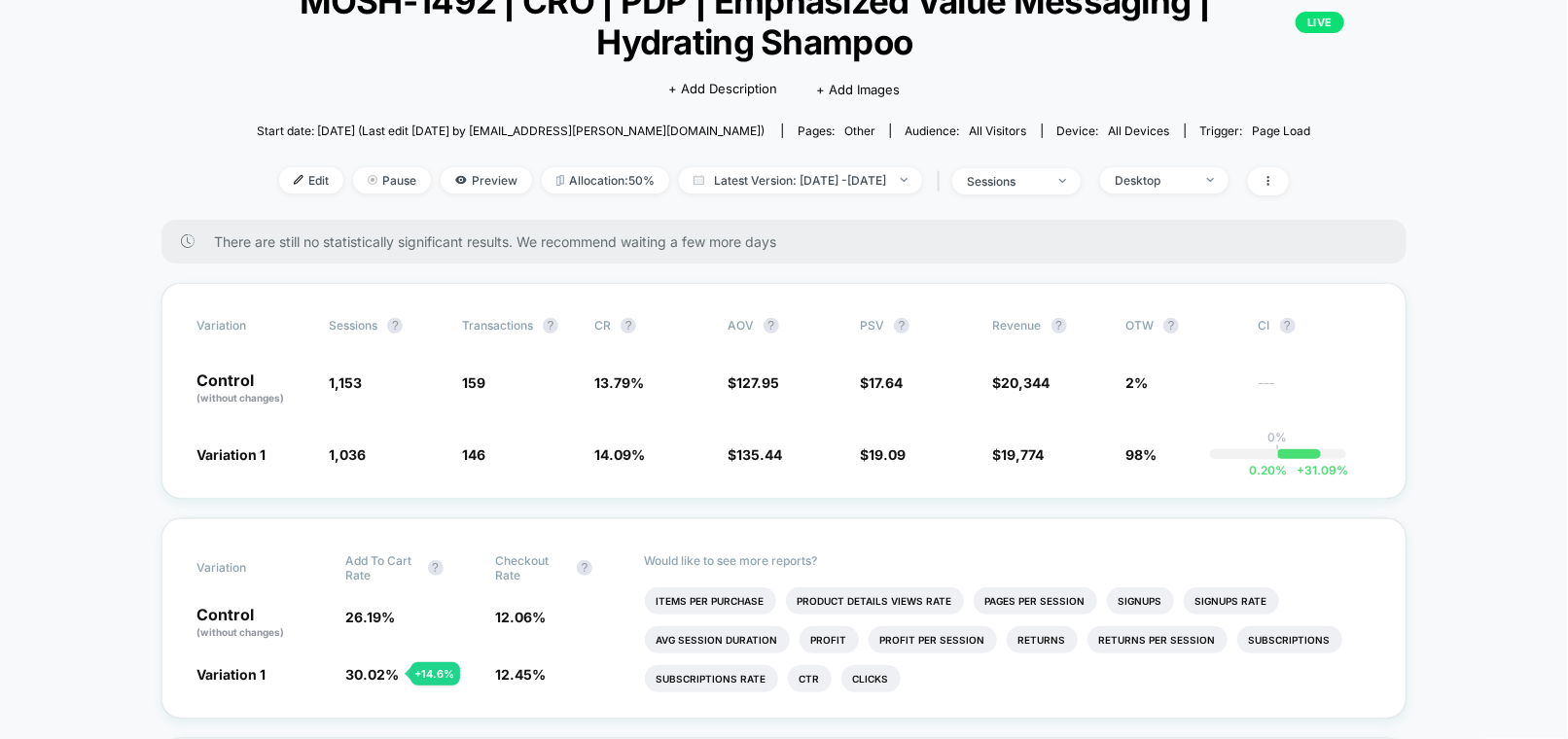 scroll, scrollTop: 136, scrollLeft: 0, axis: vertical 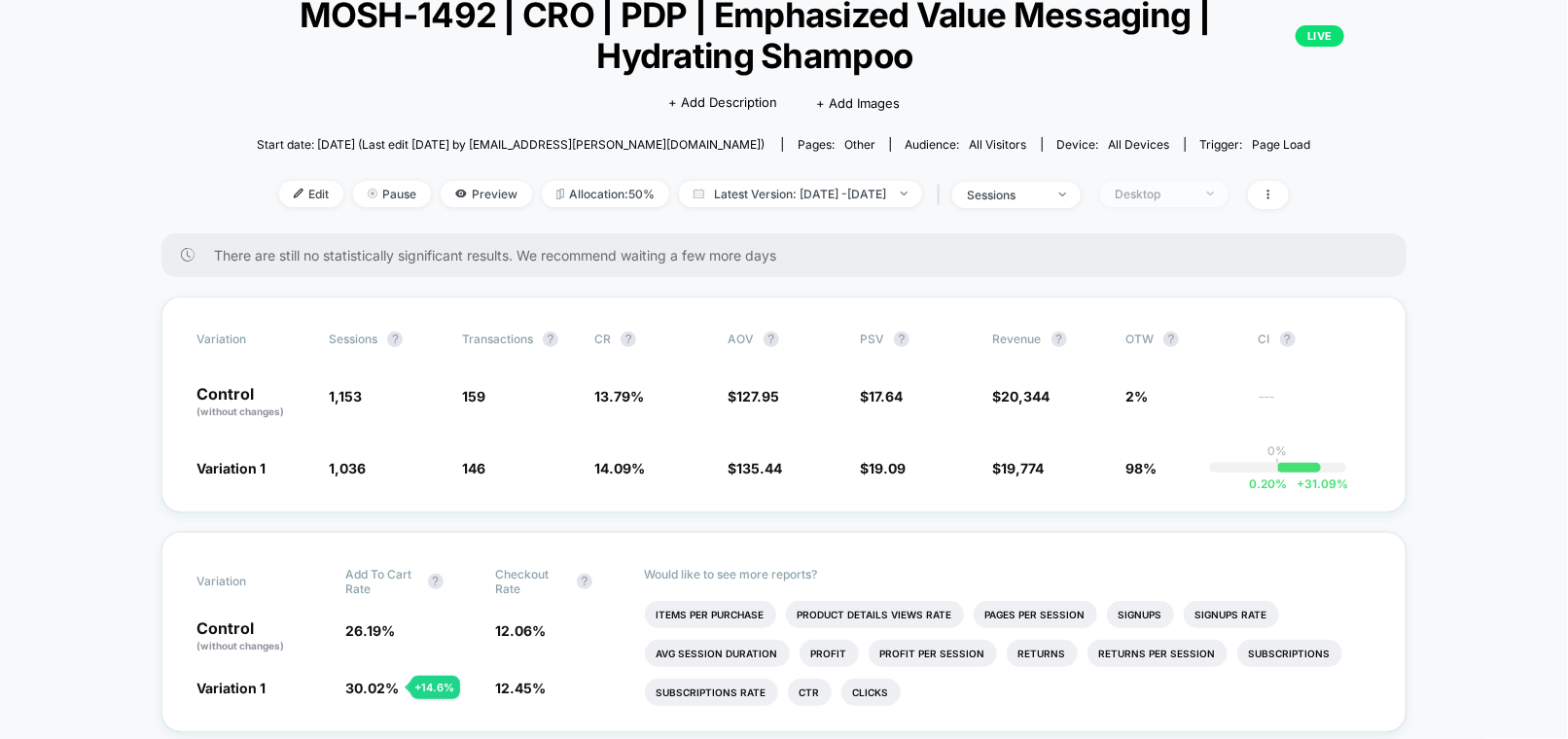 click on "Desktop" at bounding box center [1164, 194] 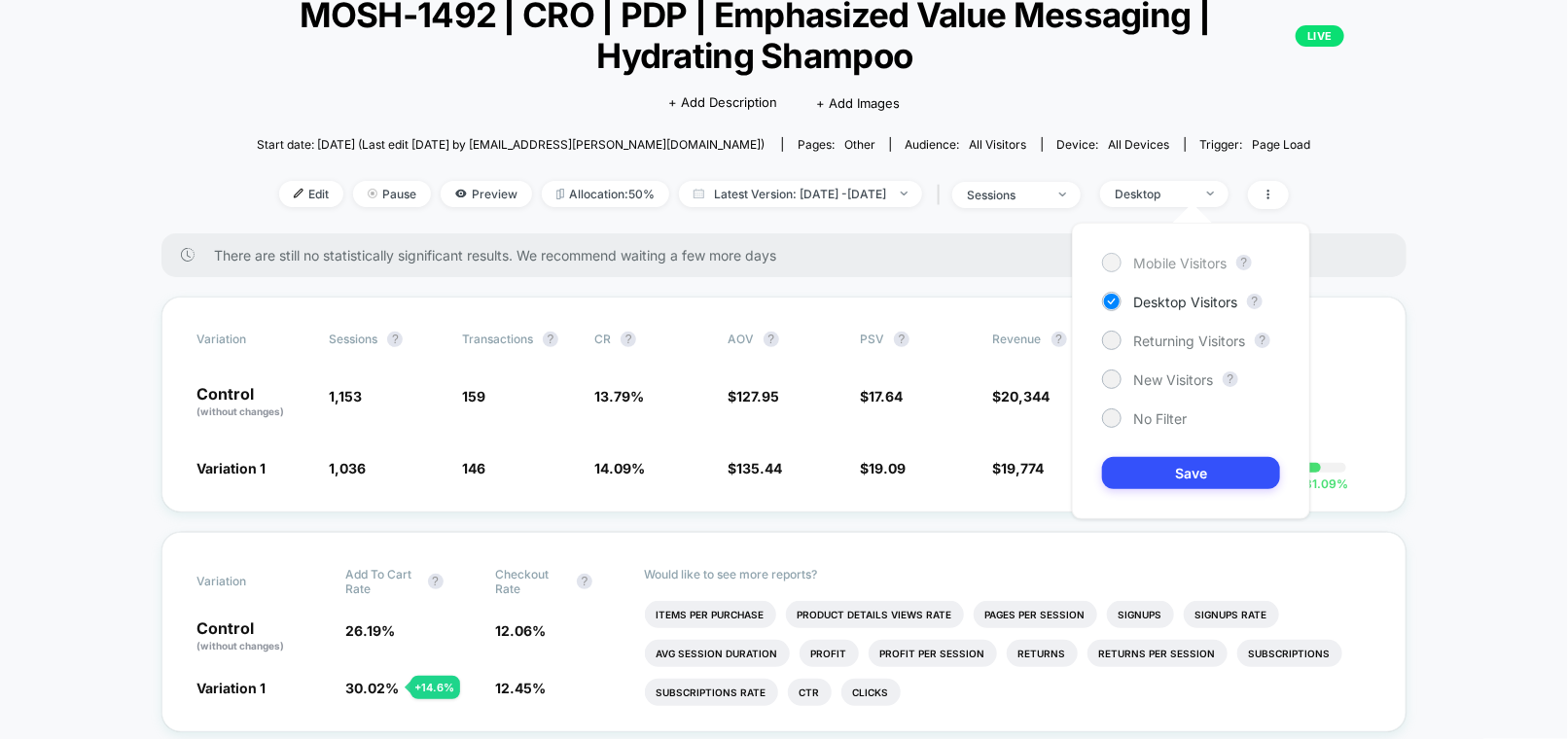 click on "Mobile Visitors" at bounding box center [1180, 263] 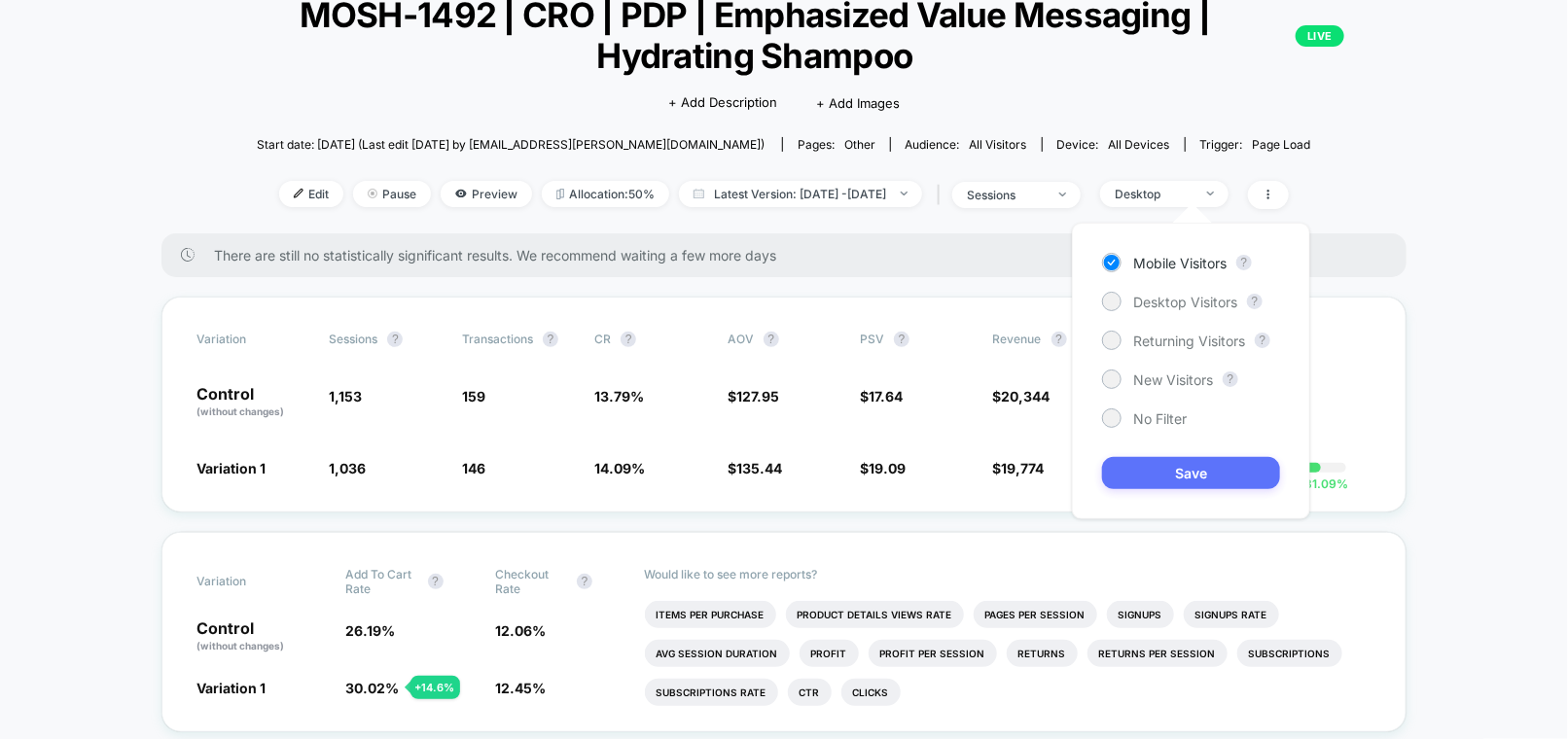 click on "Save" at bounding box center (1191, 473) 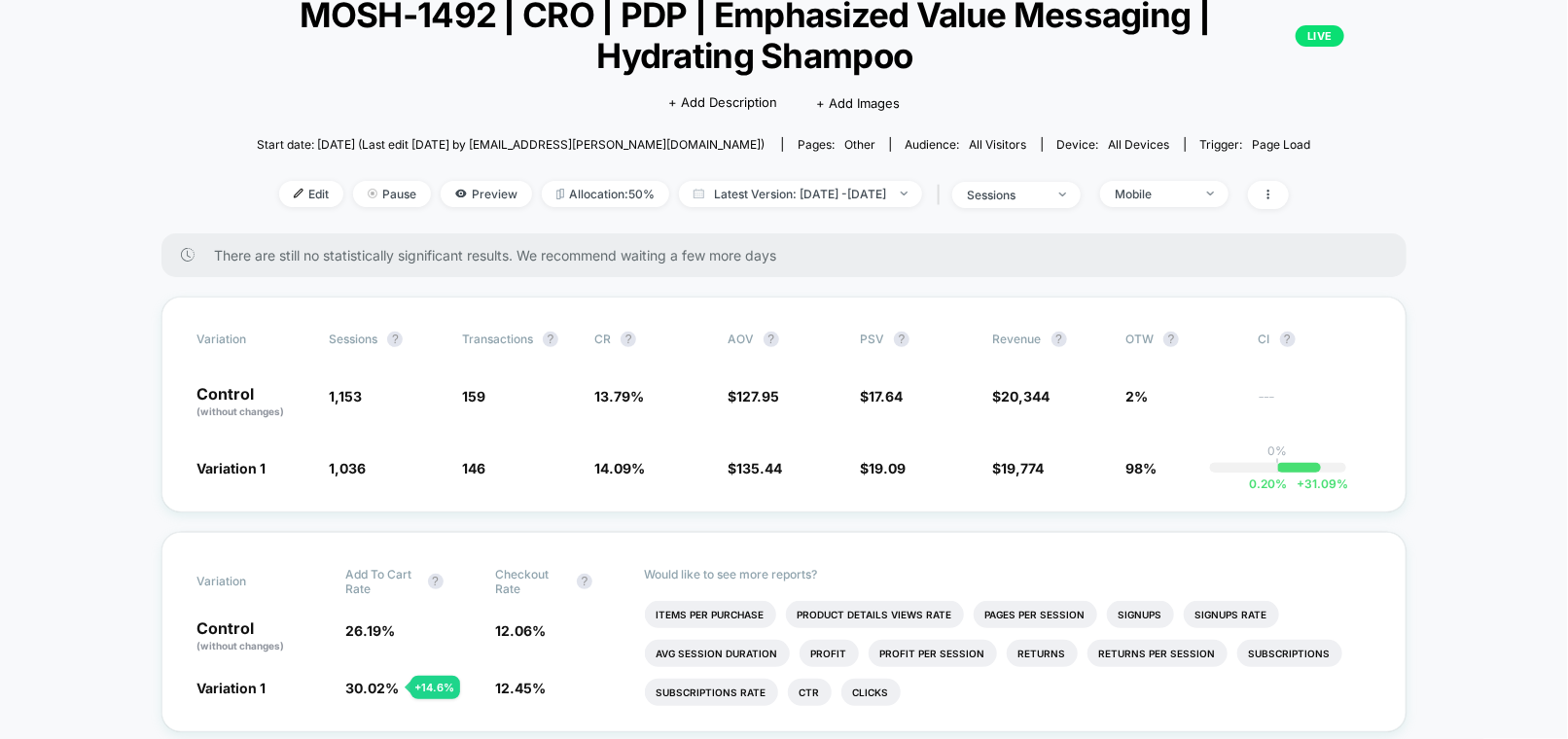 scroll, scrollTop: 136, scrollLeft: 0, axis: vertical 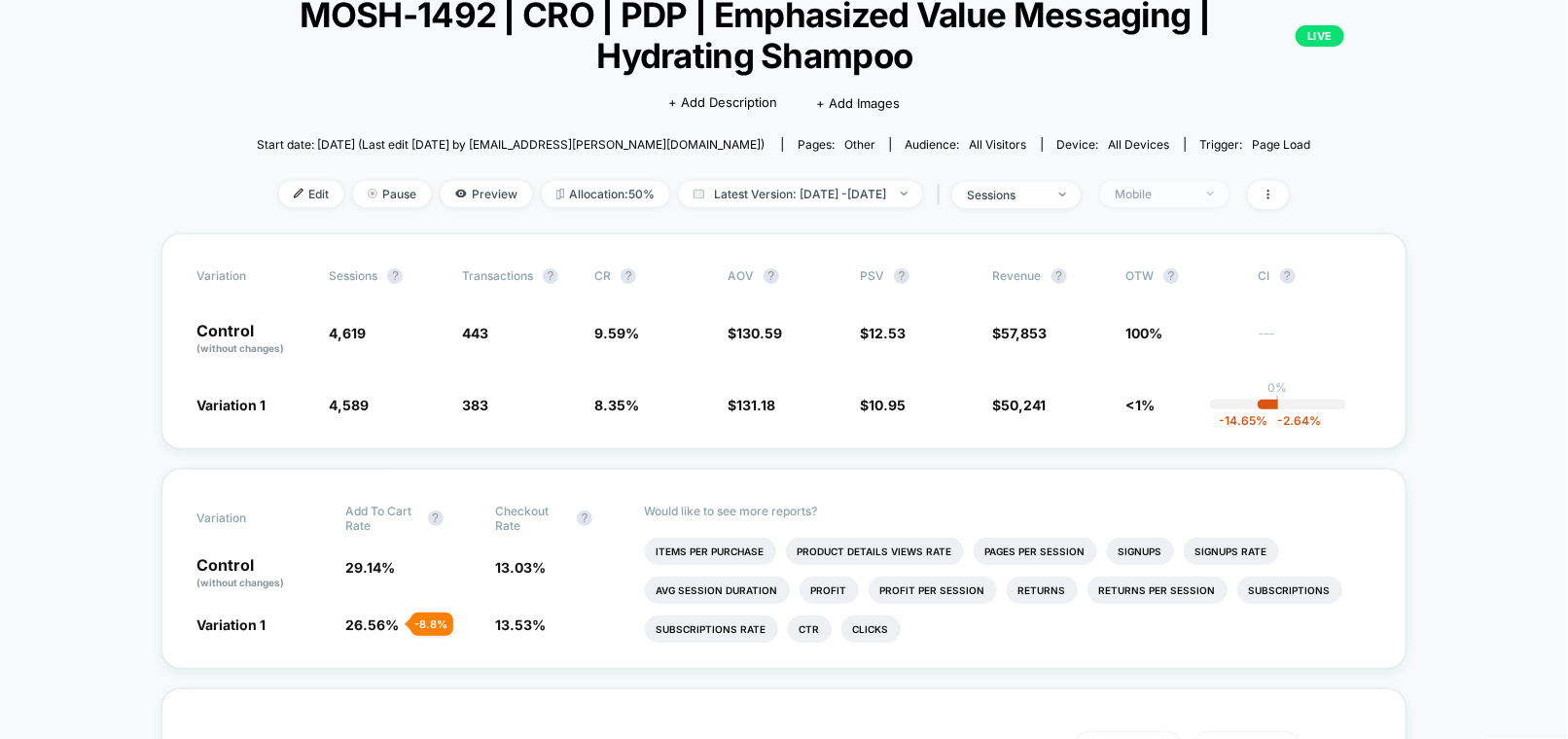 click on "Mobile" at bounding box center (1164, 194) 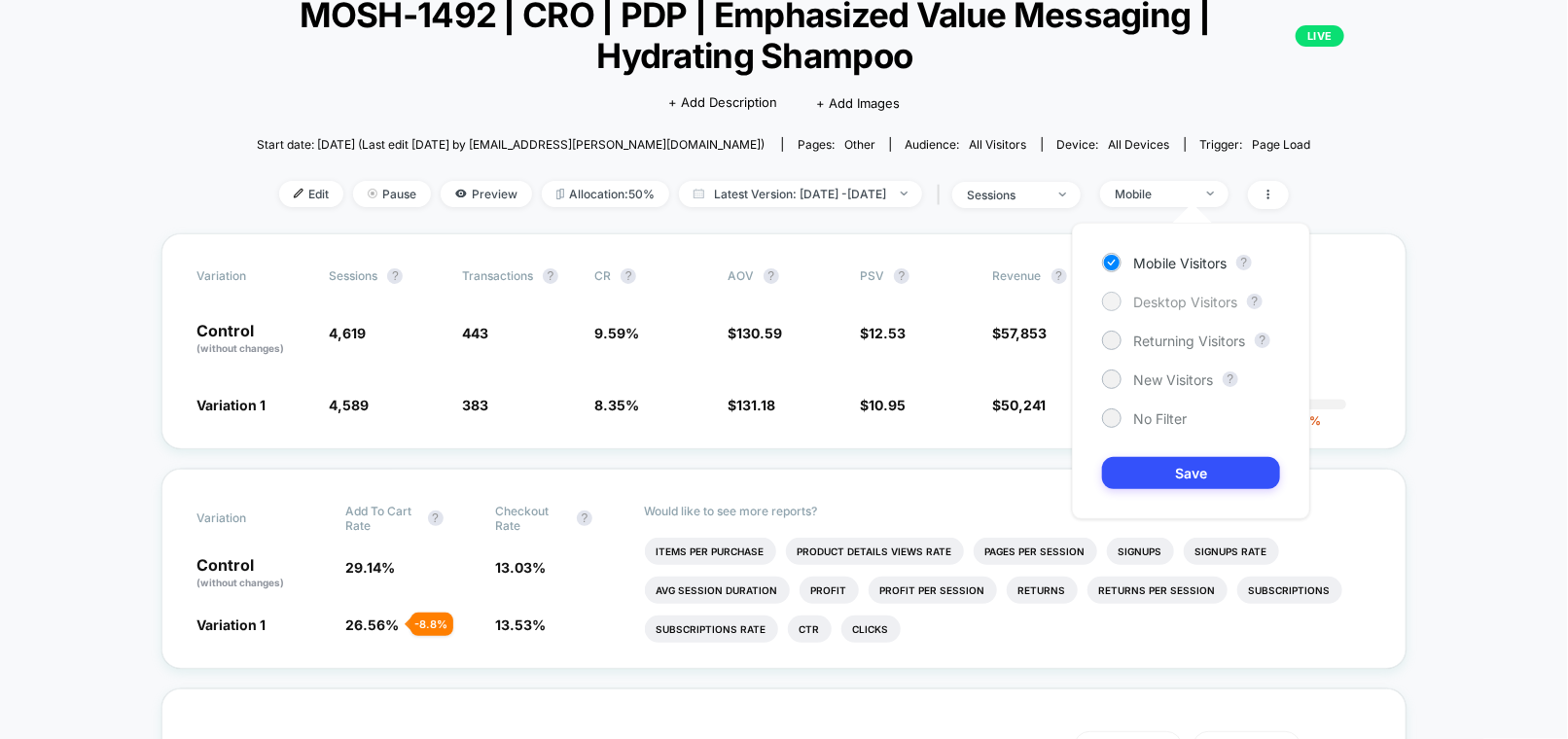click on "Desktop Visitors" at bounding box center (1185, 301) 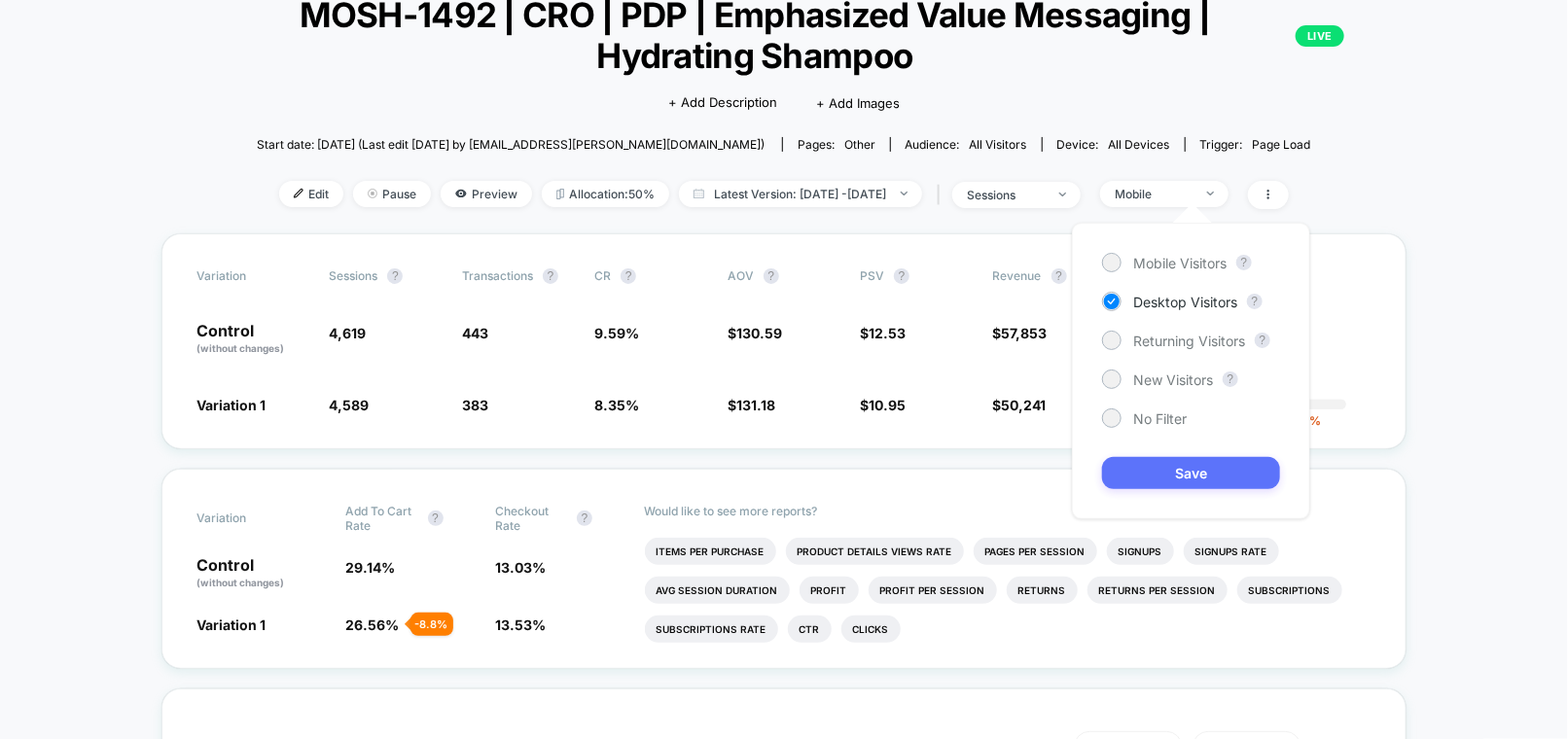 click on "Save" at bounding box center [1191, 473] 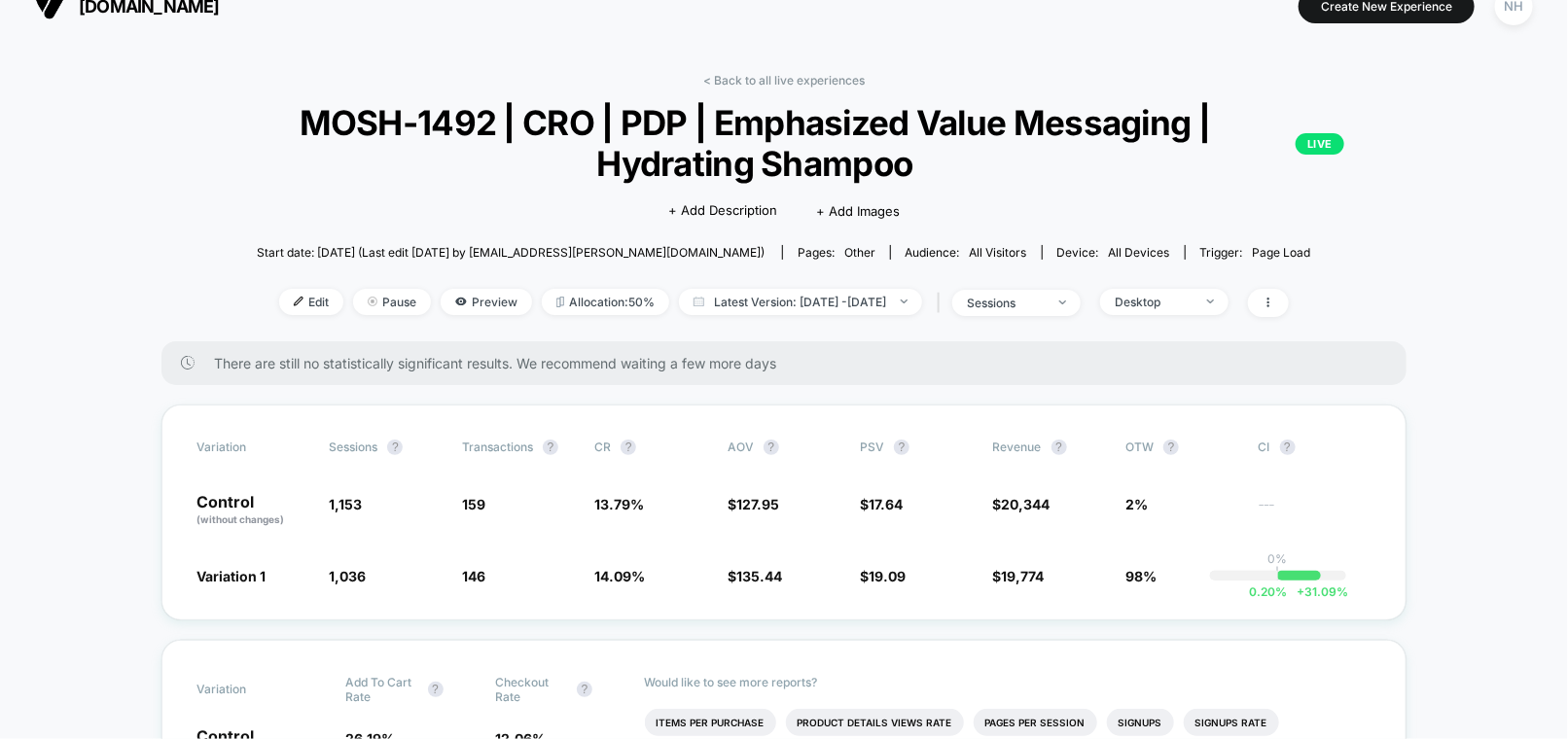 scroll, scrollTop: 0, scrollLeft: 0, axis: both 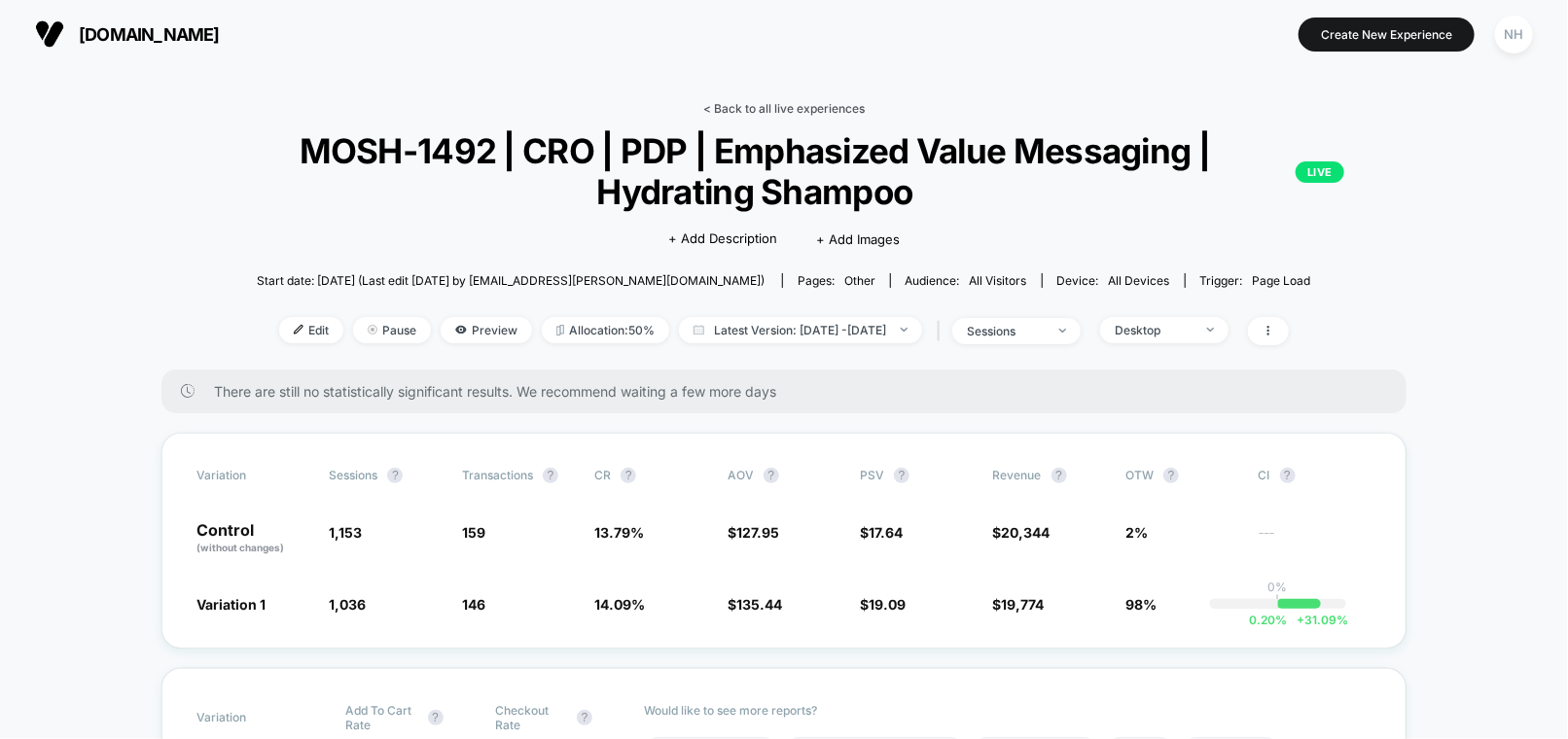 click on "< Back to all live experiences" at bounding box center (784, 108) 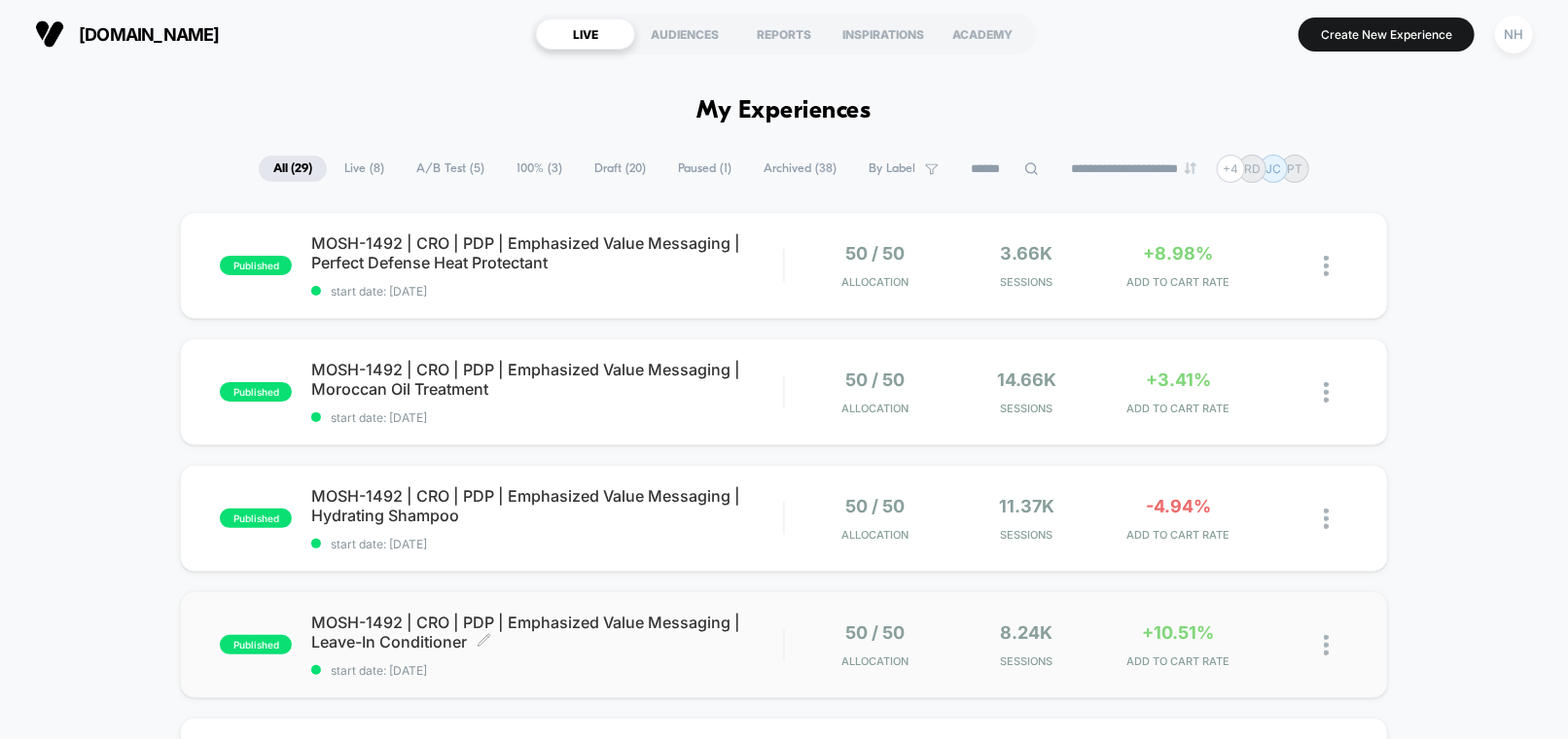 click on "MOSH-1492 | CRO | PDP | Emphasized Value Messaging | Leave-In Conditioner Click to edit experience details" at bounding box center [547, 632] 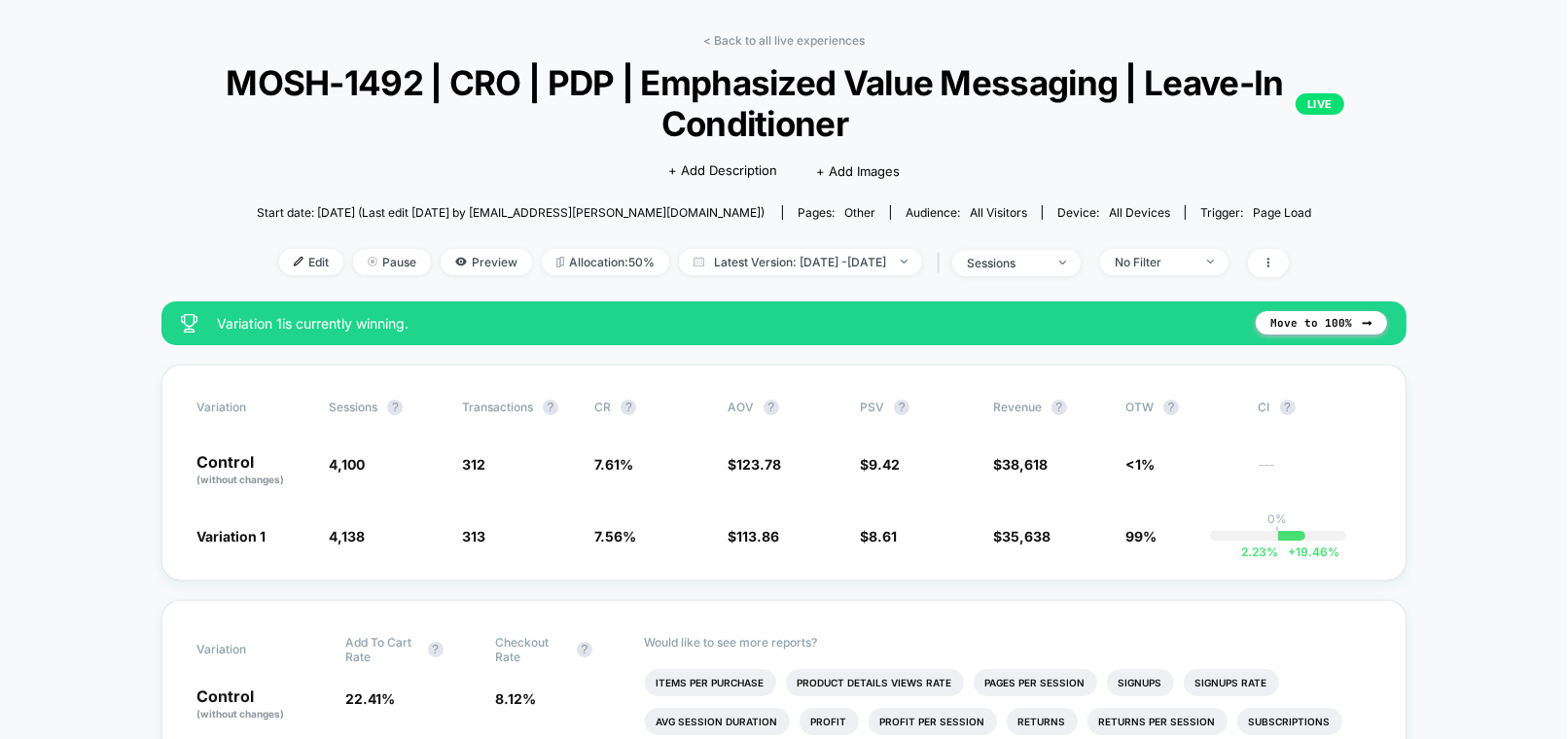scroll, scrollTop: 0, scrollLeft: 0, axis: both 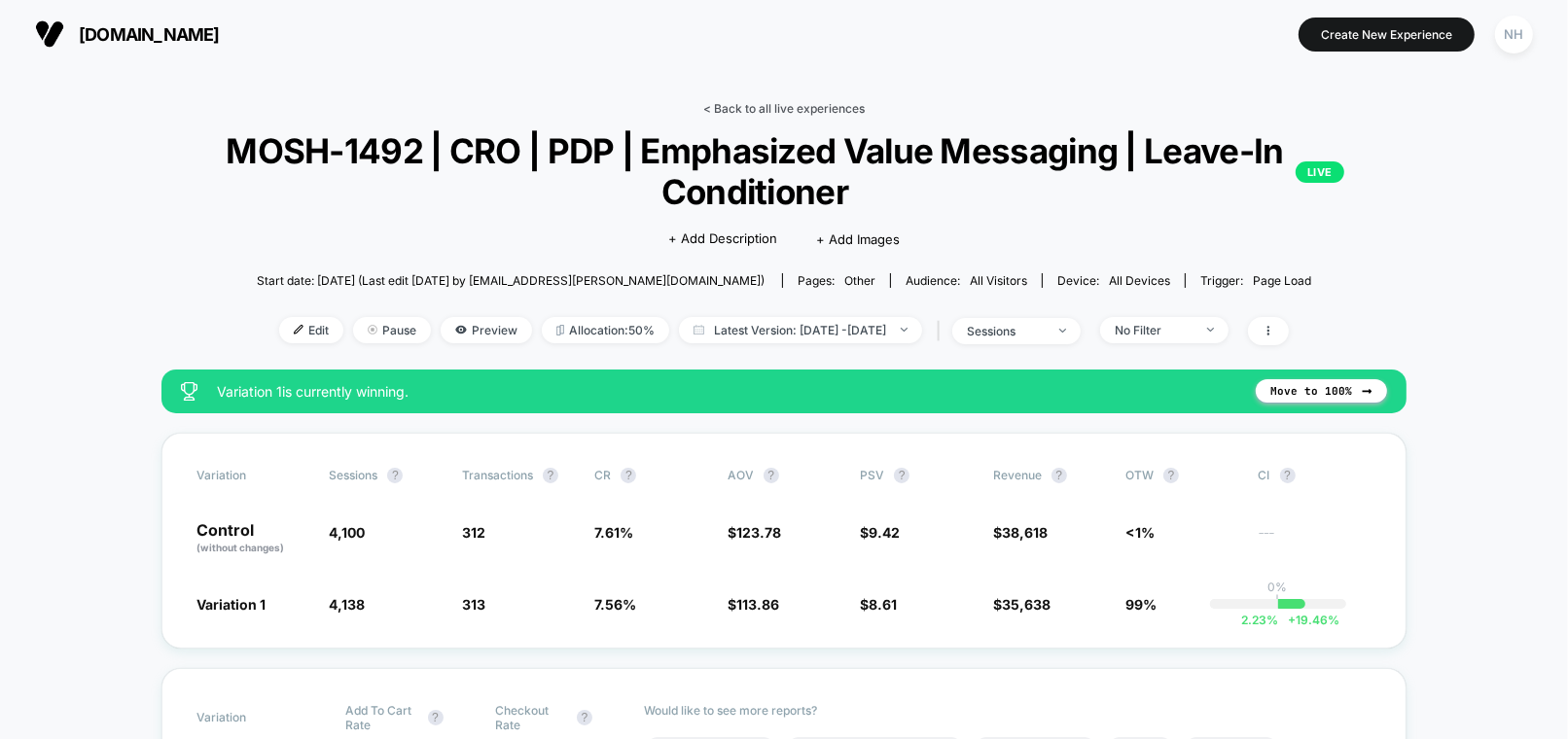 click on "< Back to all live experiences" at bounding box center [784, 108] 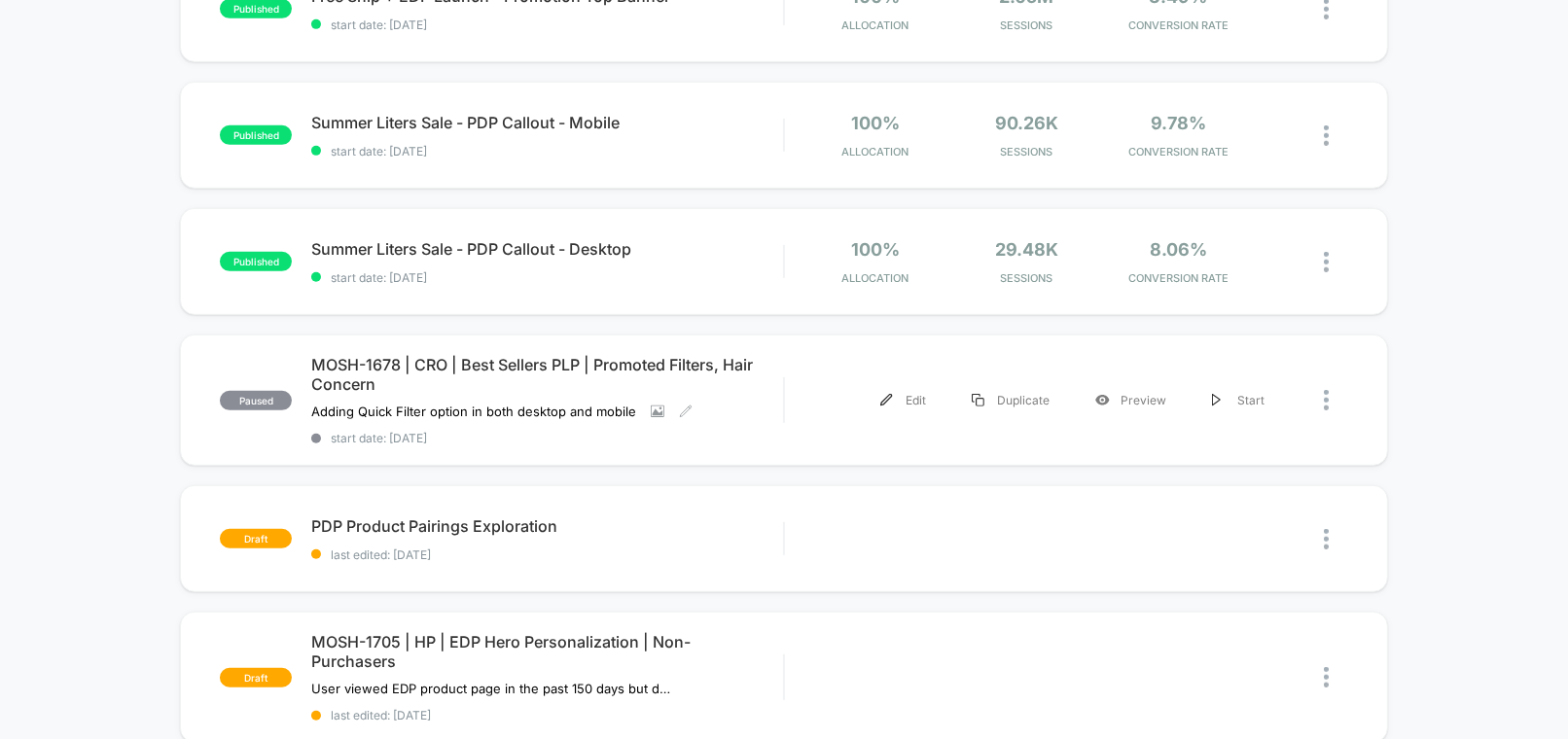 scroll, scrollTop: 895, scrollLeft: 0, axis: vertical 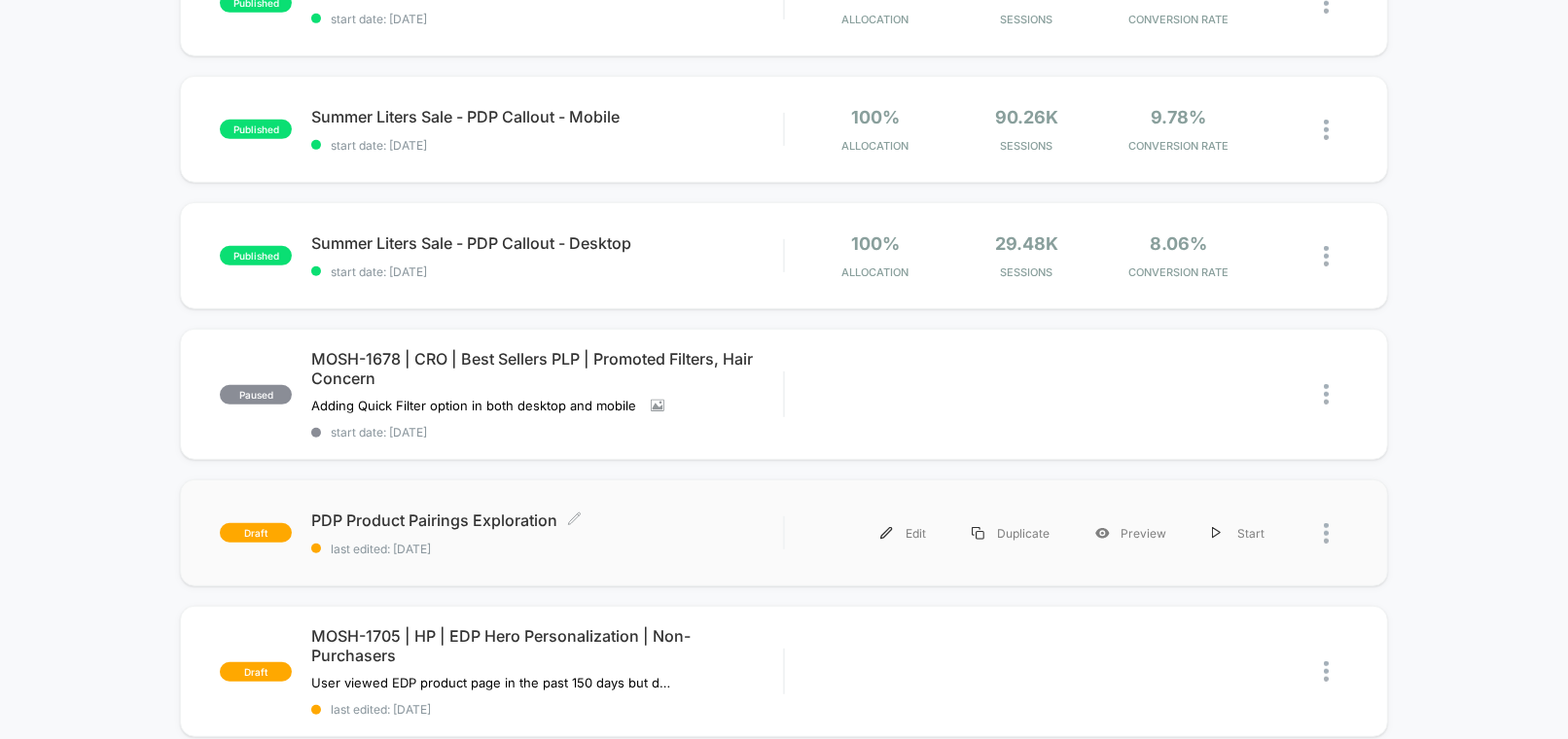 click on "PDP Product Pairings Exploration Click to edit experience details" at bounding box center (547, 520) 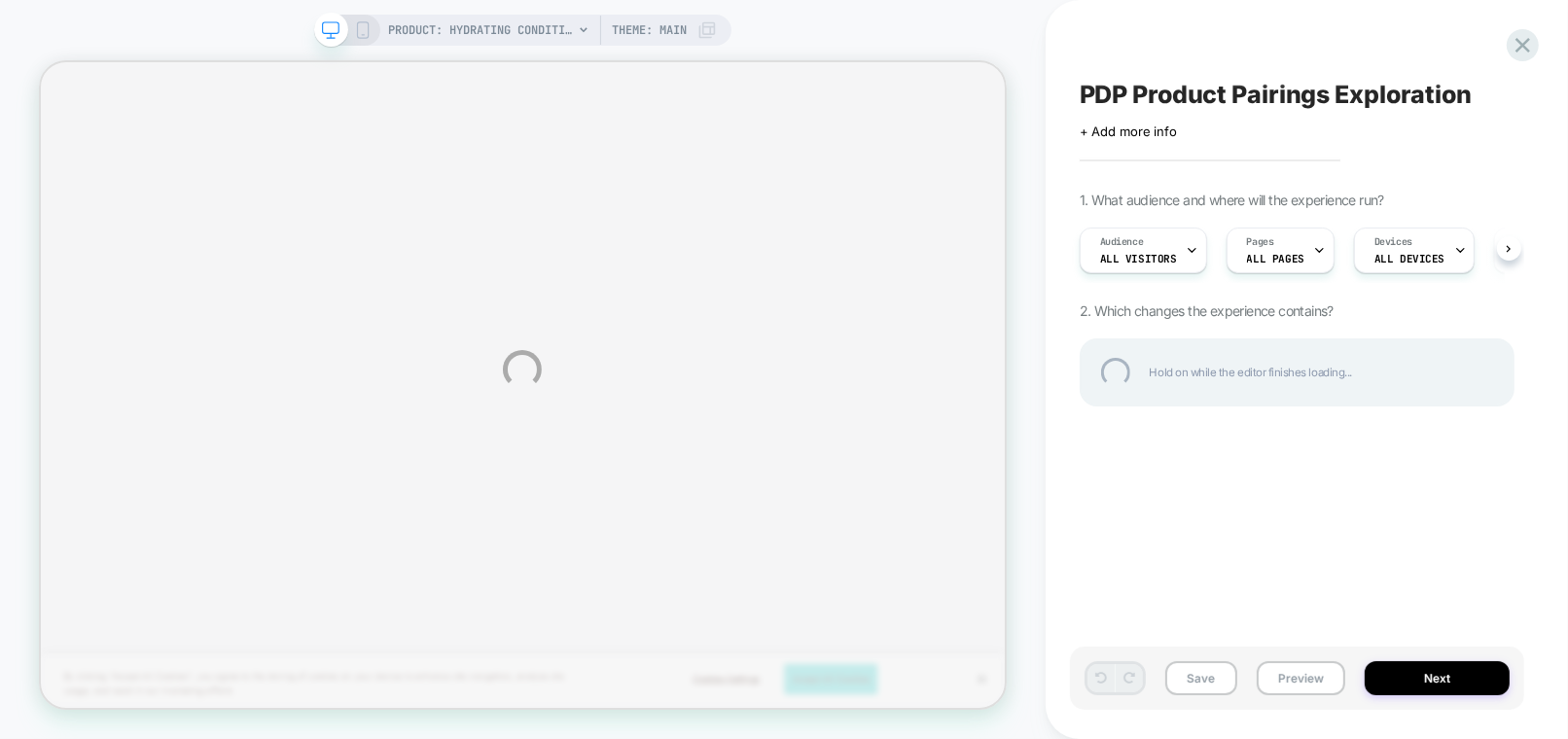 scroll, scrollTop: 0, scrollLeft: 0, axis: both 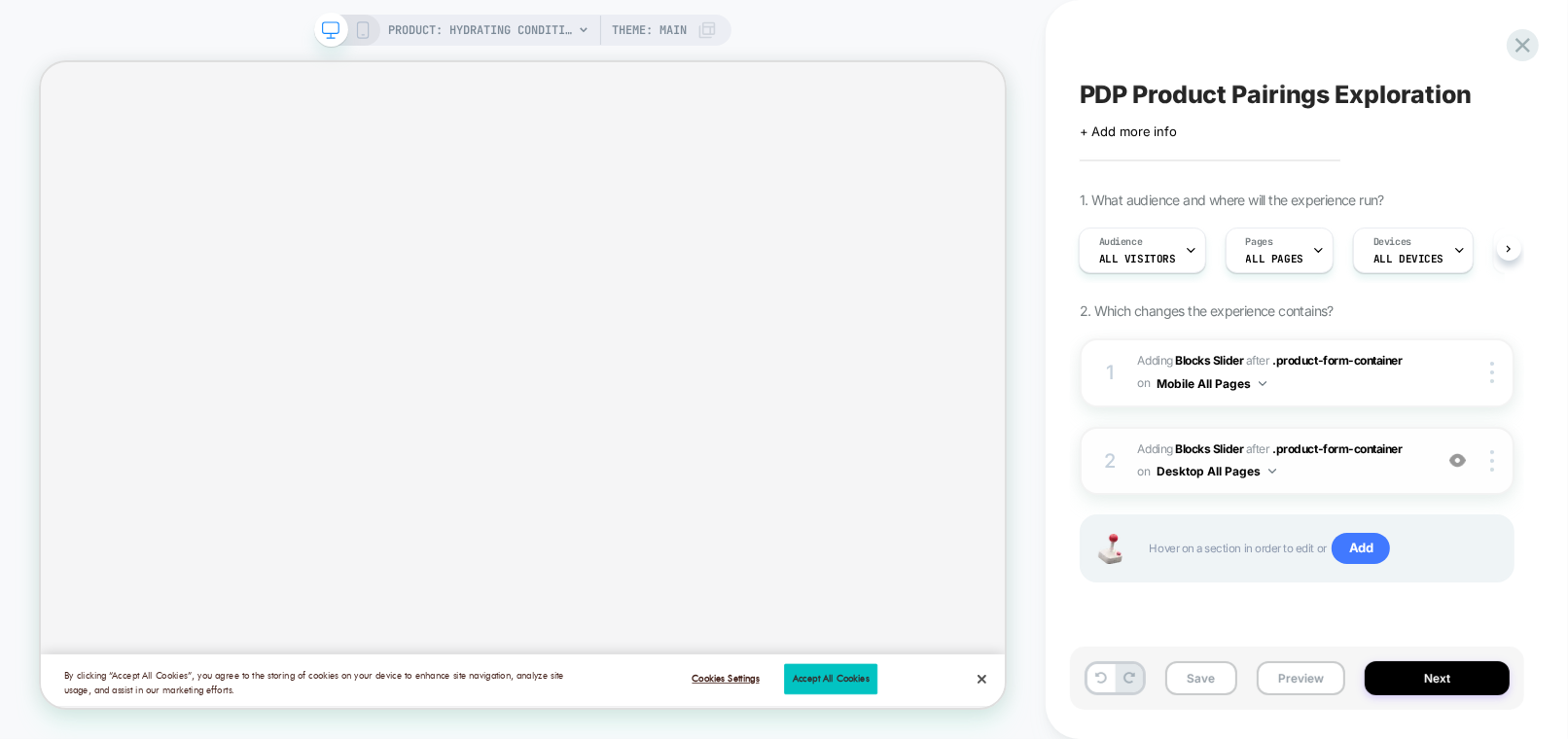 click on "#_loomi_addon_1752809104023 Adding   Blocks Slider   AFTER .product-form-container .product-form-container   on Desktop All Pages" at bounding box center [1280, 461] 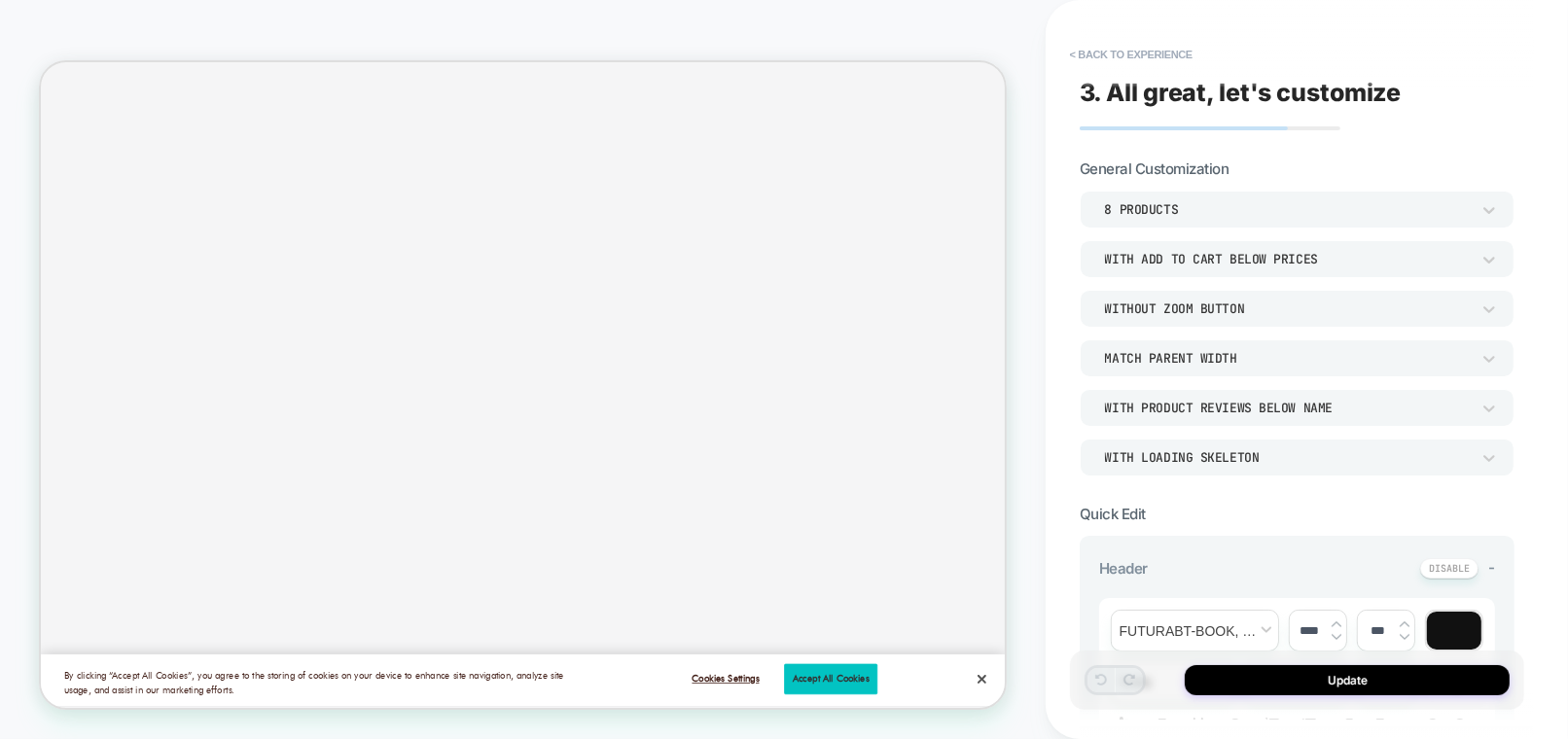 scroll, scrollTop: 0, scrollLeft: 1, axis: horizontal 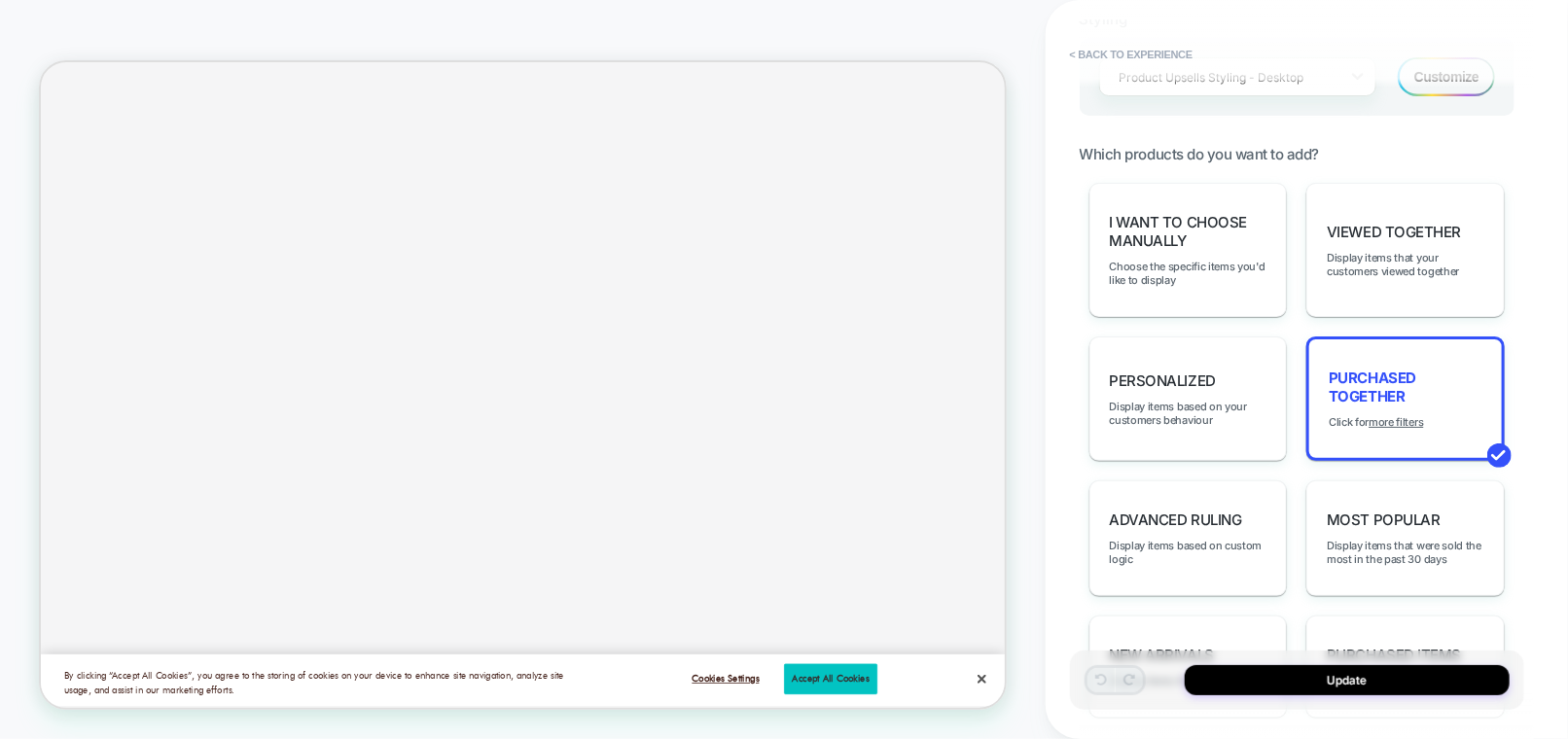 click on "ᐳ" at bounding box center [1270, 8417] 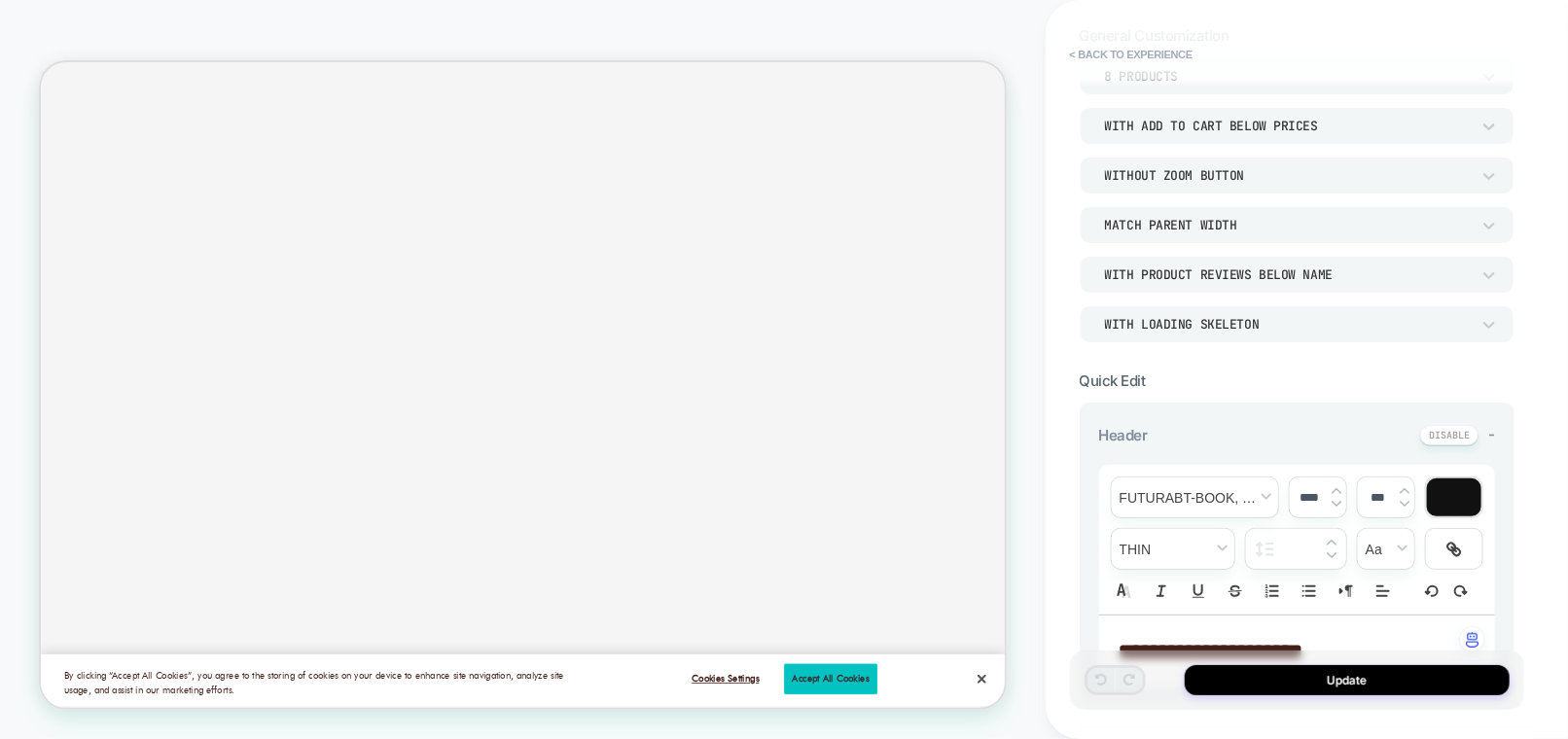 scroll, scrollTop: 0, scrollLeft: 0, axis: both 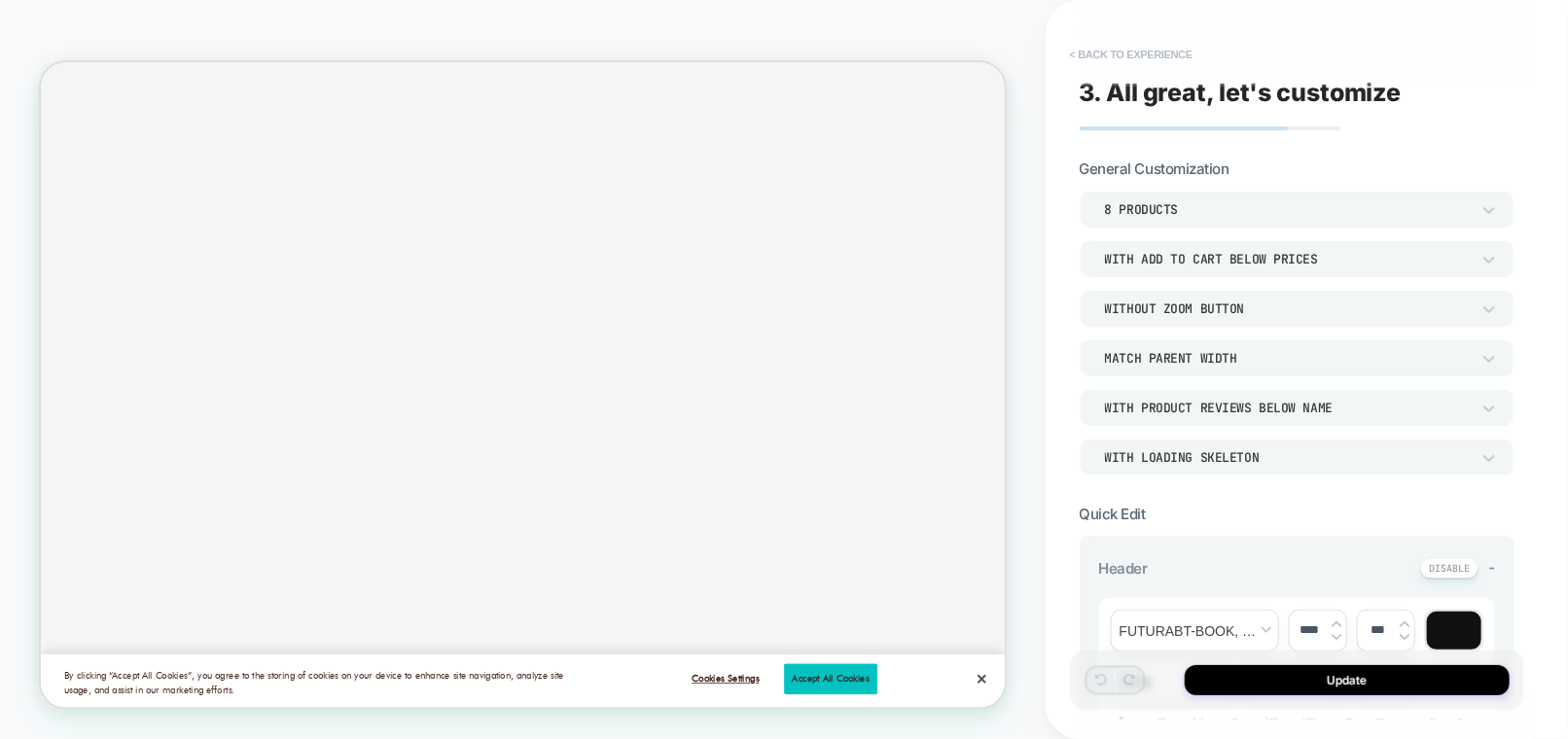 click on "< Back to experience" at bounding box center (1131, 54) 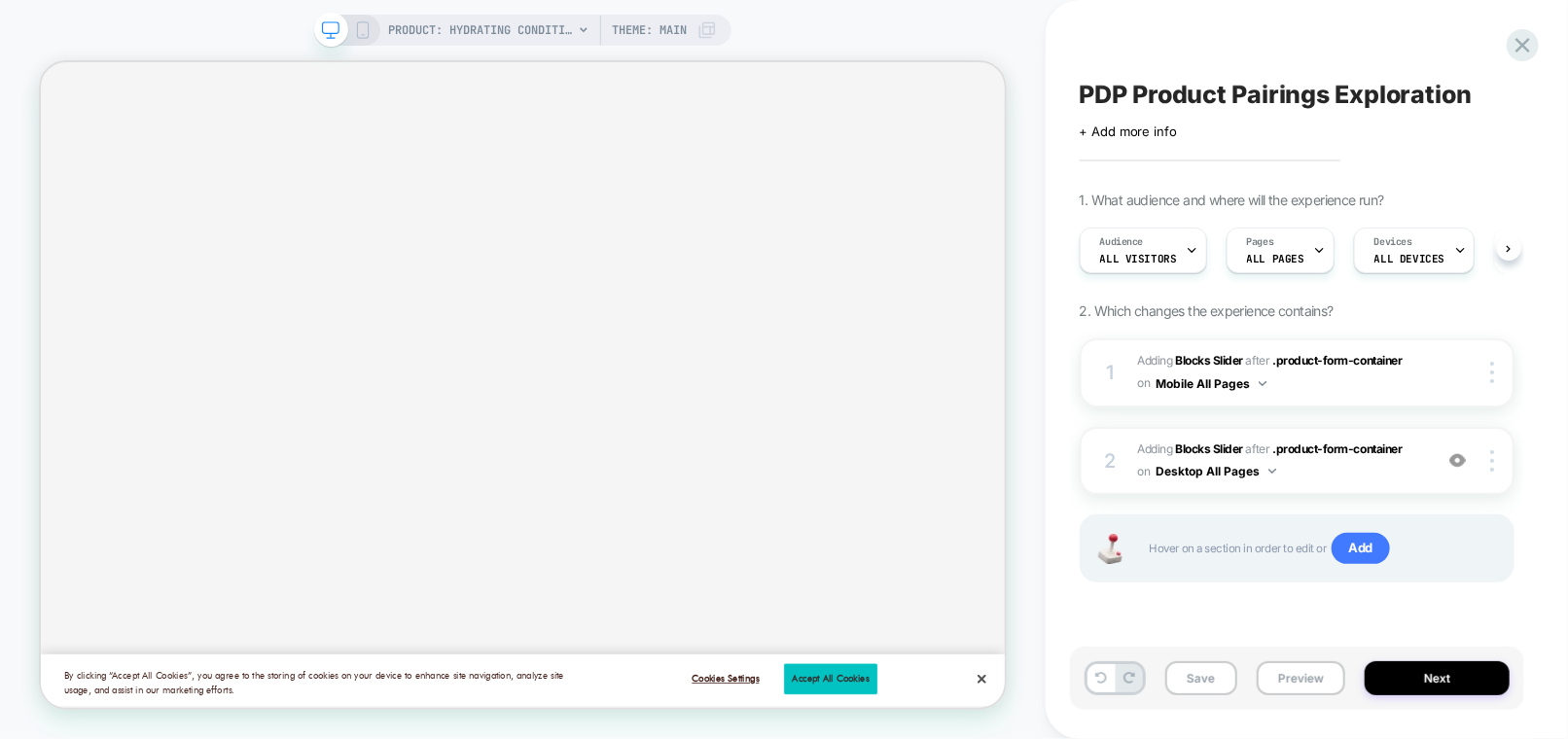 scroll, scrollTop: 0, scrollLeft: 0, axis: both 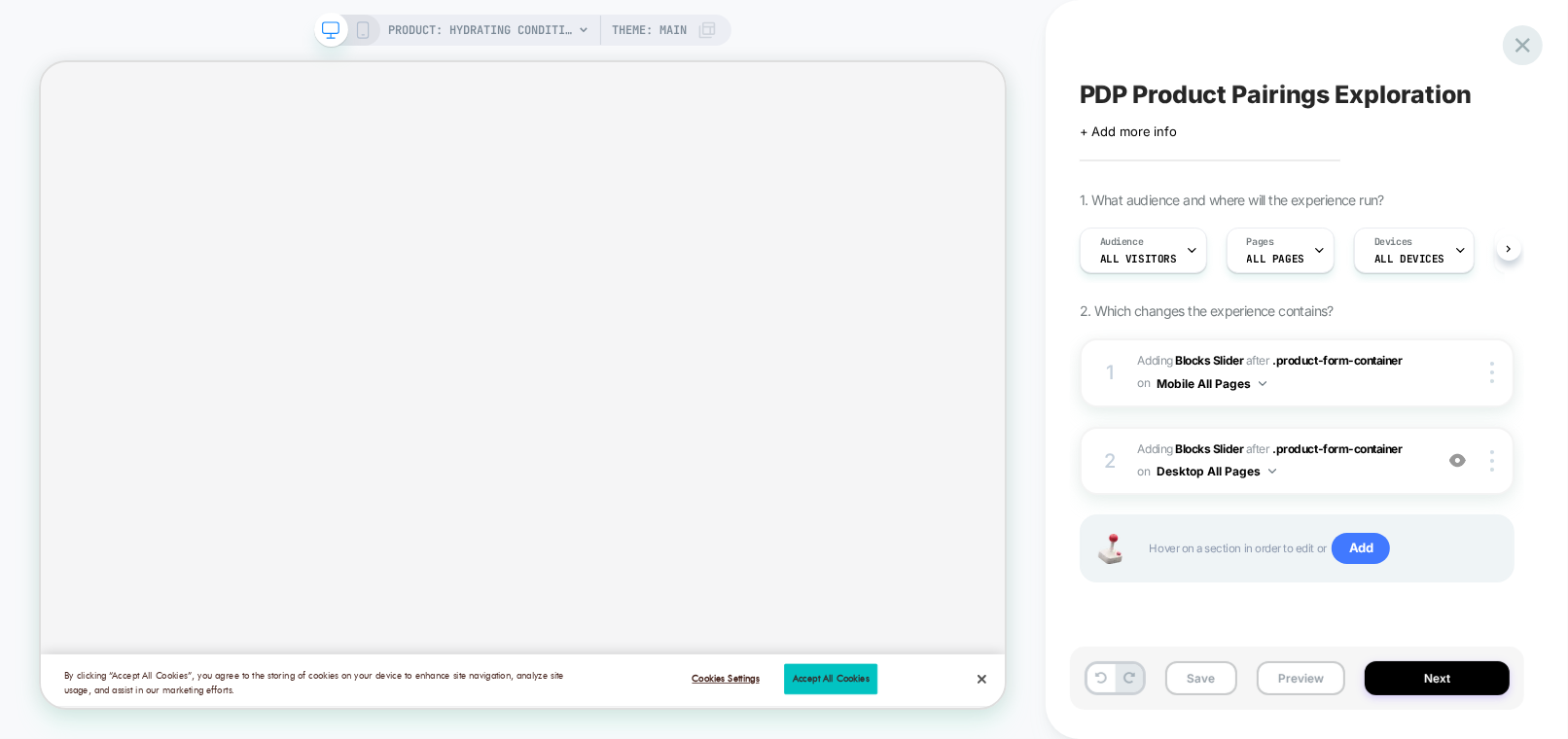click 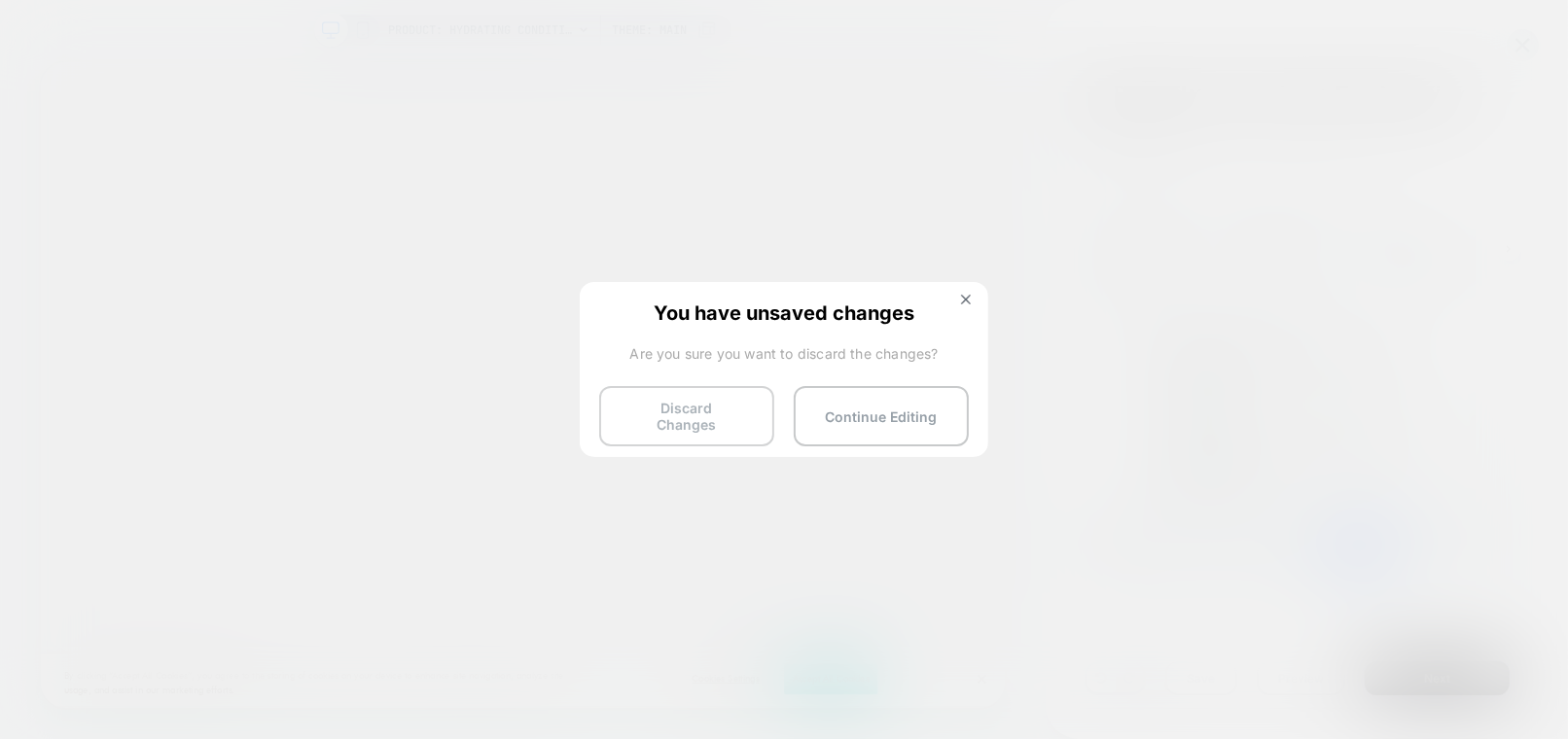 click on "Discard Changes" at bounding box center [687, 416] 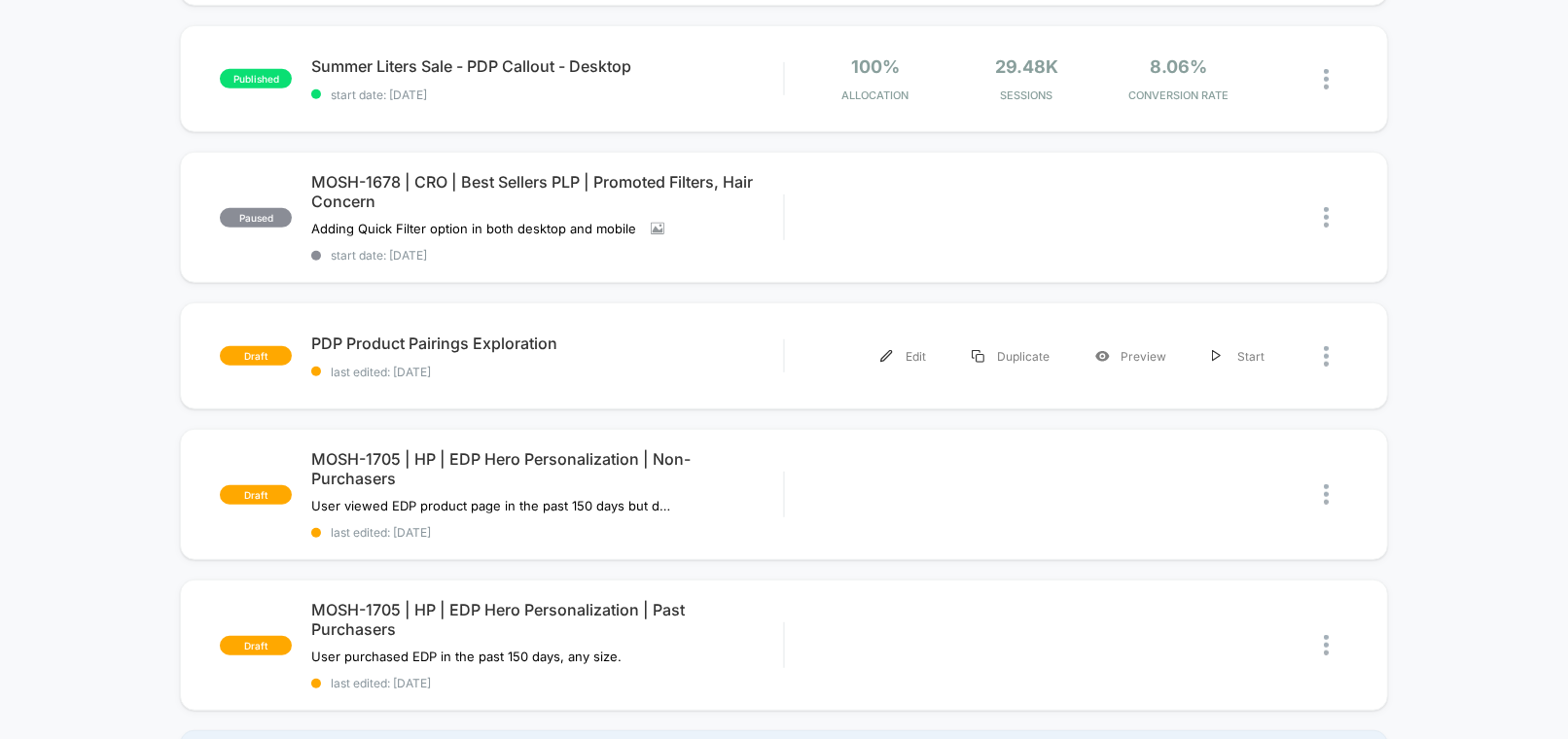 scroll, scrollTop: 1091, scrollLeft: 0, axis: vertical 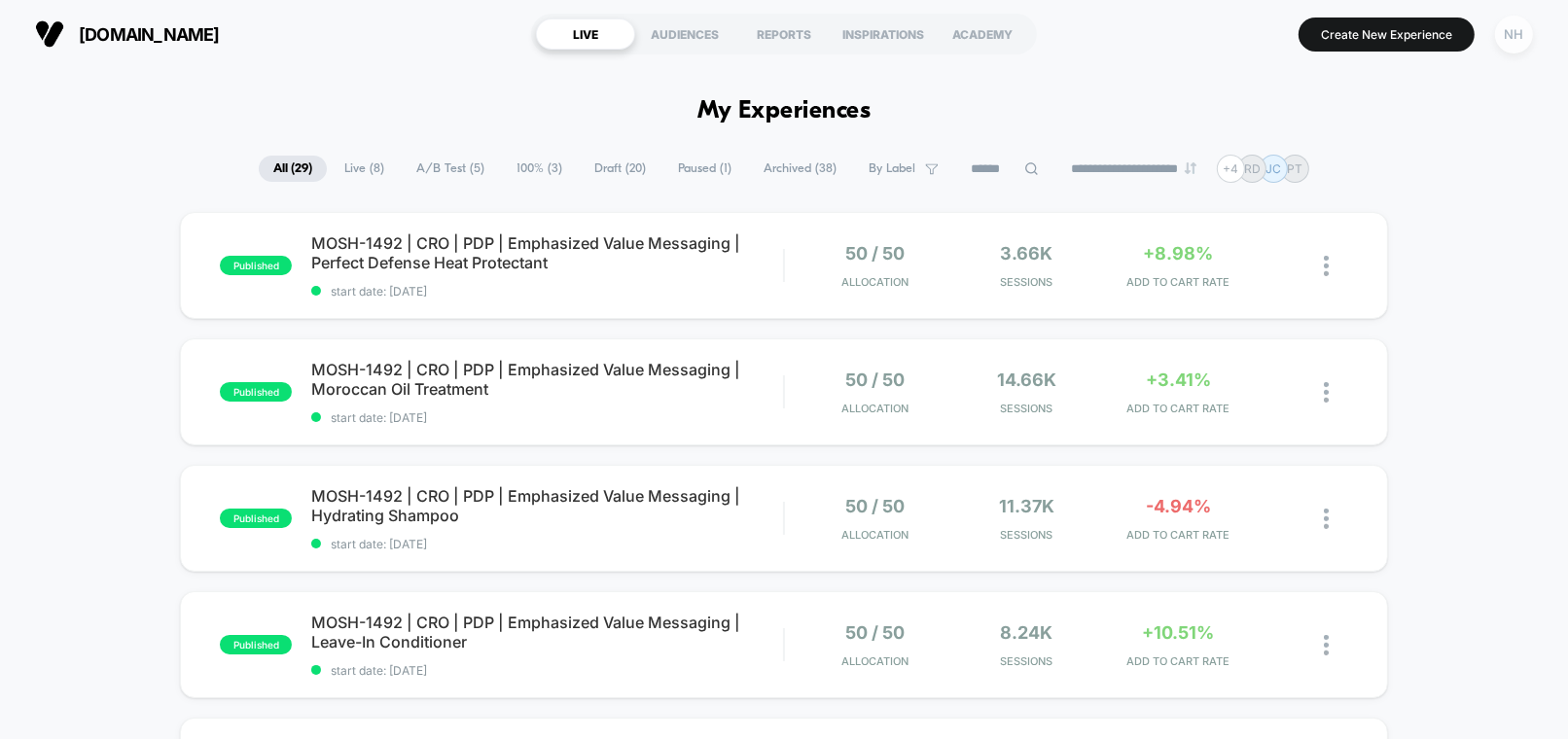 click on "NH" at bounding box center (1514, 34) 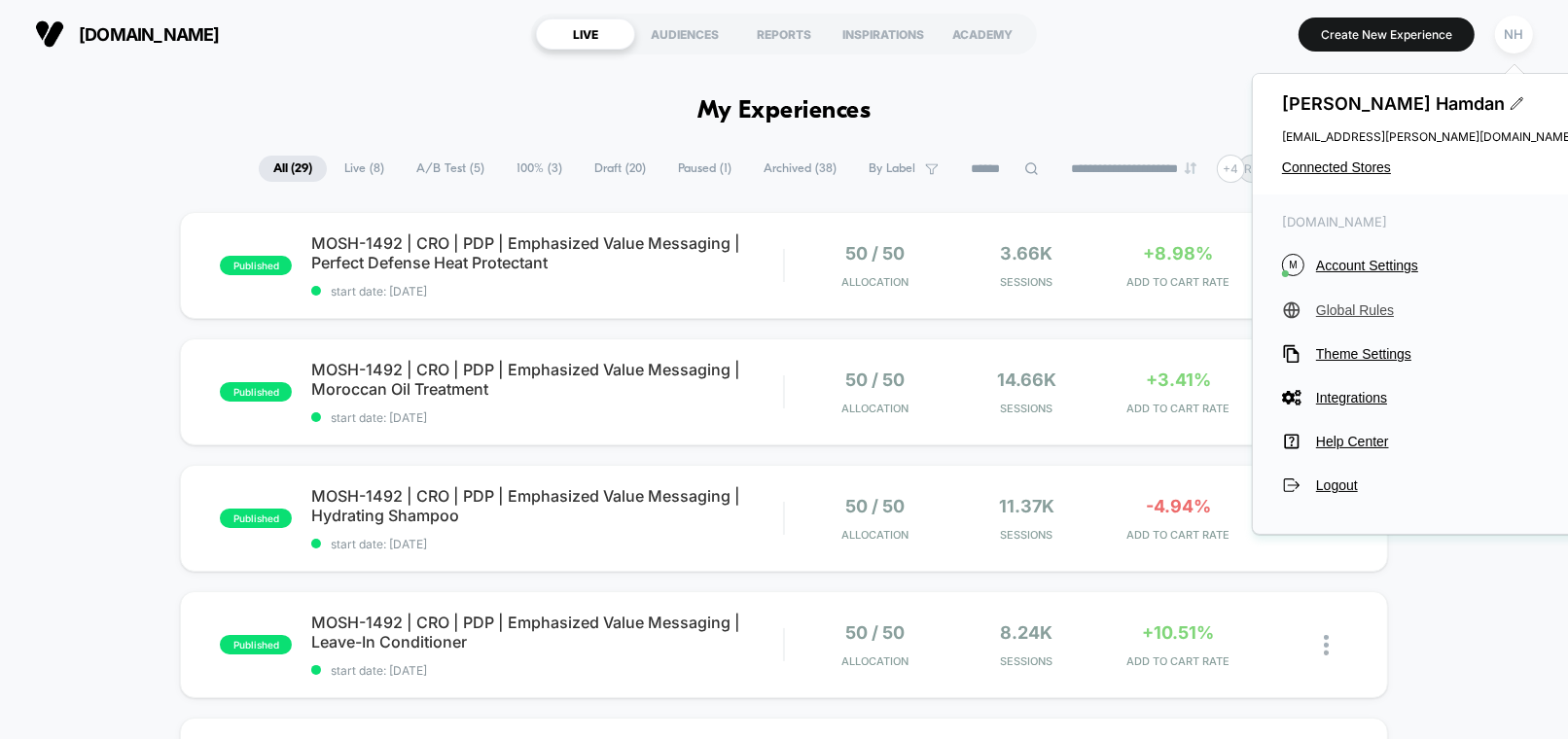 click on "Global Rules" at bounding box center (1444, 310) 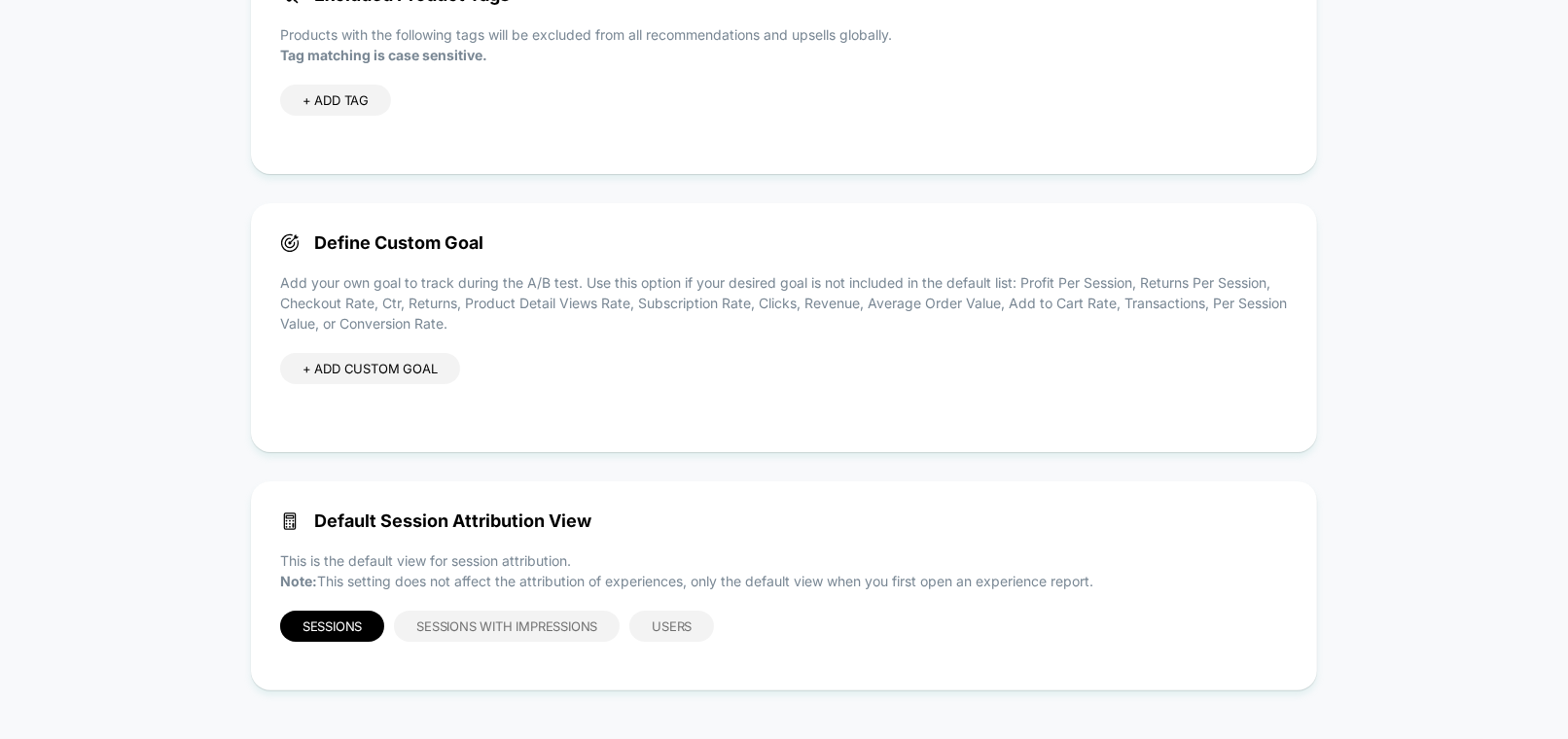 scroll, scrollTop: 0, scrollLeft: 0, axis: both 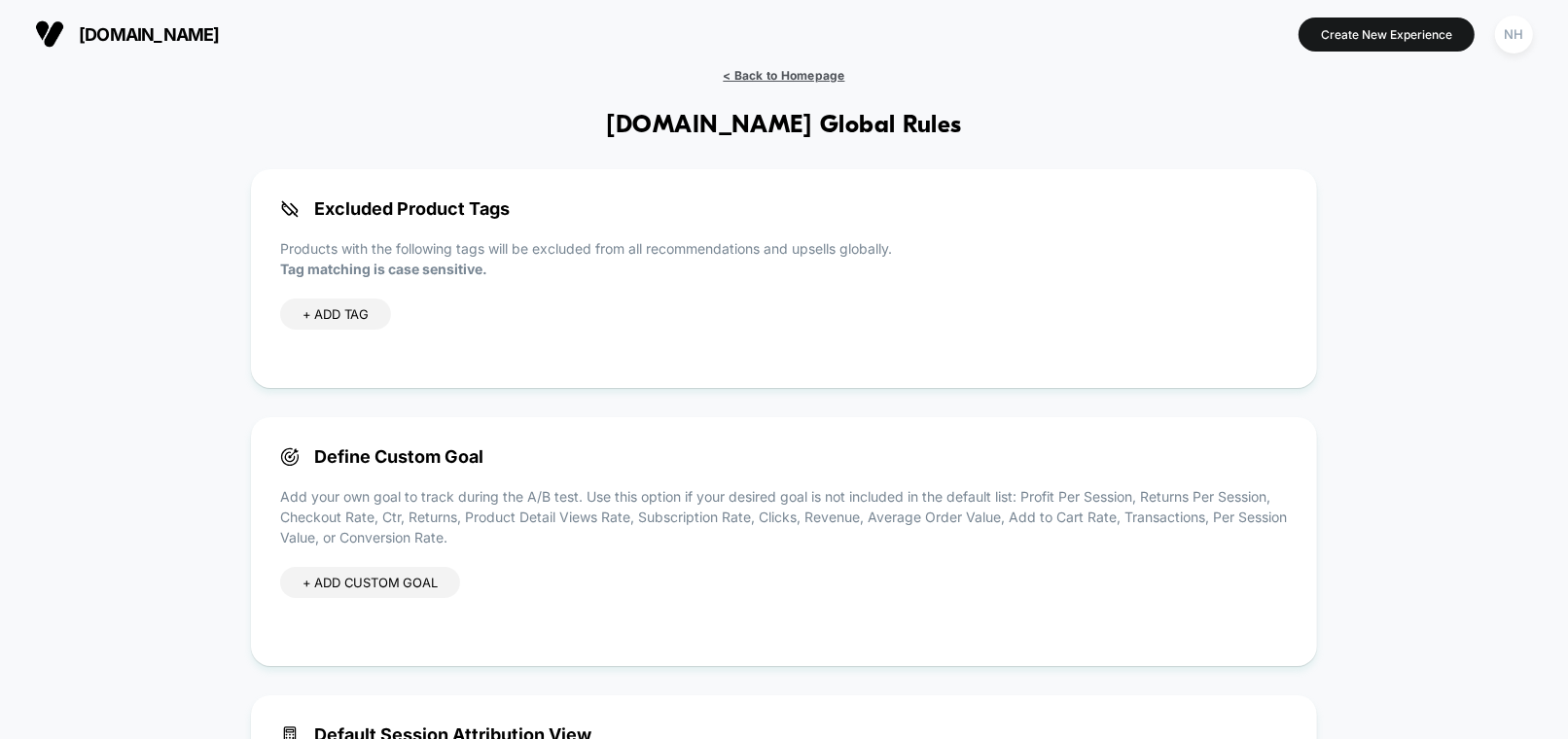 click on "< Back to Homepage" at bounding box center [783, 75] 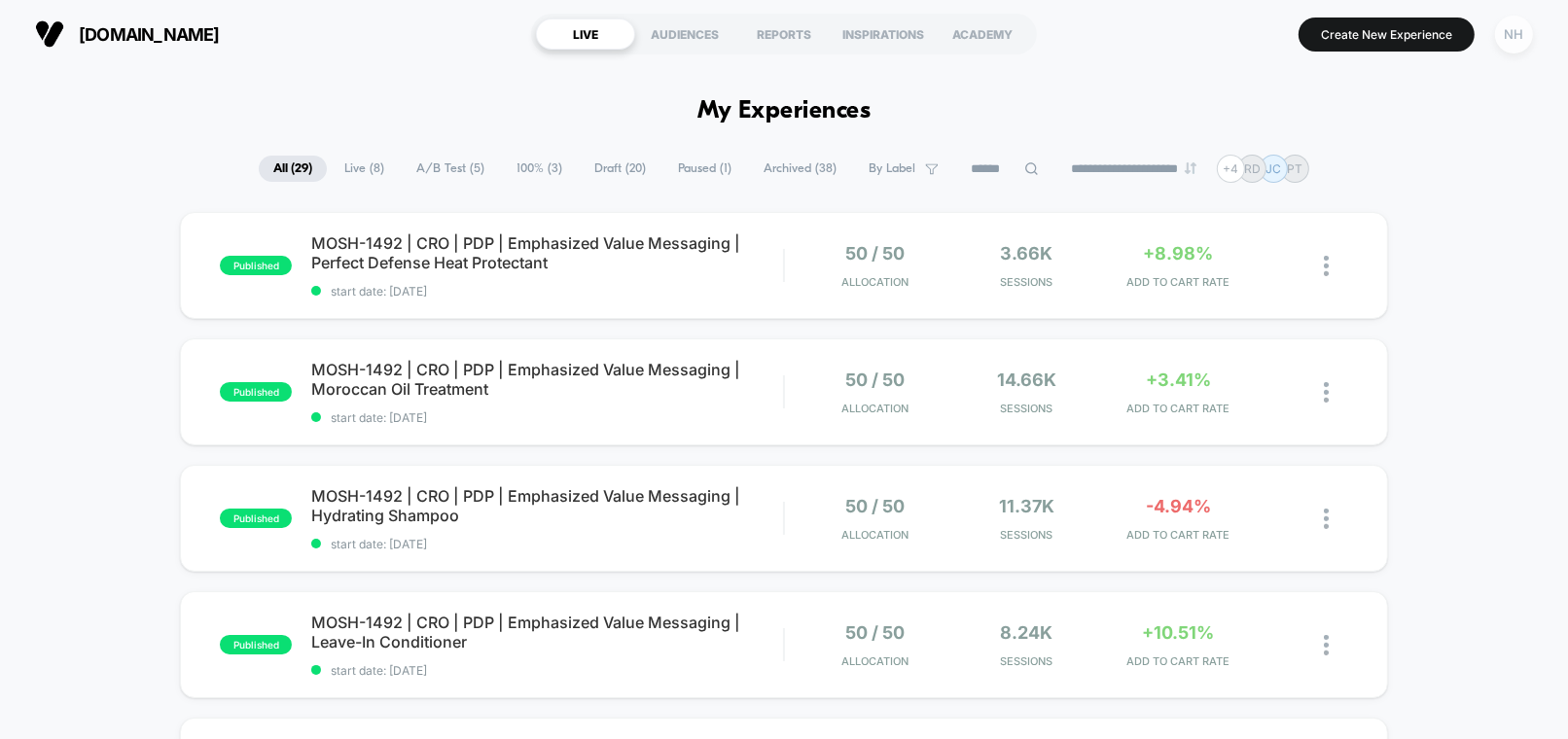 click on "NH" at bounding box center (1514, 34) 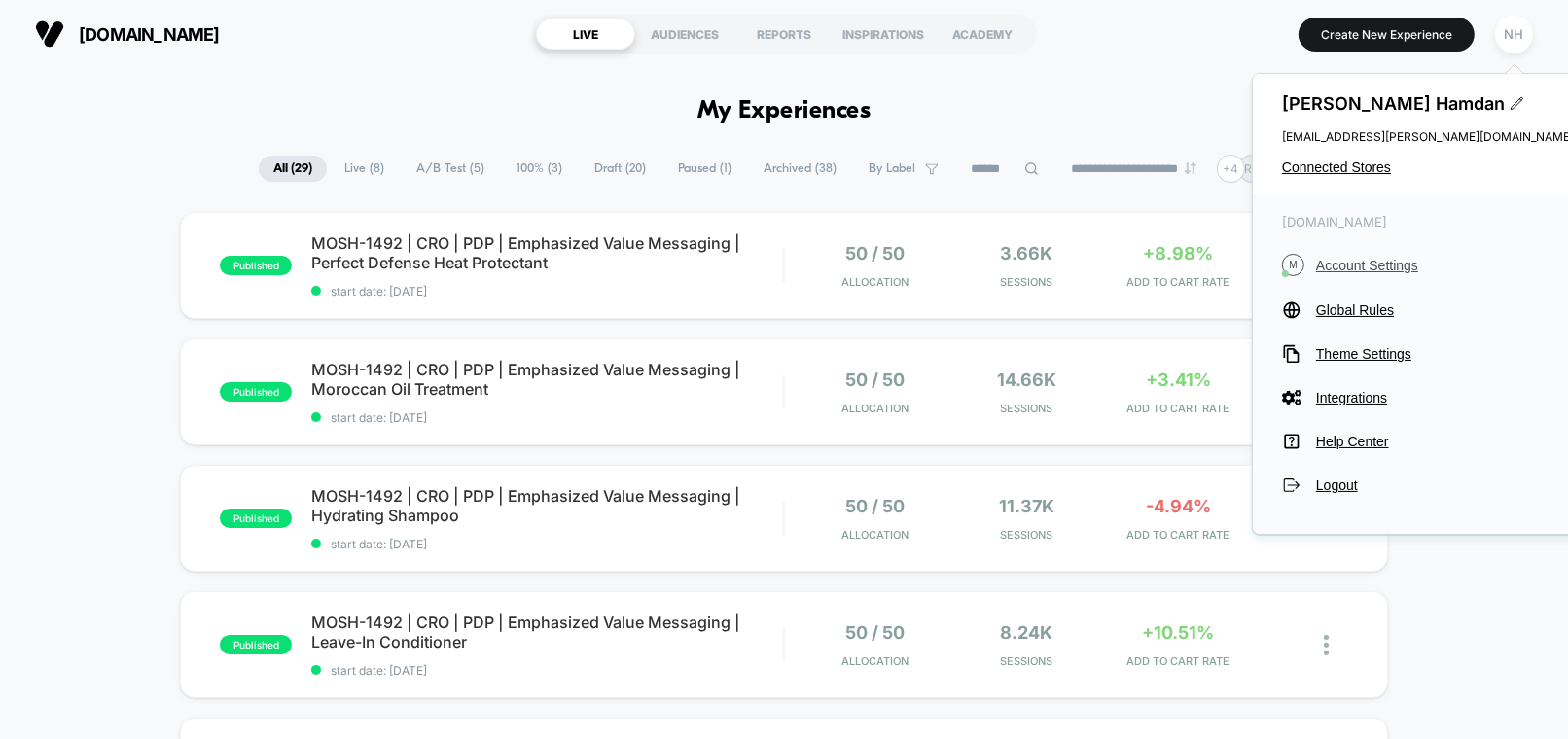 click on "Account Settings" at bounding box center (1444, 265) 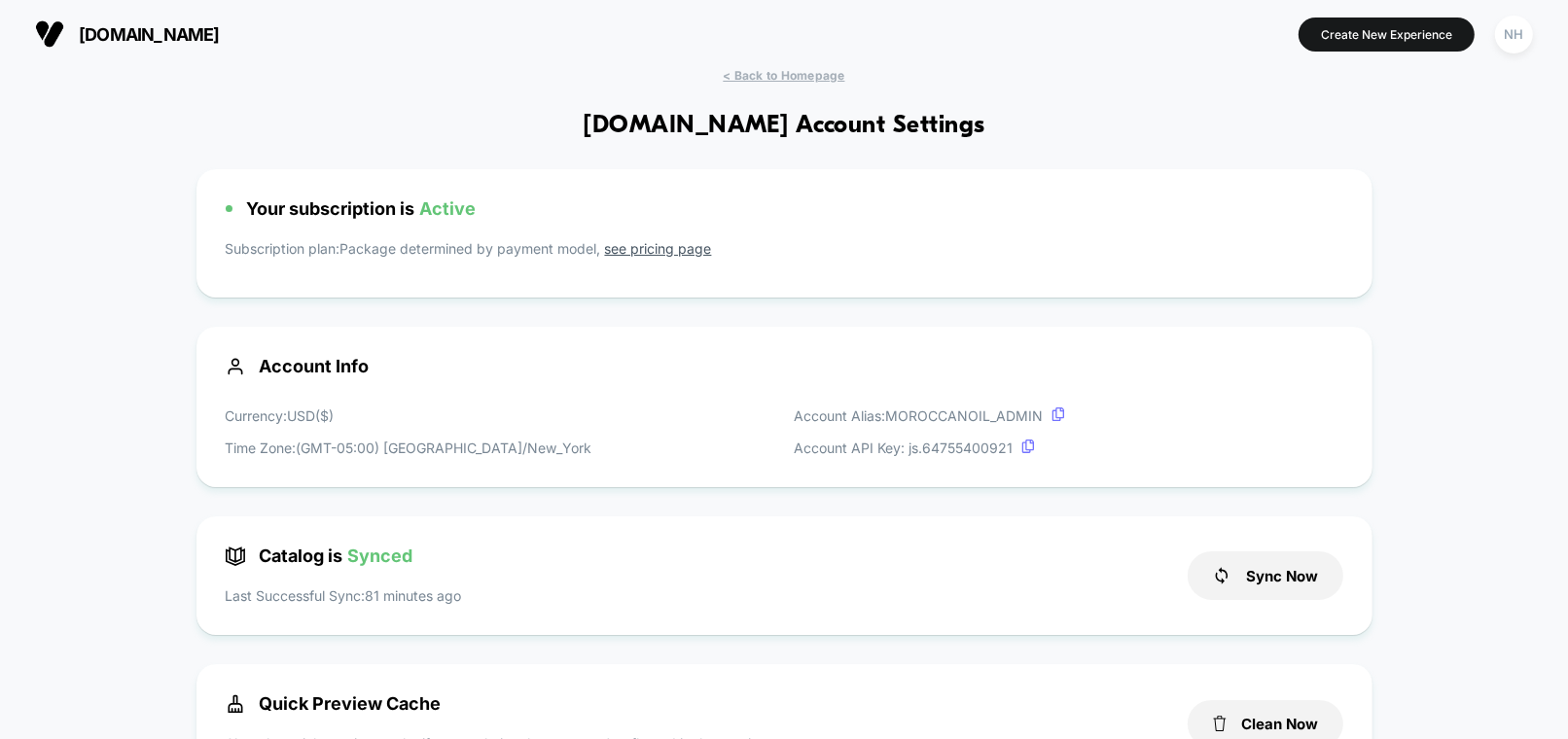 scroll, scrollTop: 353, scrollLeft: 0, axis: vertical 